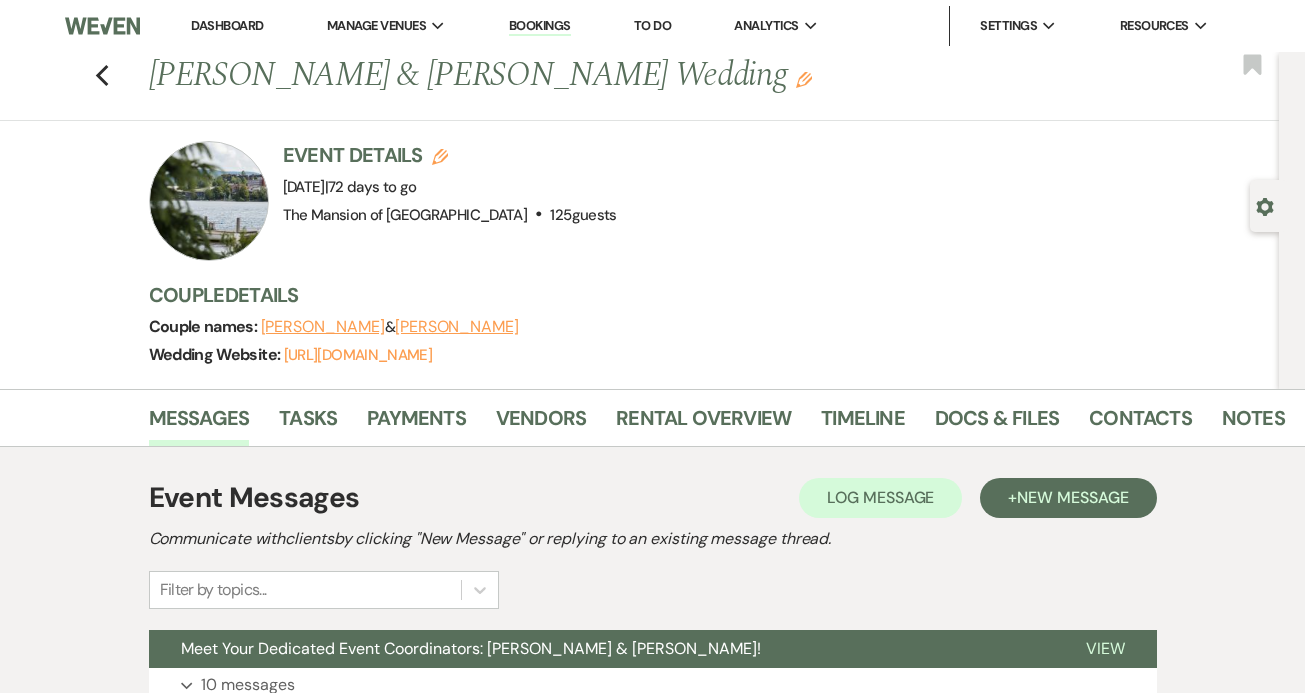 scroll, scrollTop: 0, scrollLeft: 0, axis: both 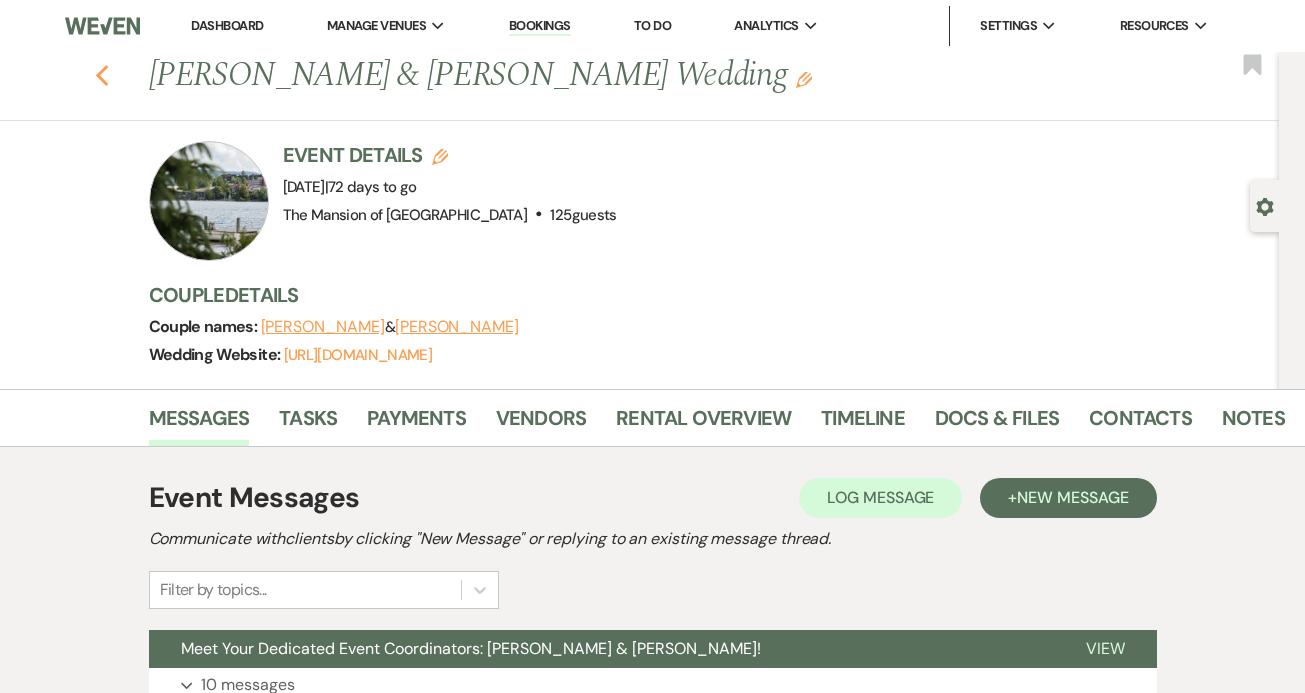 click on "Previous" 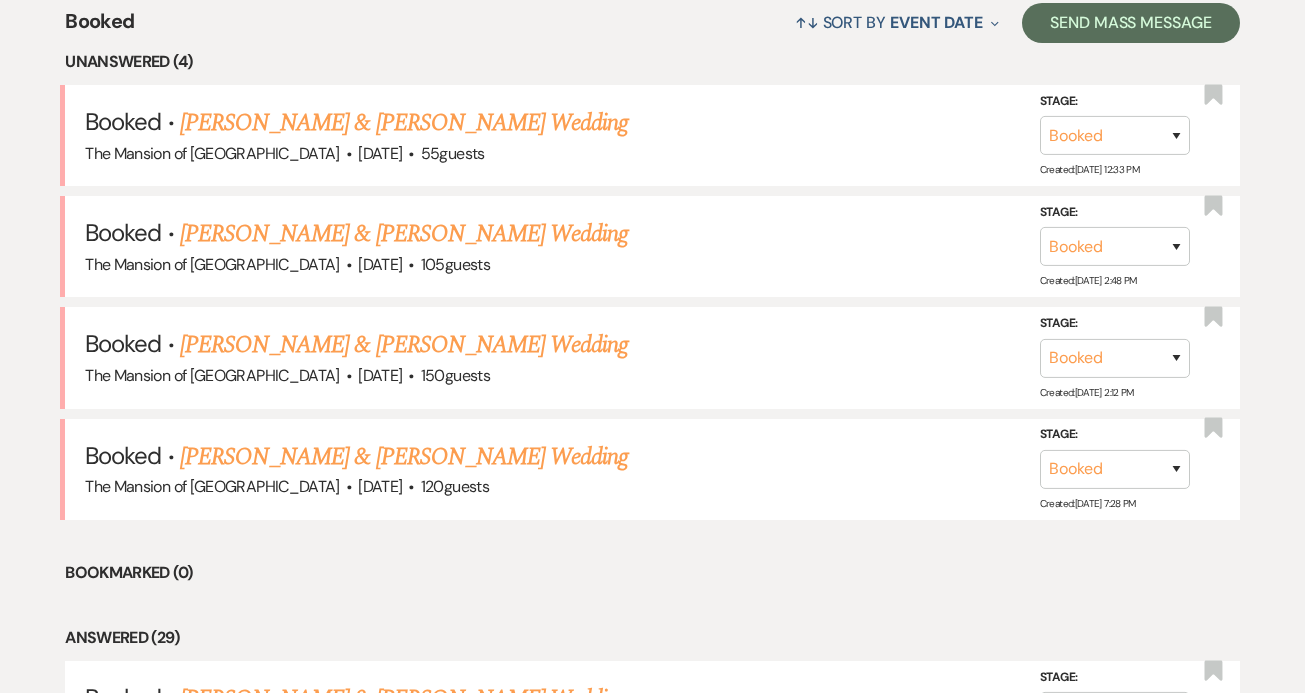 scroll, scrollTop: 804, scrollLeft: 0, axis: vertical 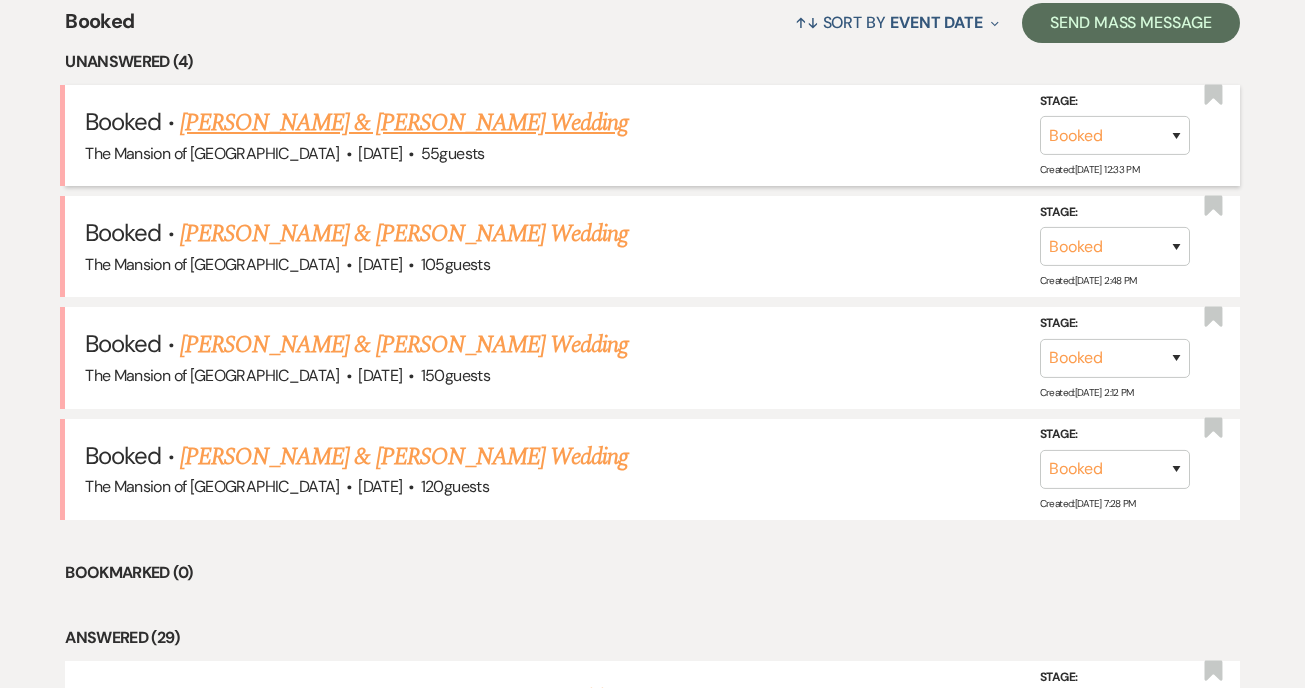 click on "[PERSON_NAME] & [PERSON_NAME] Wedding" at bounding box center (404, 123) 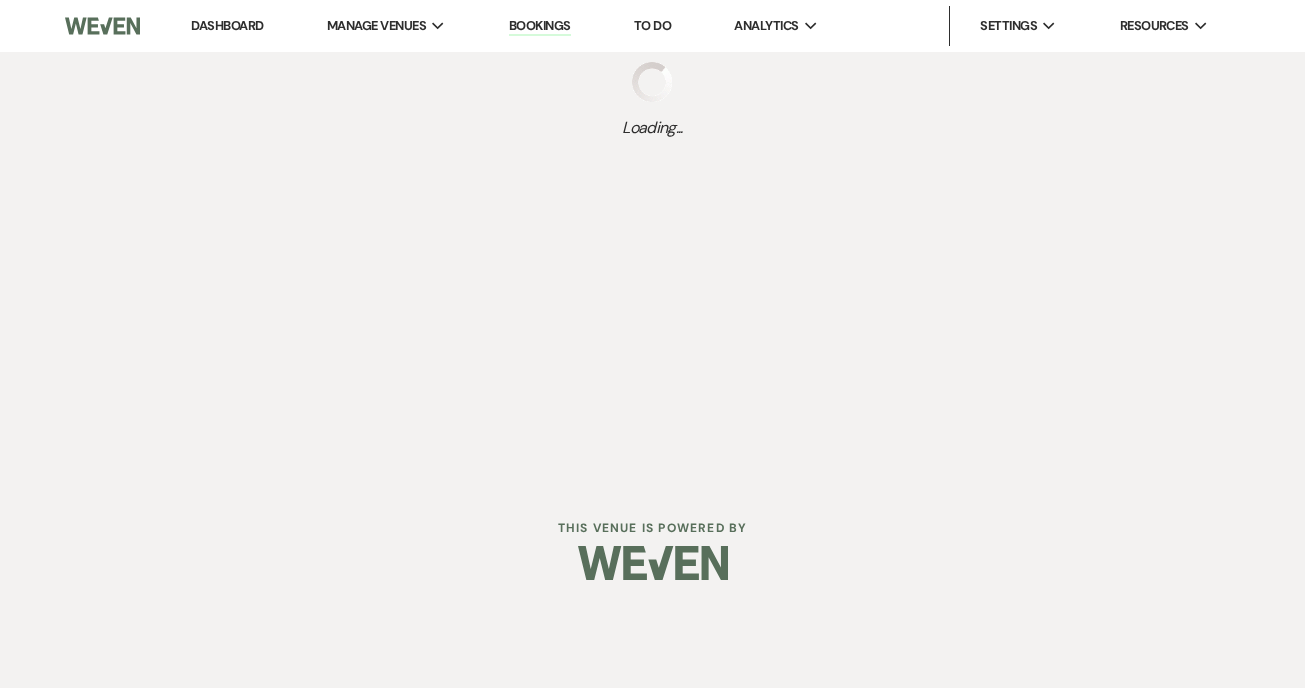 scroll, scrollTop: 0, scrollLeft: 0, axis: both 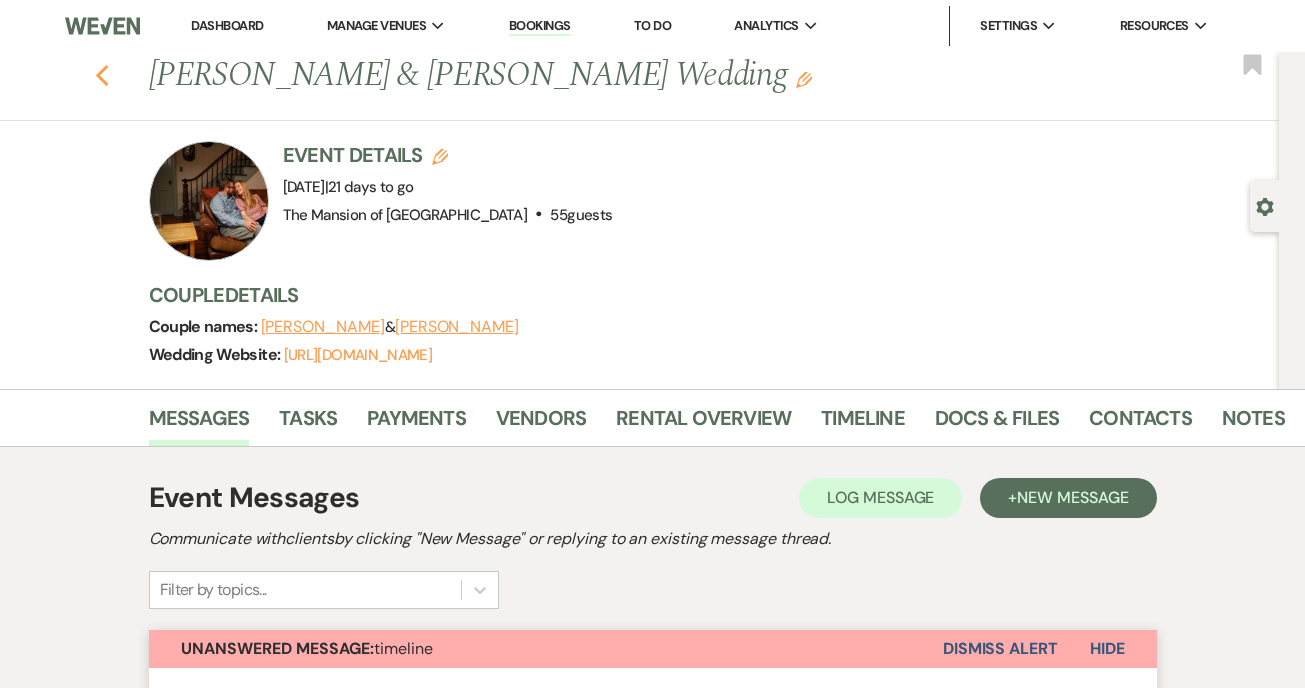 click 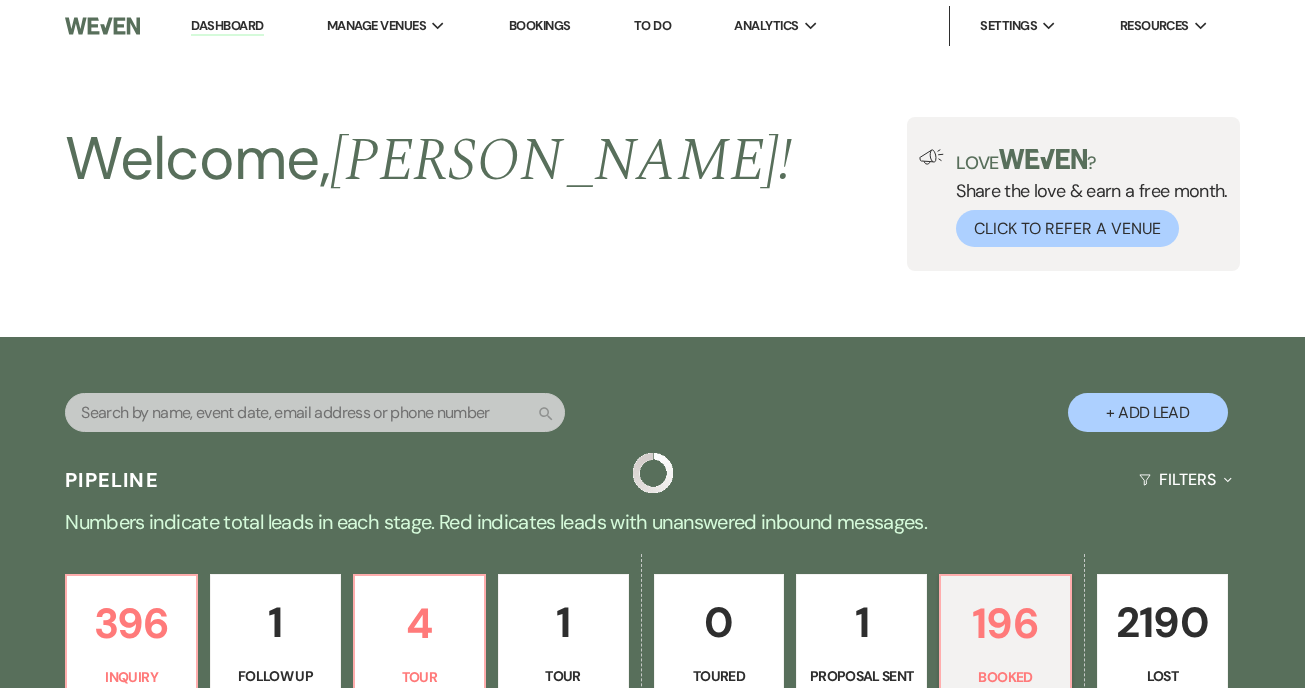 scroll, scrollTop: 804, scrollLeft: 0, axis: vertical 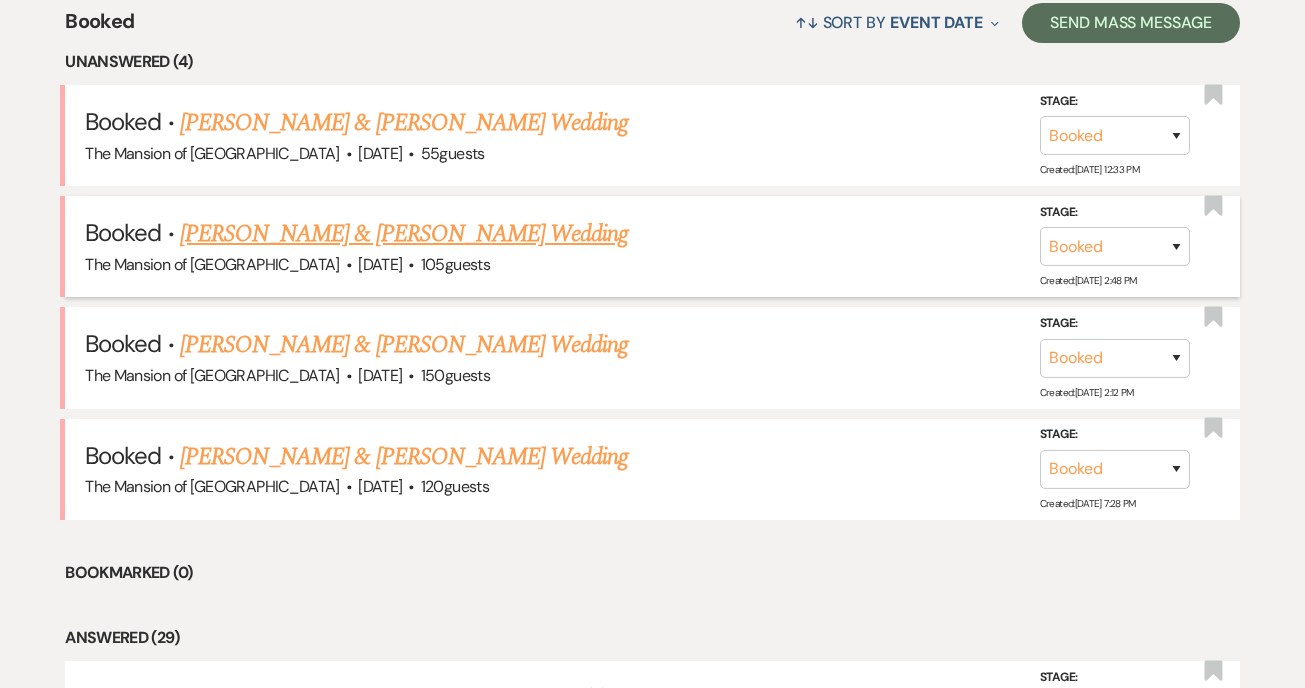 click on "[PERSON_NAME] & [PERSON_NAME] Wedding" at bounding box center (404, 234) 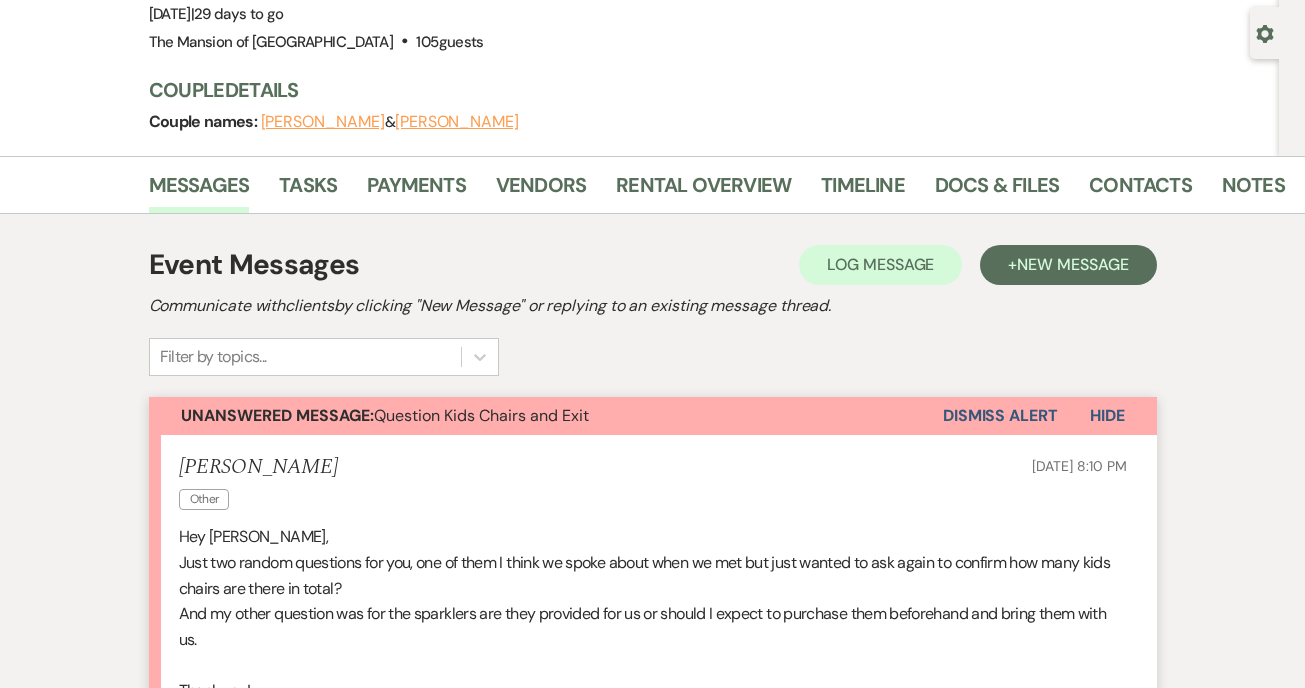scroll, scrollTop: 0, scrollLeft: 0, axis: both 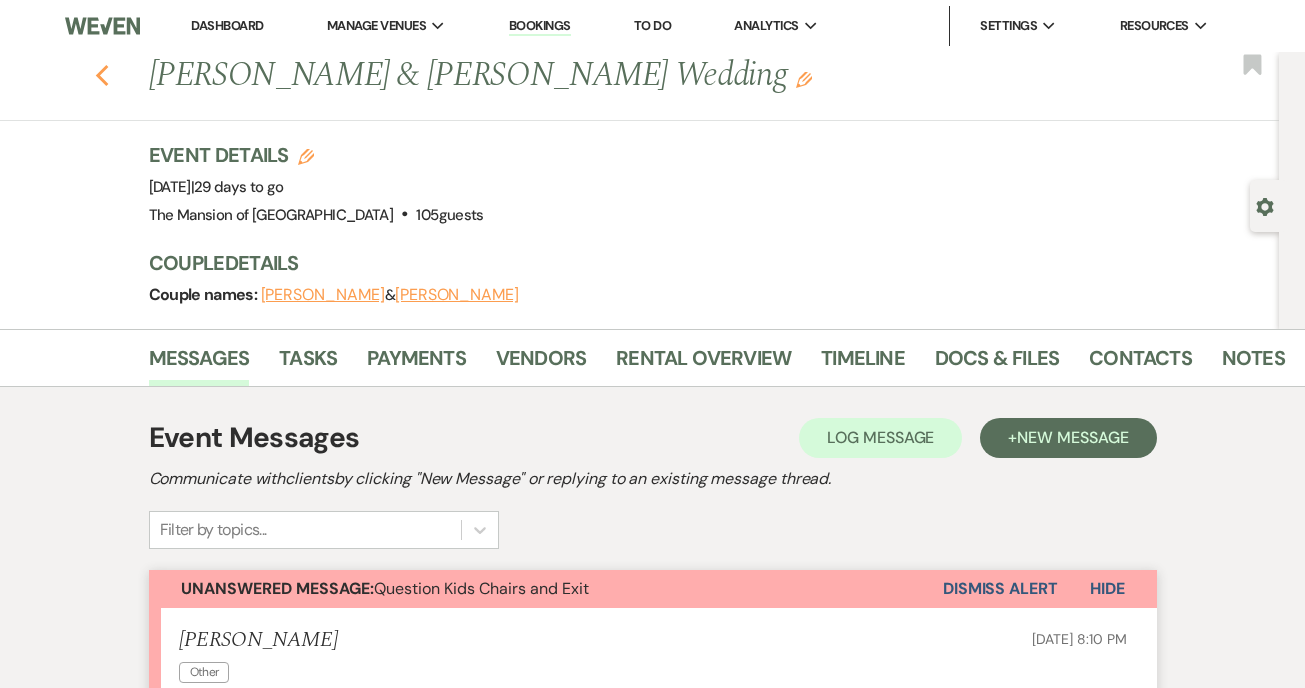 click on "Previous" 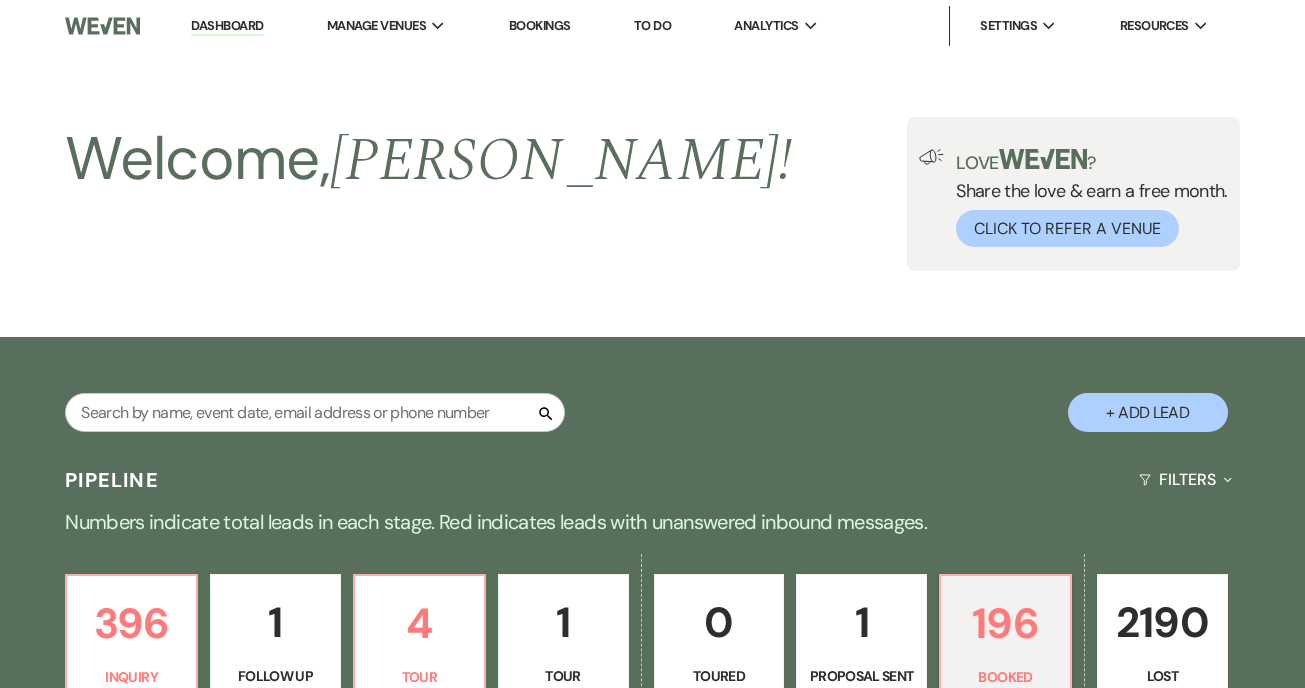 scroll, scrollTop: 804, scrollLeft: 0, axis: vertical 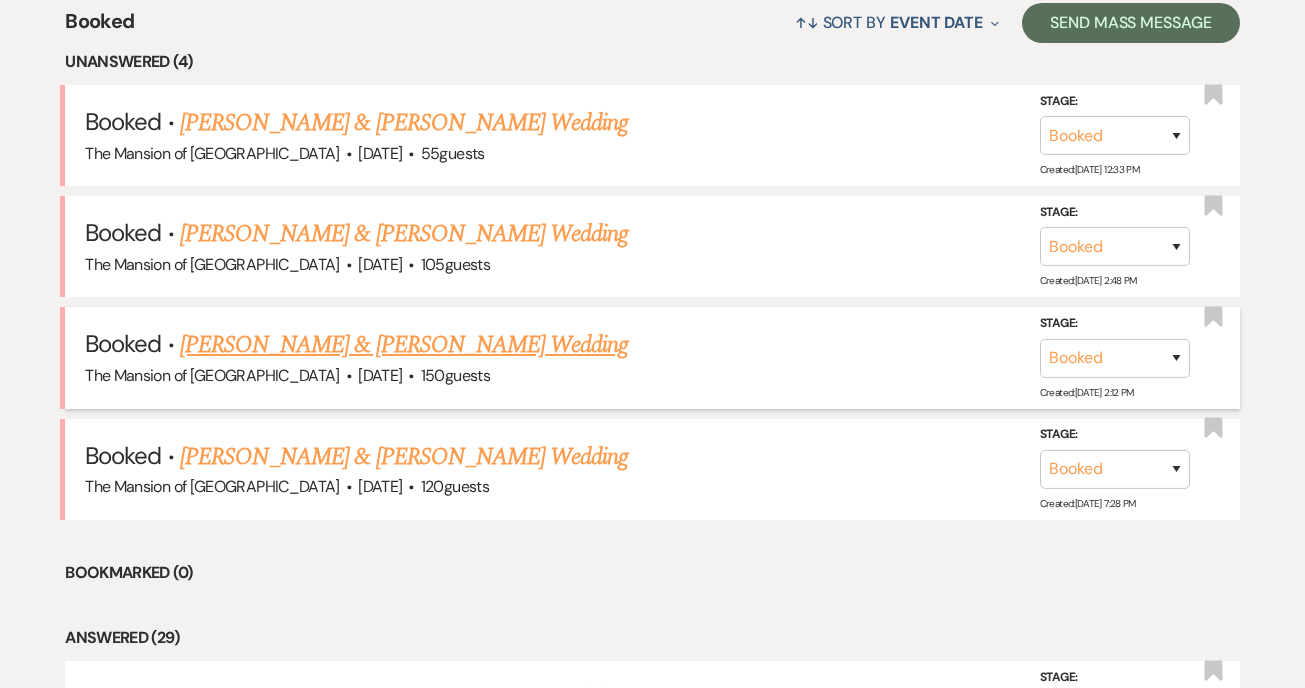 click on "[PERSON_NAME] & [PERSON_NAME] Wedding" at bounding box center (404, 345) 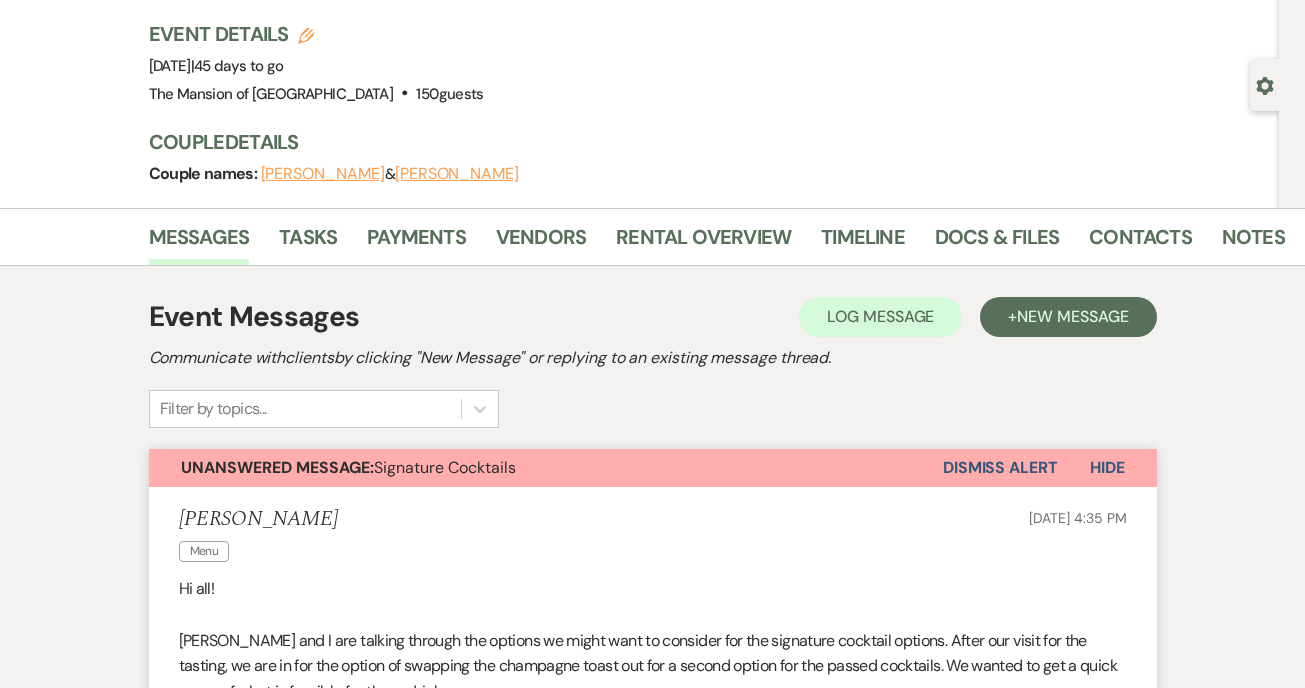 scroll, scrollTop: 0, scrollLeft: 0, axis: both 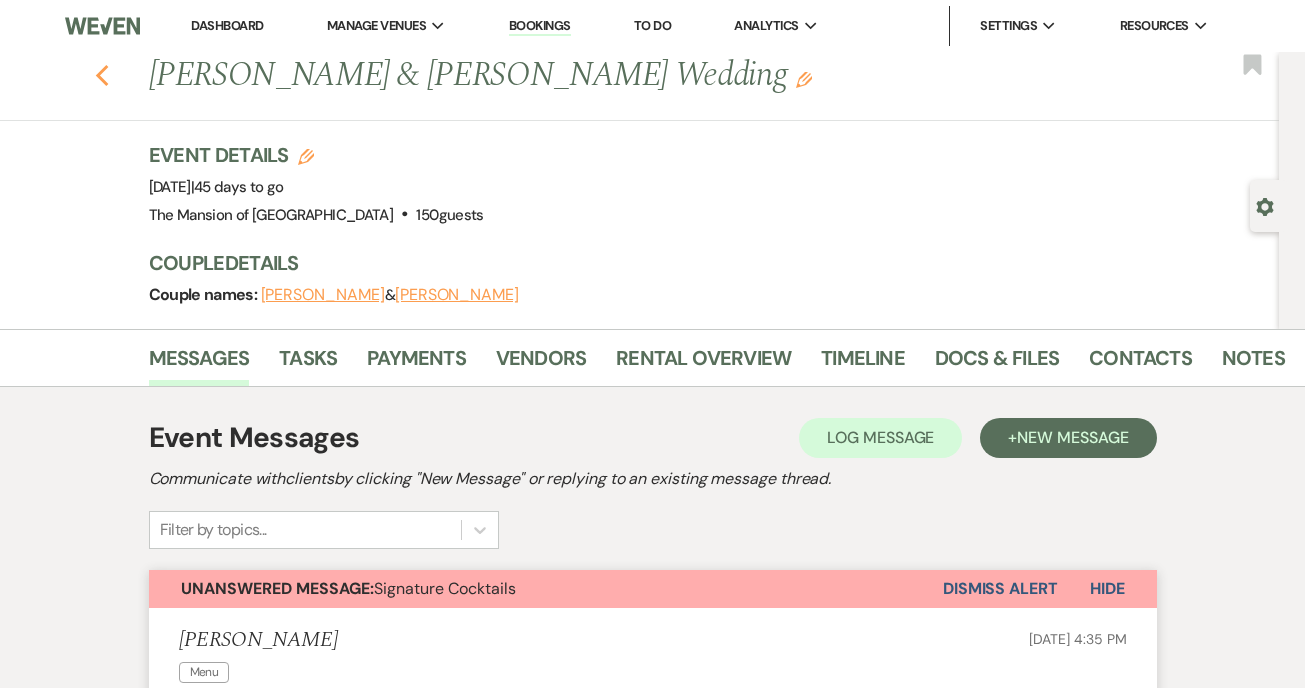 click on "Previous" 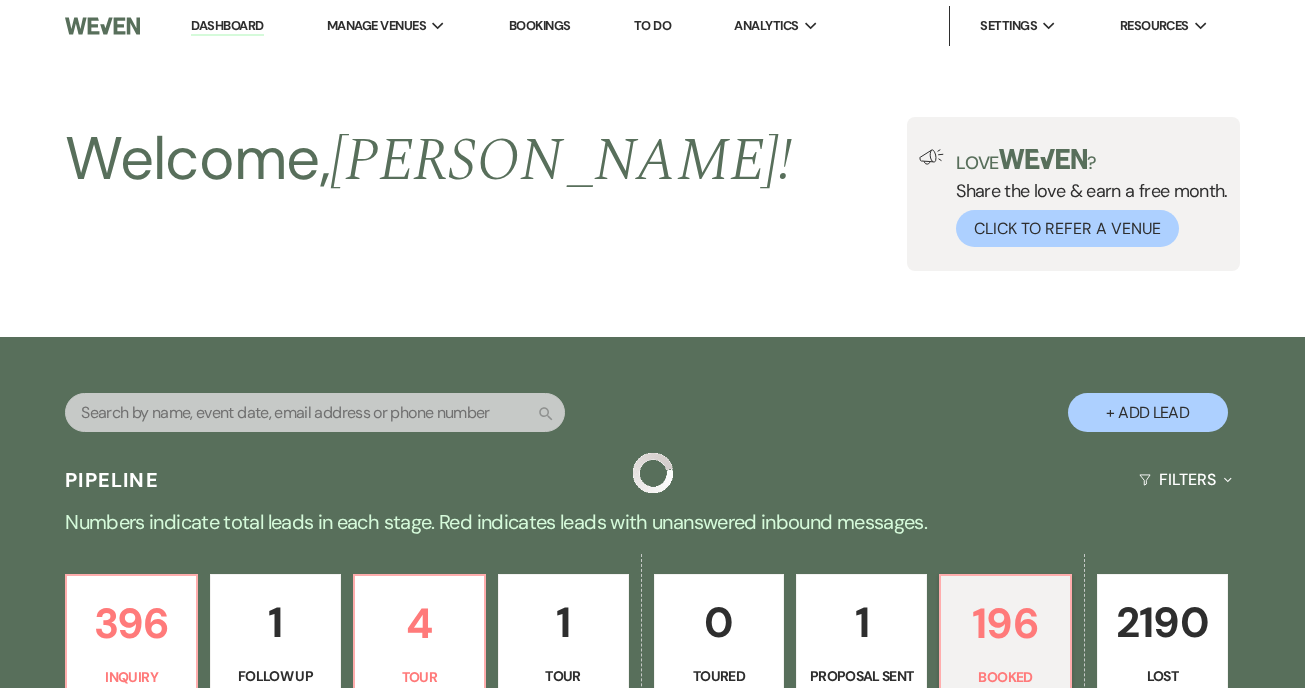 scroll, scrollTop: 804, scrollLeft: 0, axis: vertical 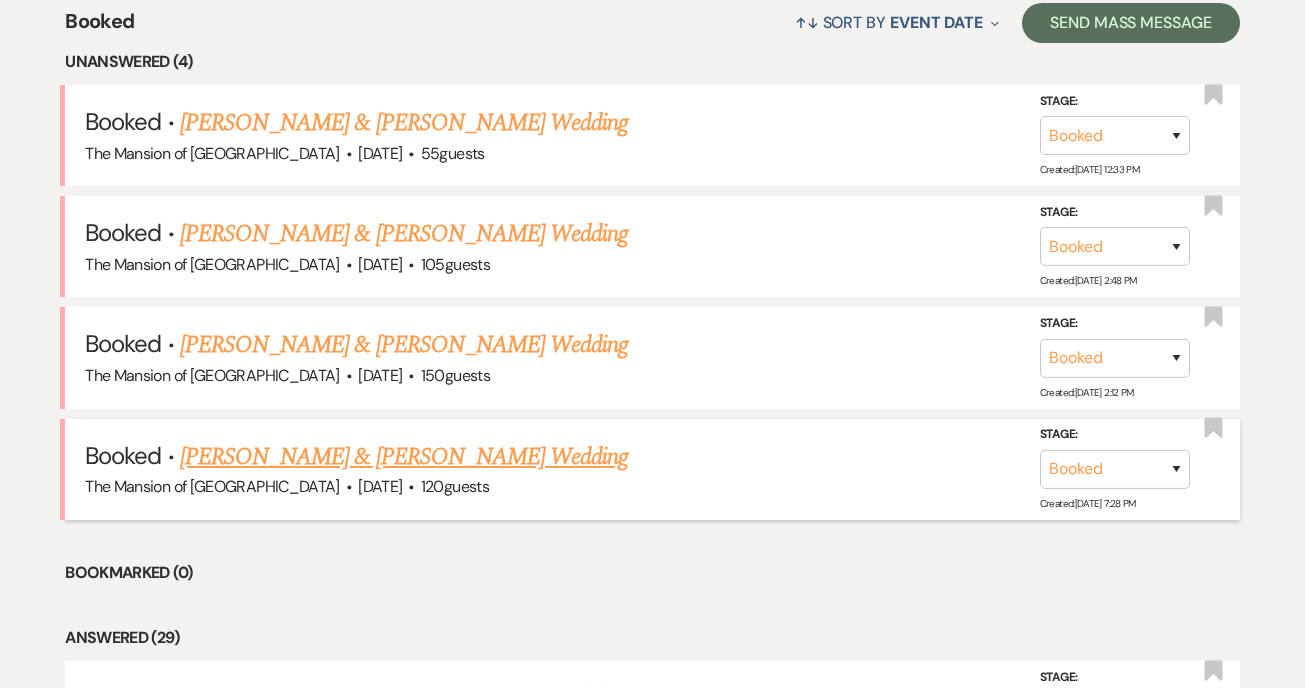 click on "[PERSON_NAME] & [PERSON_NAME] Wedding" at bounding box center [404, 457] 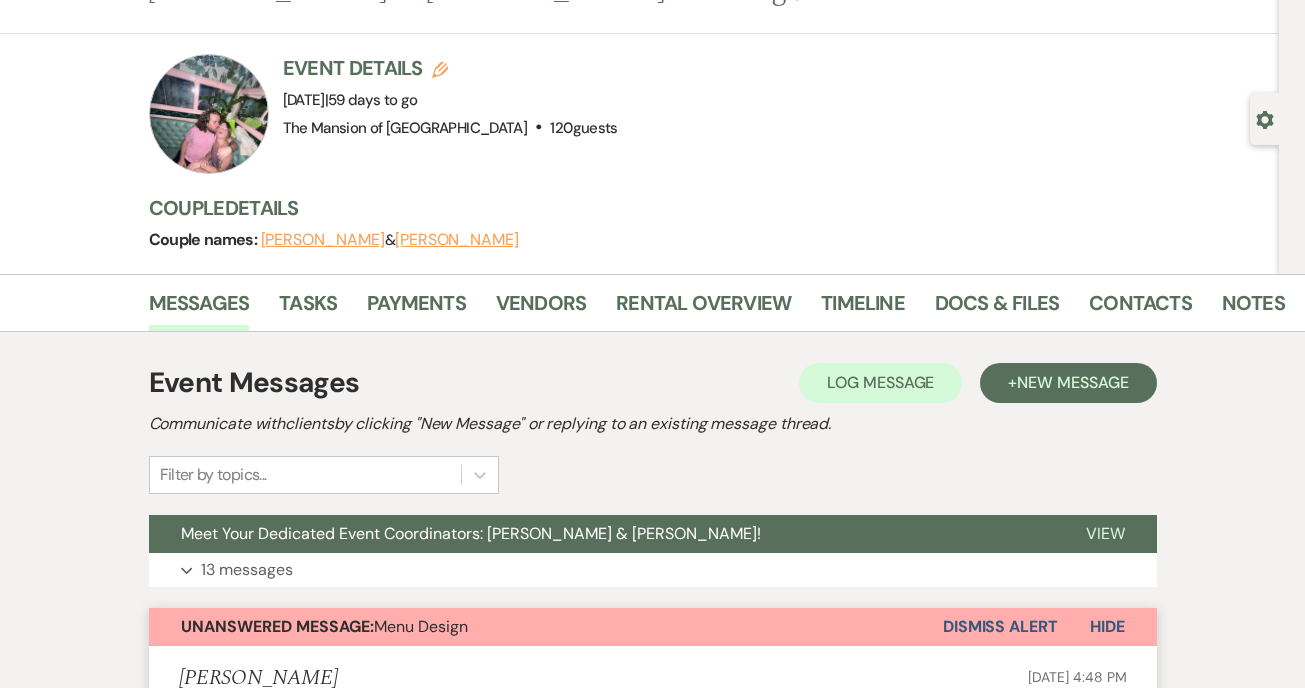 scroll, scrollTop: 0, scrollLeft: 0, axis: both 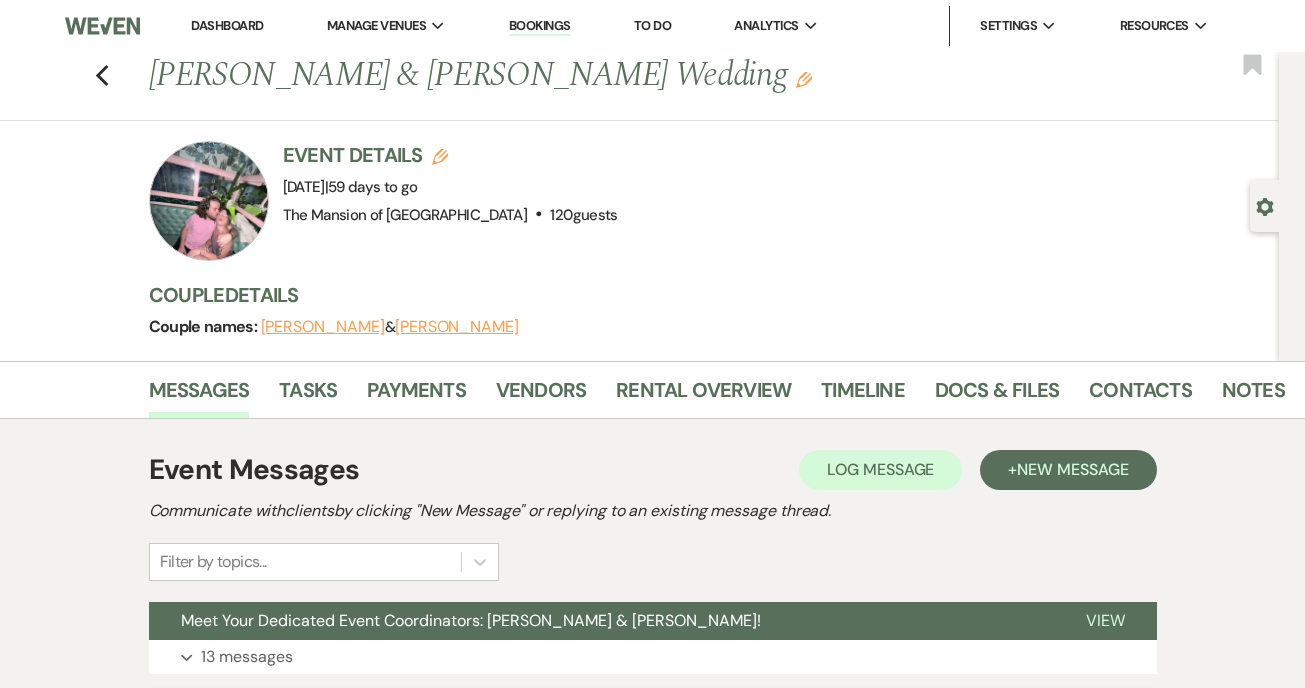 click at bounding box center (102, 26) 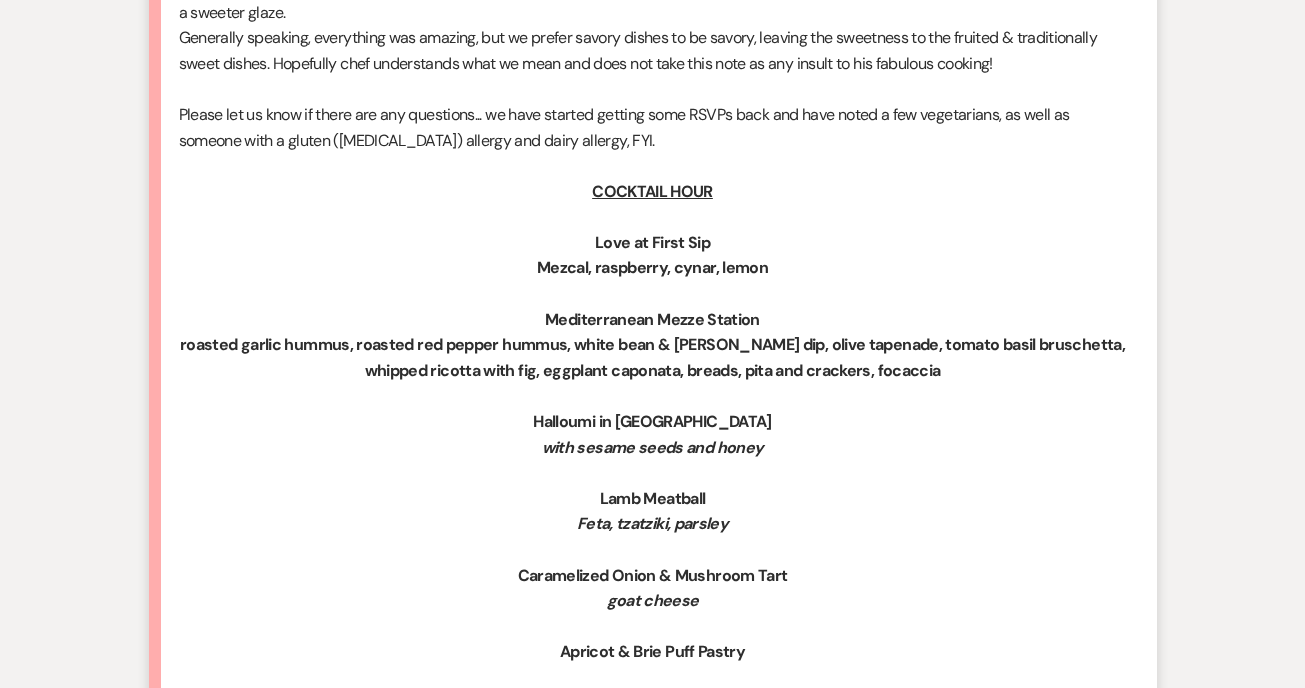 scroll, scrollTop: 10220, scrollLeft: 0, axis: vertical 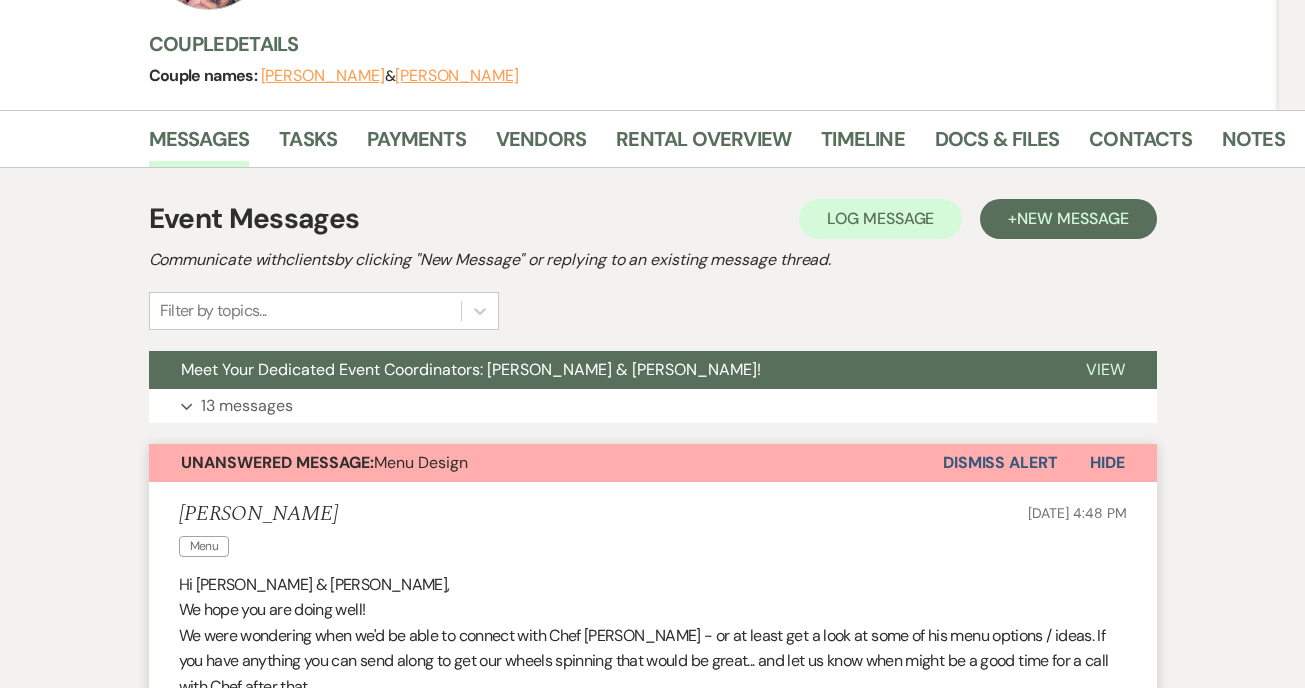 click on "Dismiss Alert" at bounding box center [1000, 463] 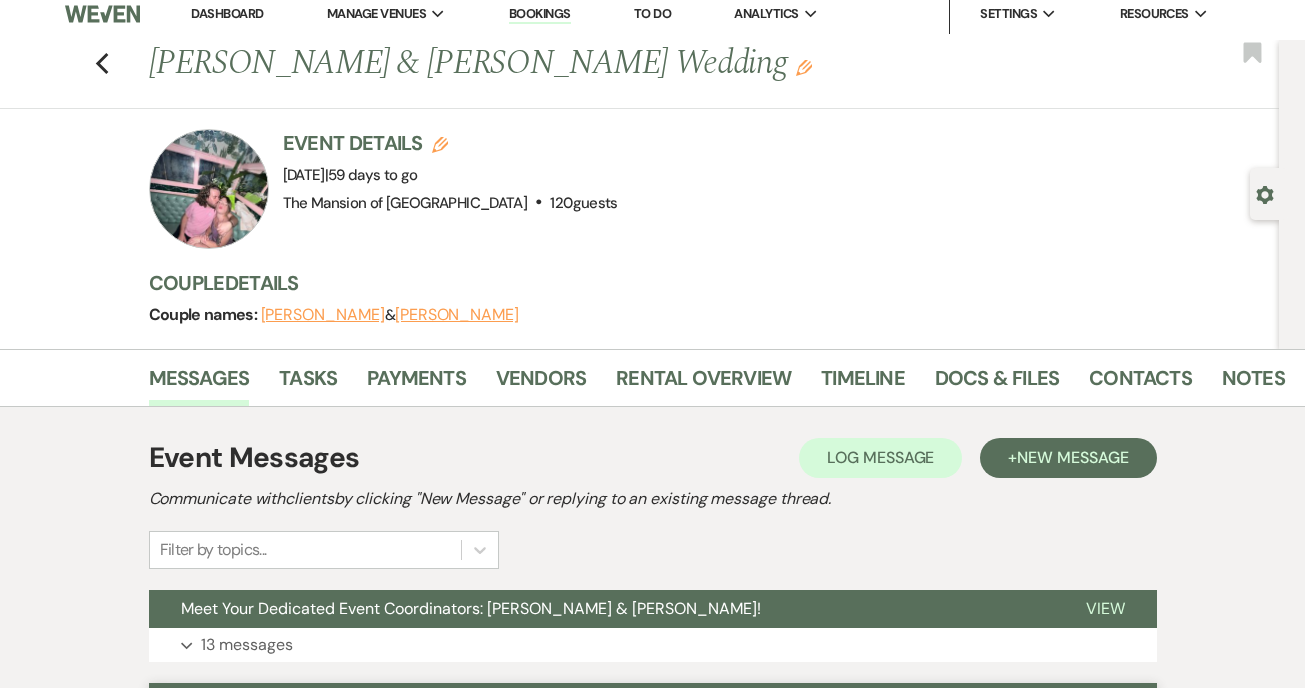 scroll, scrollTop: 0, scrollLeft: 0, axis: both 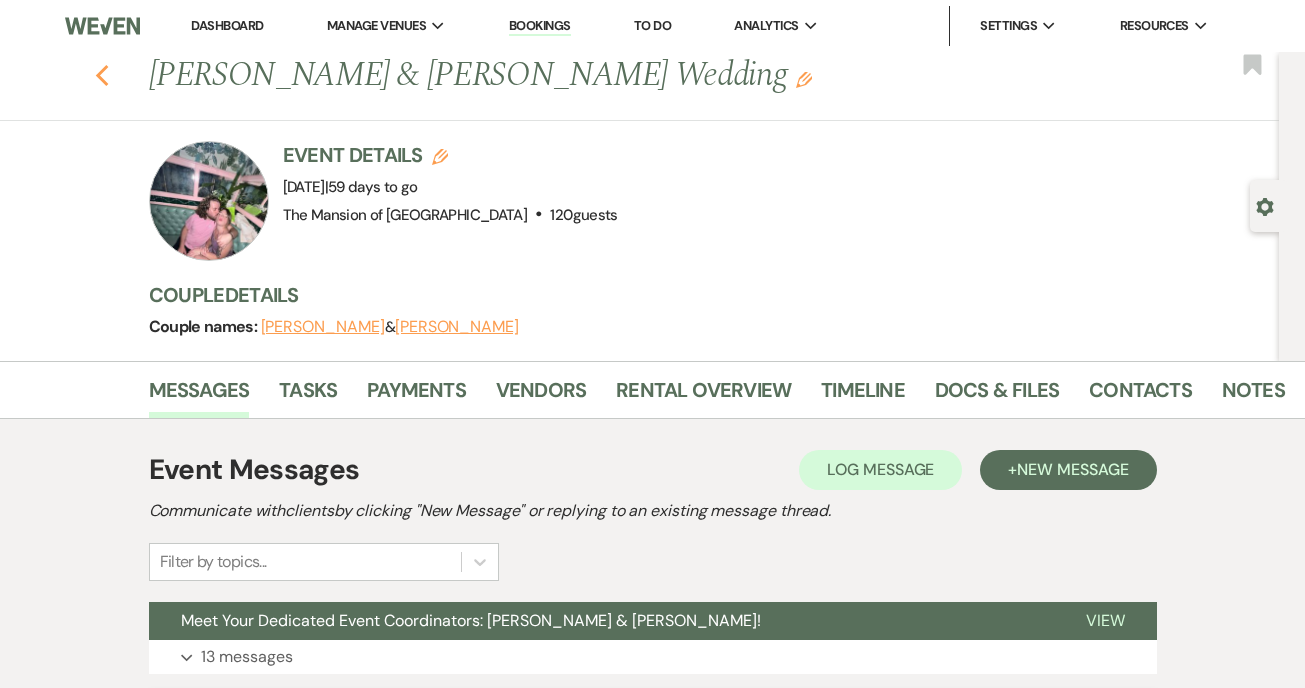 click 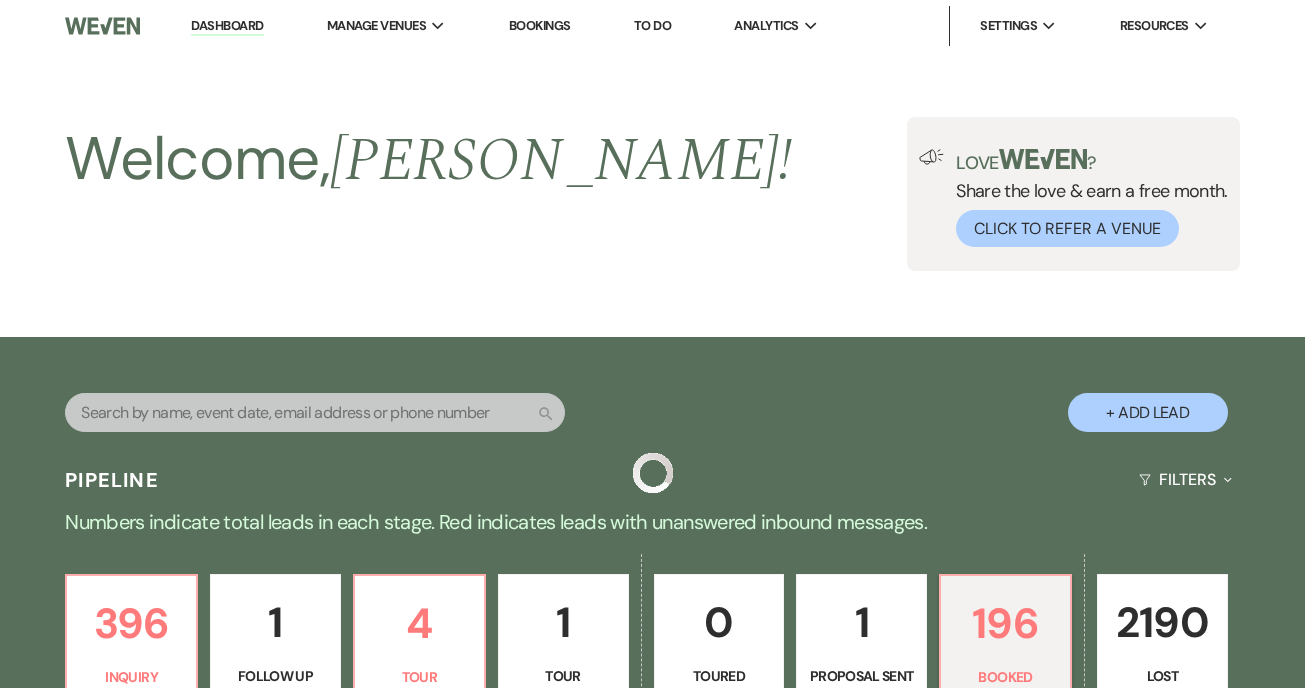 scroll, scrollTop: 804, scrollLeft: 0, axis: vertical 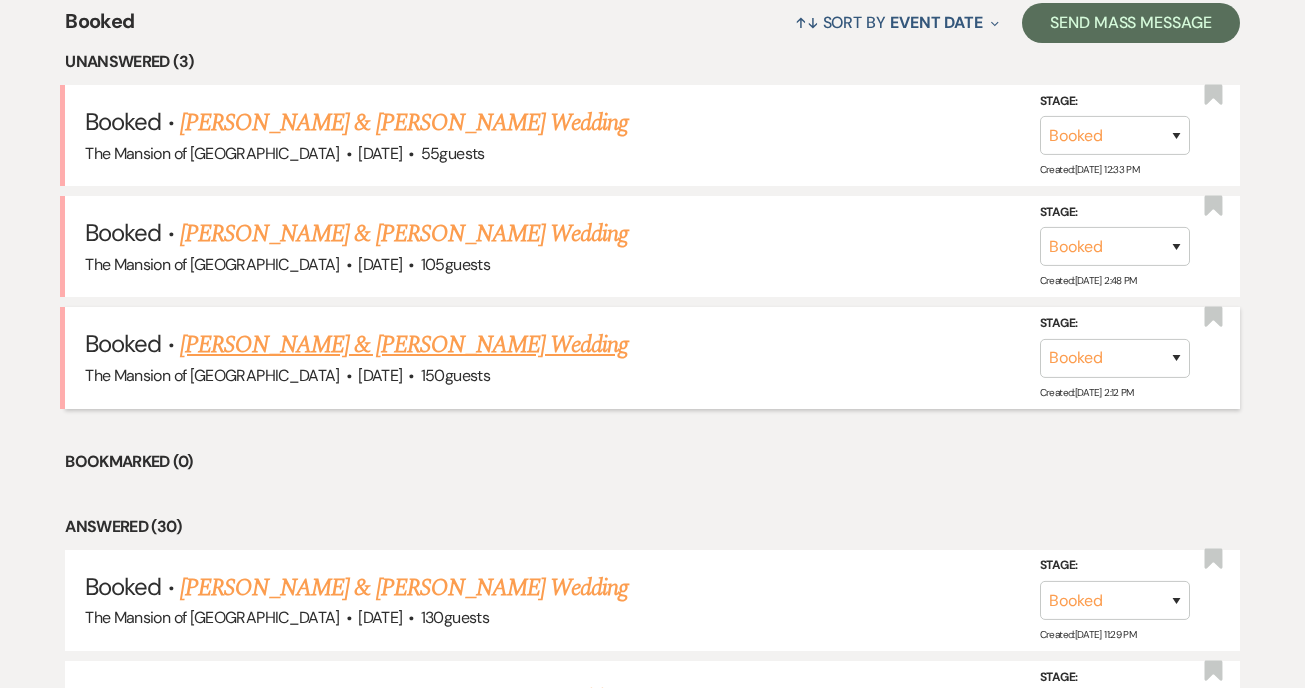 click on "[PERSON_NAME] & [PERSON_NAME] Wedding" at bounding box center (404, 345) 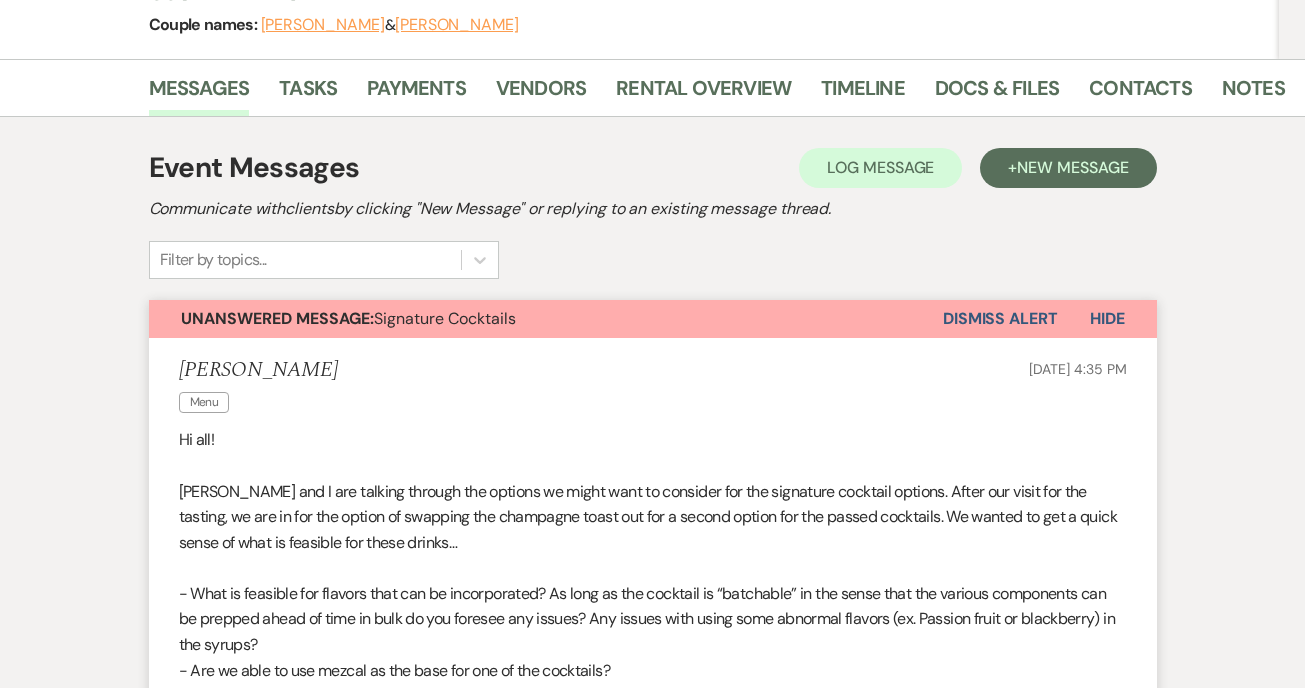 scroll, scrollTop: 0, scrollLeft: 0, axis: both 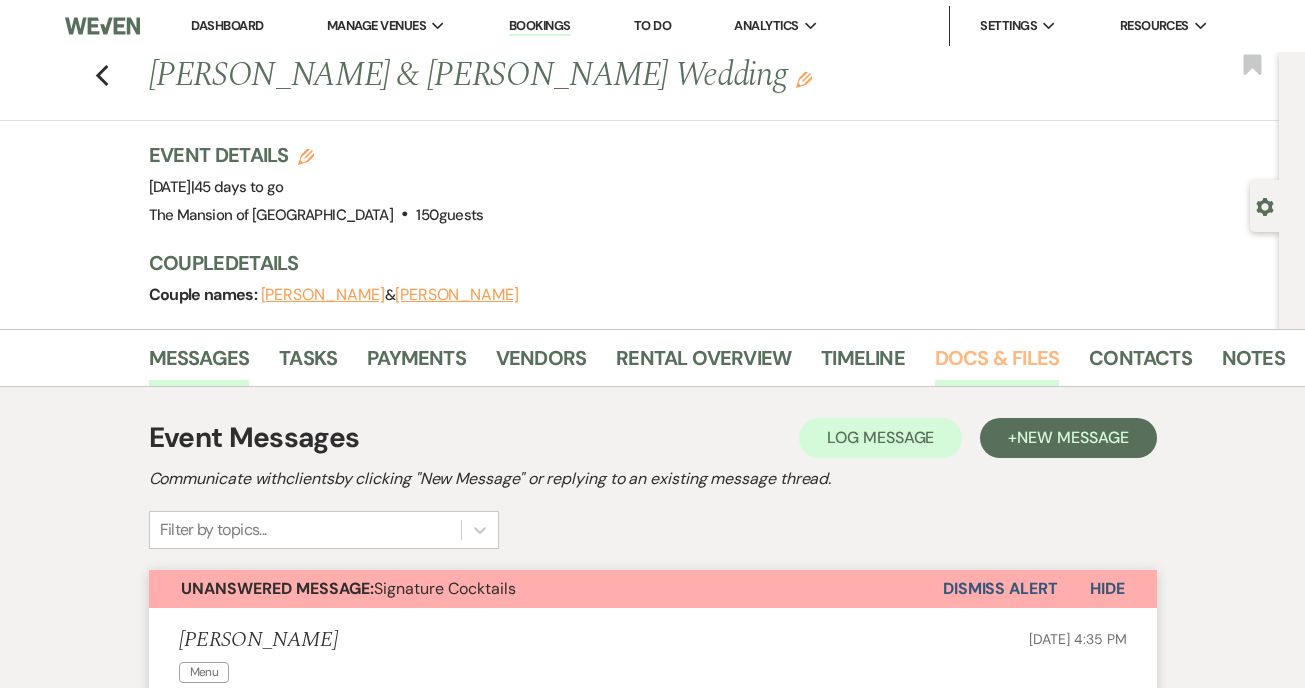 click on "Docs & Files" at bounding box center (997, 364) 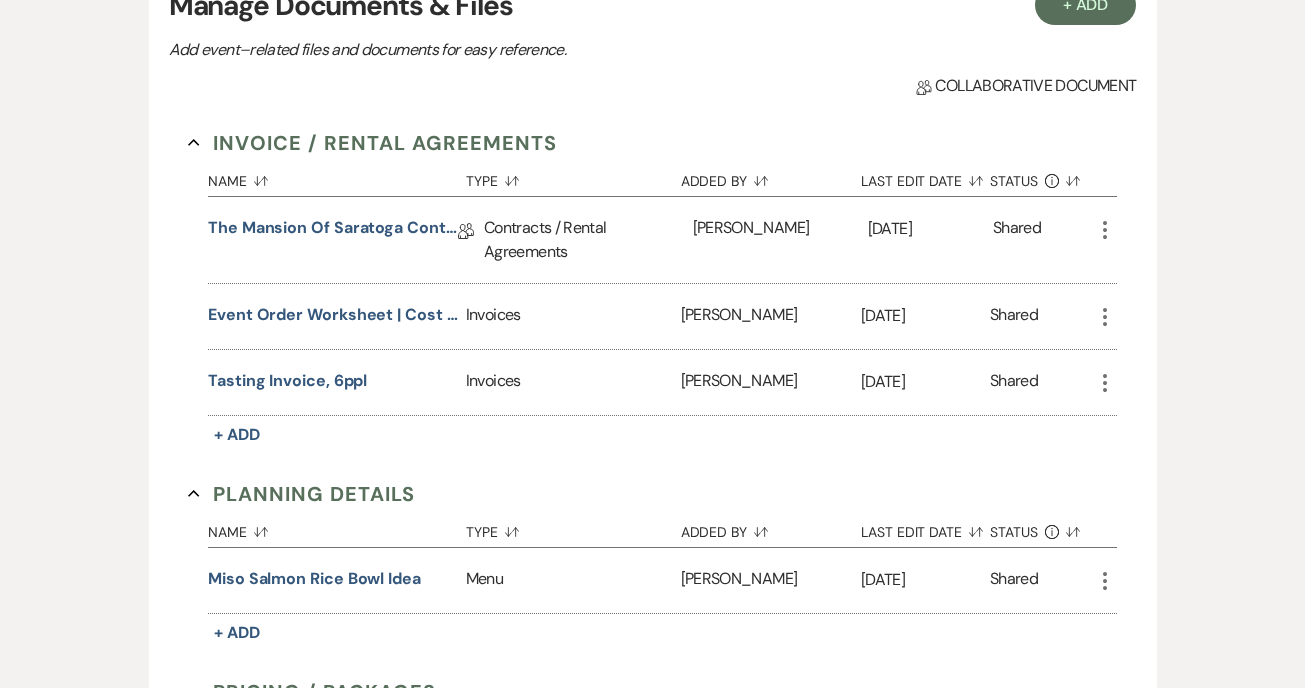 scroll, scrollTop: 1247, scrollLeft: 0, axis: vertical 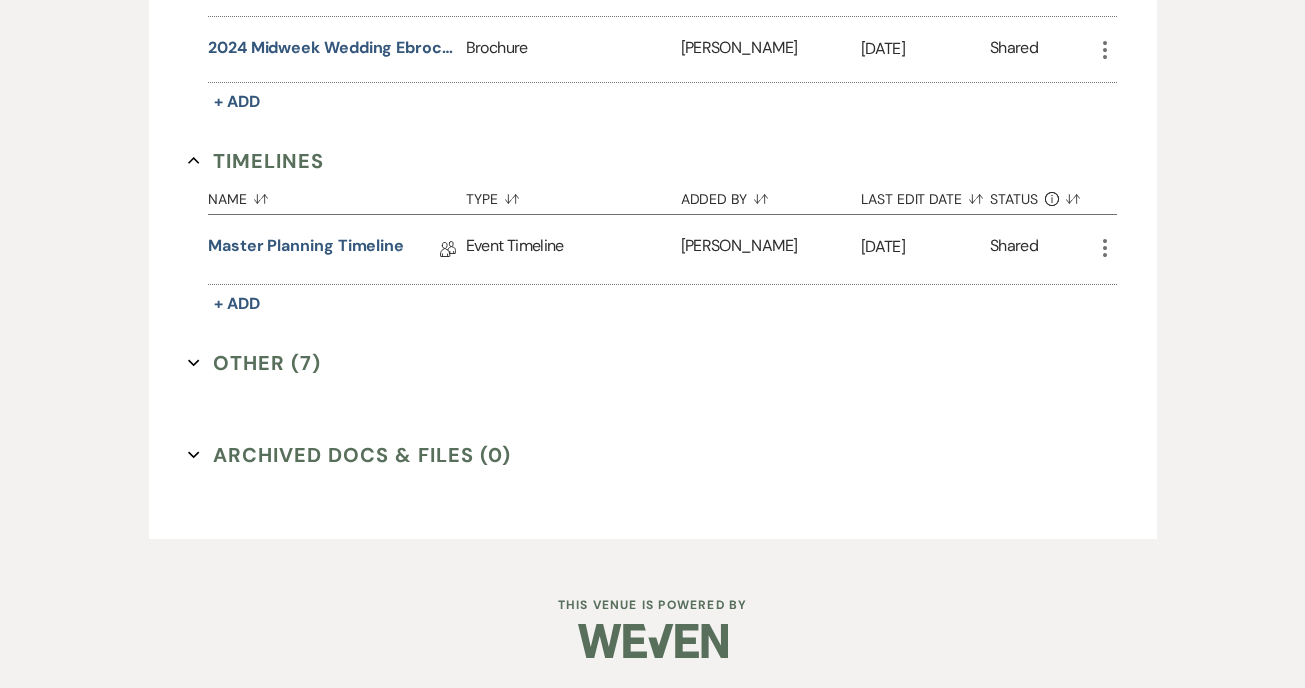 click on "Other (7) Expand" at bounding box center (254, 363) 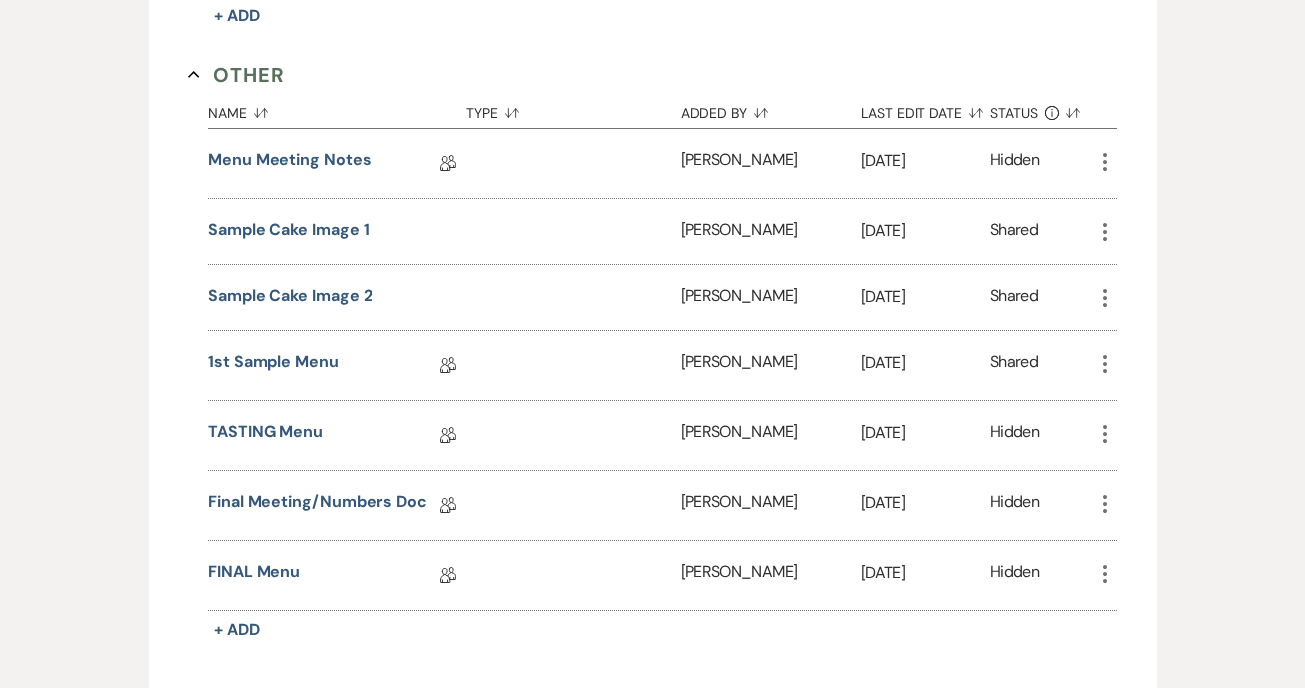 scroll, scrollTop: 1543, scrollLeft: 0, axis: vertical 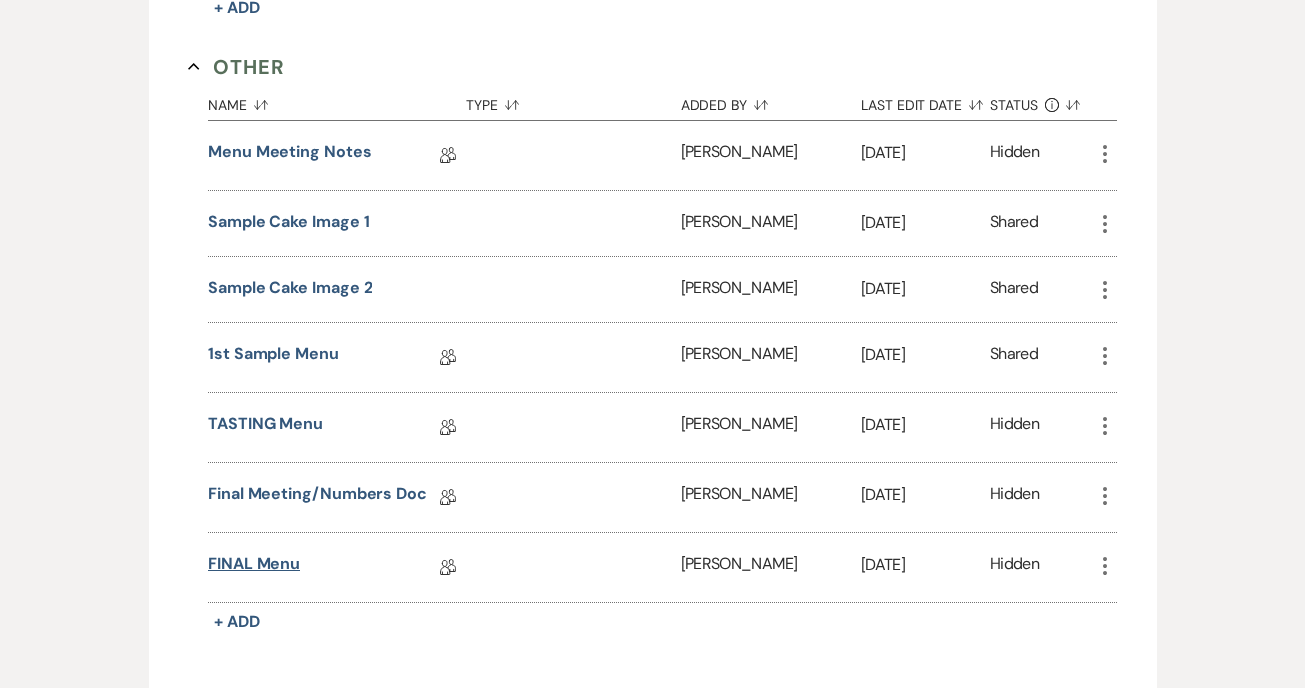 click on "FINAL Menu" at bounding box center [254, 567] 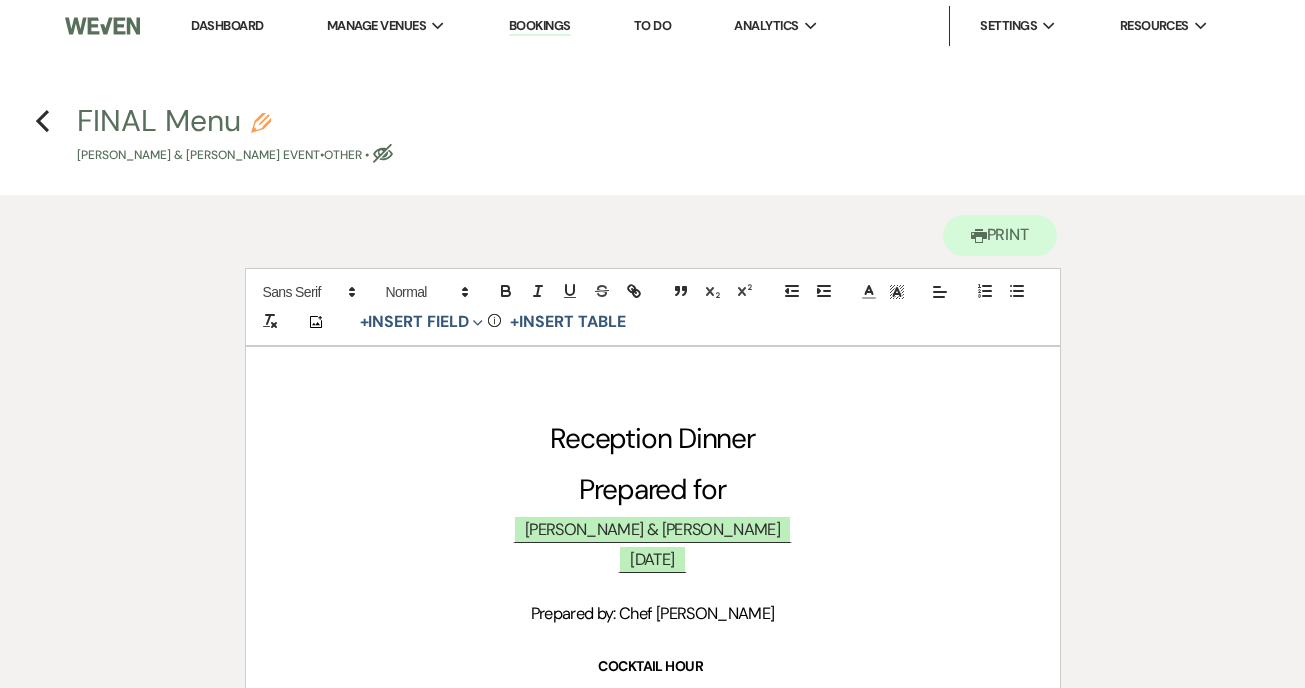 scroll, scrollTop: 353, scrollLeft: 0, axis: vertical 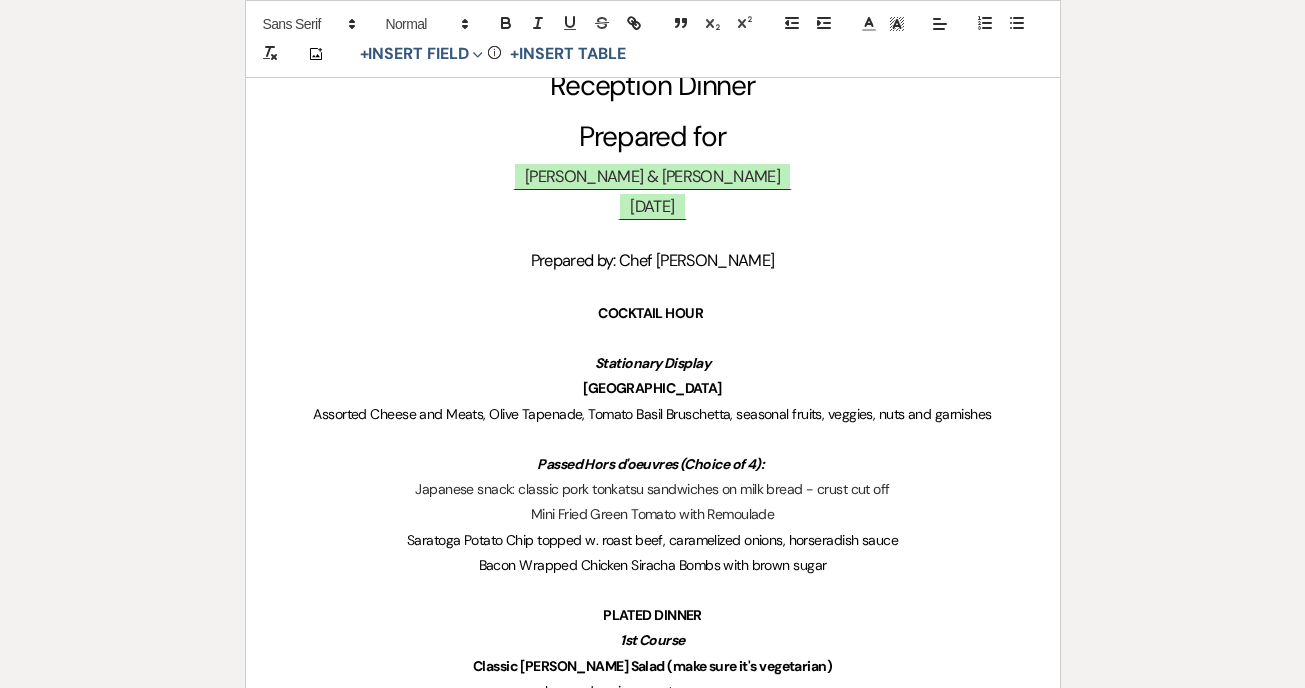 click on "COCKTAIL HOUR" at bounding box center [650, 313] 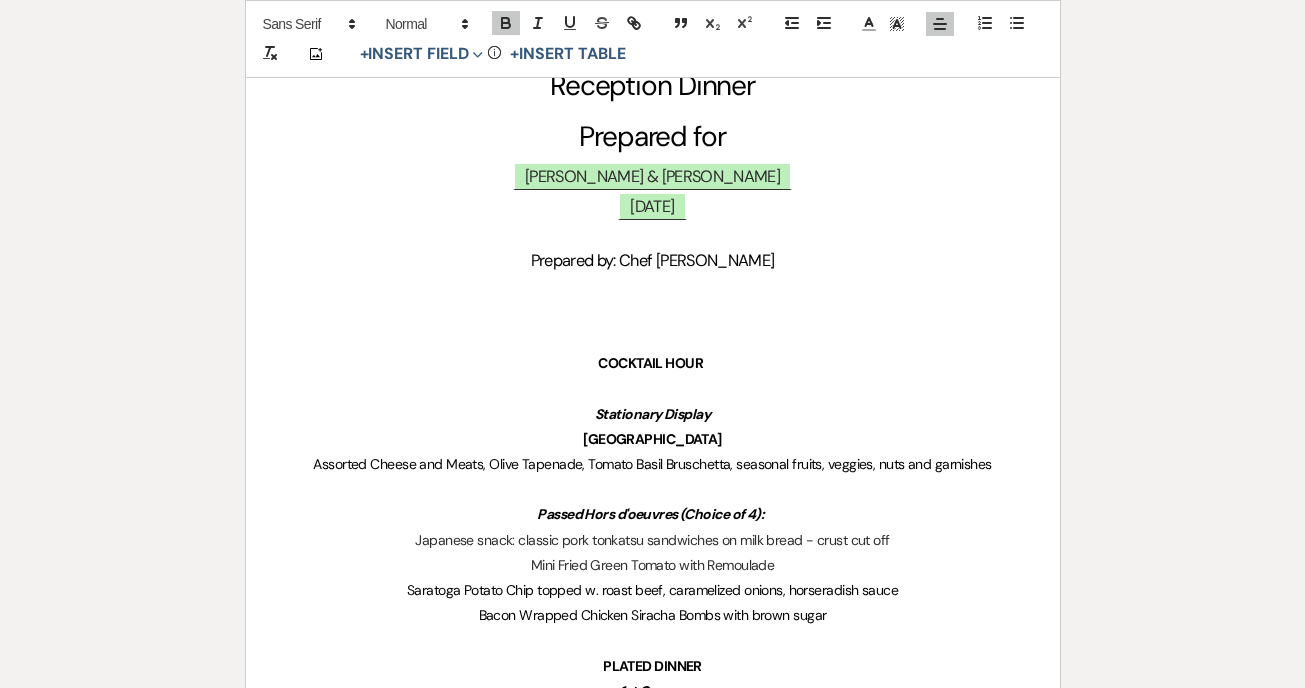 click at bounding box center [653, 313] 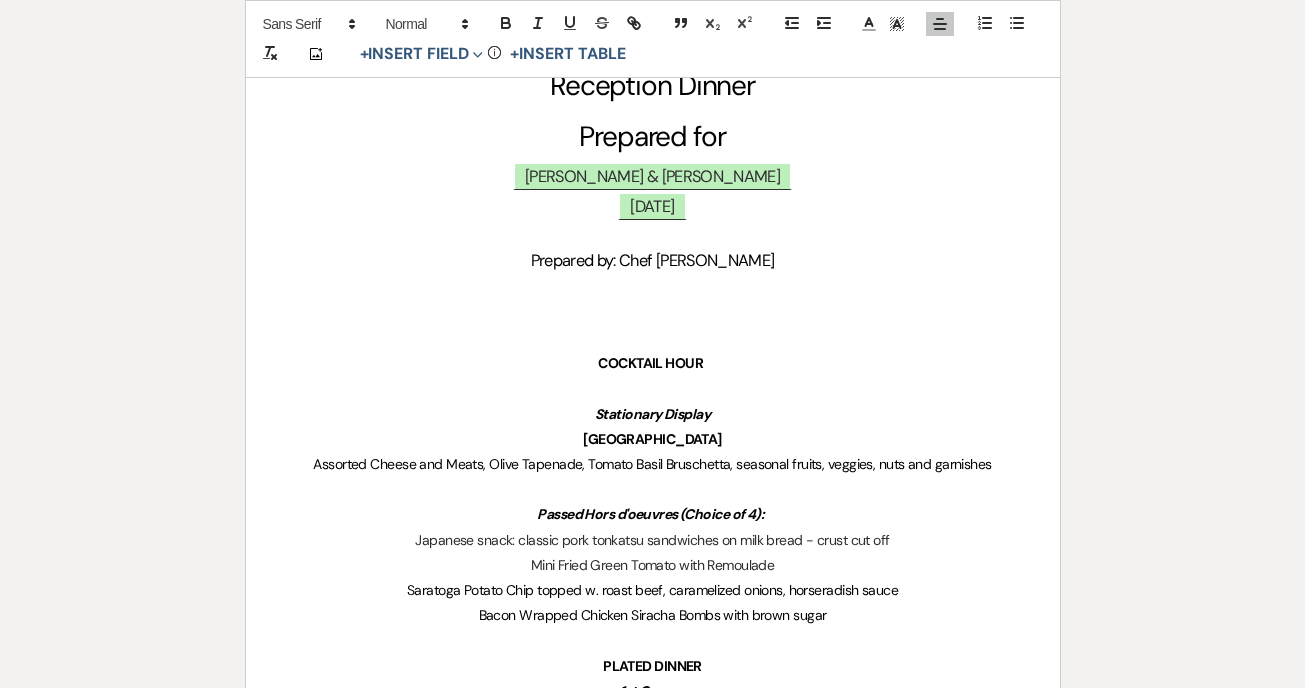 type 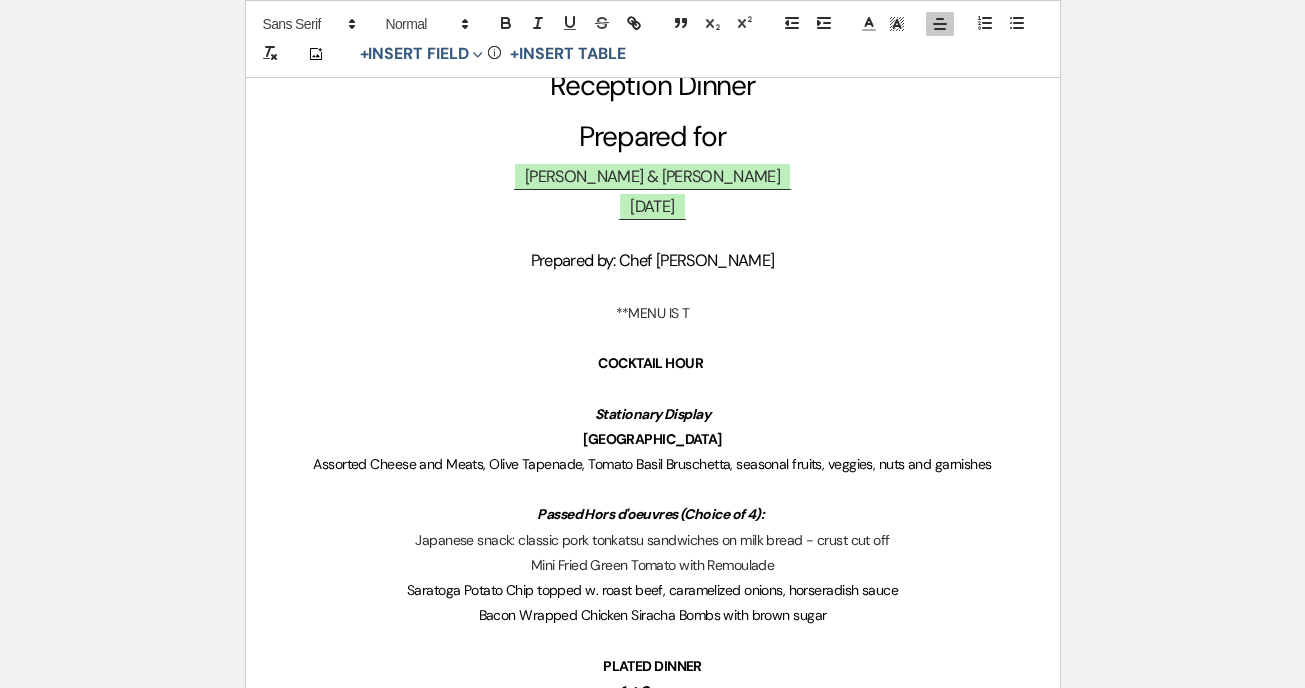 click on "**MENU IS T" at bounding box center (653, 313) 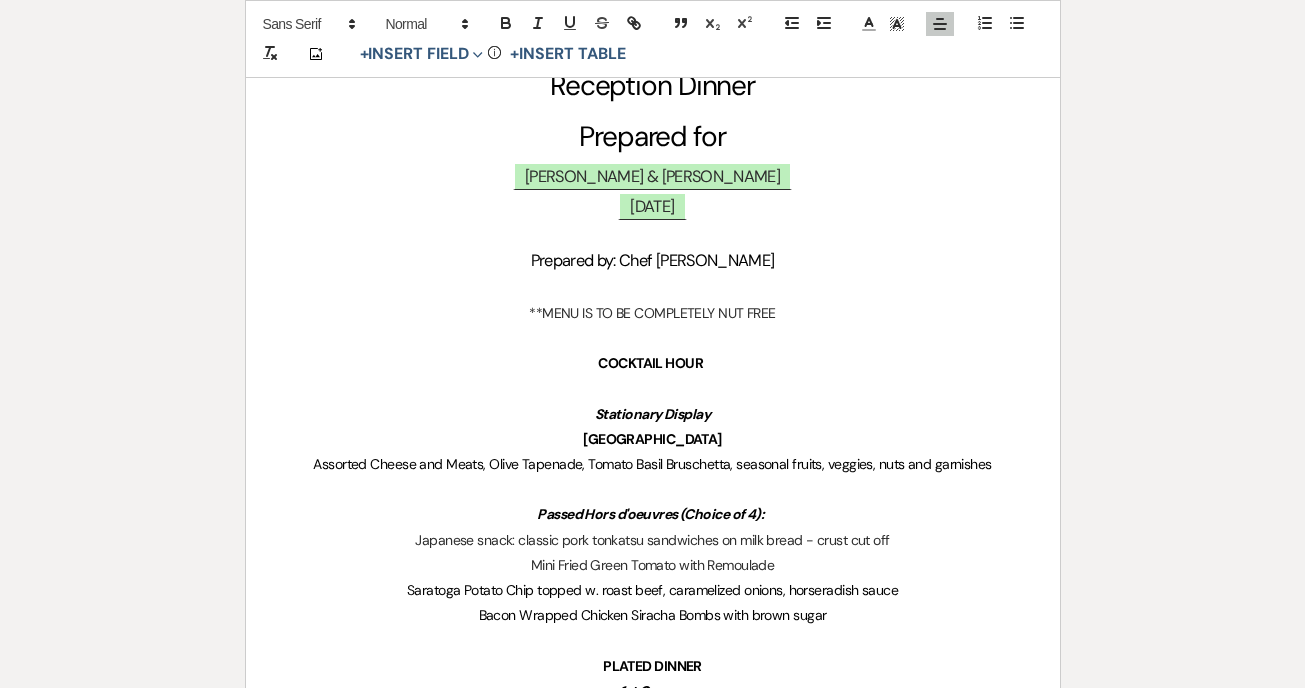 click on "**MENU IS TO BE COMPLETELY NUT FREE" at bounding box center (653, 313) 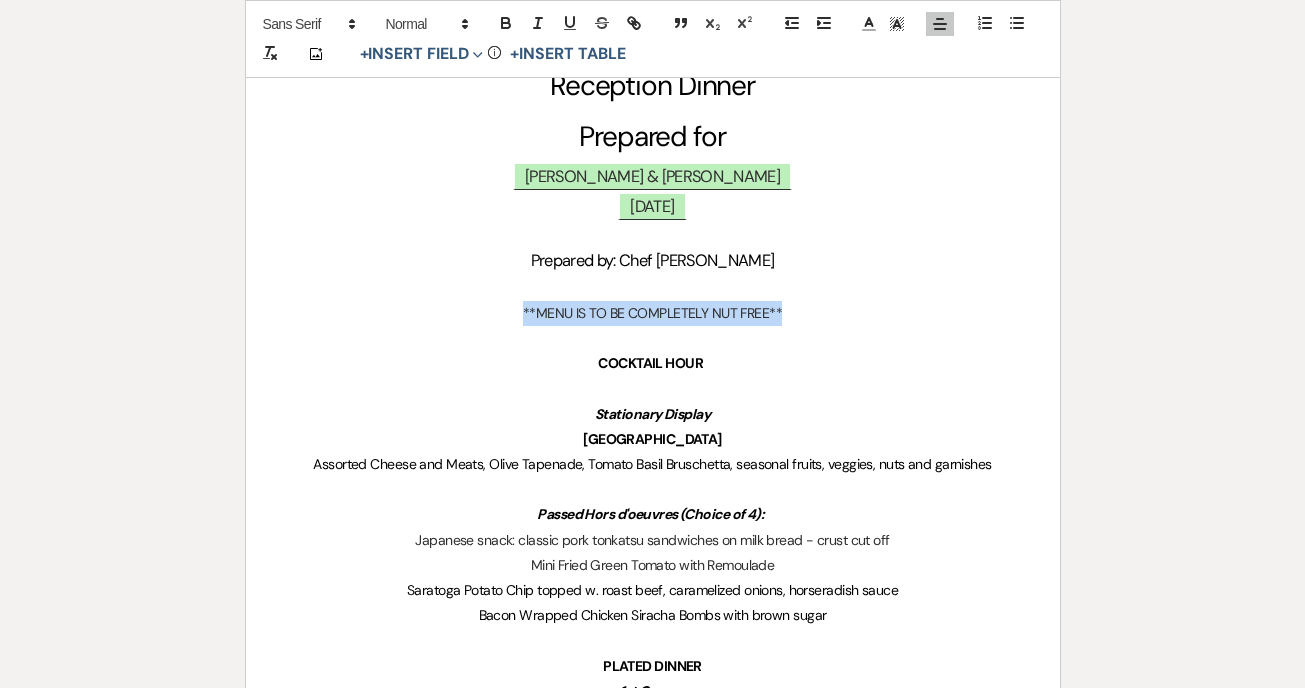 drag, startPoint x: 803, startPoint y: 315, endPoint x: 507, endPoint y: 307, distance: 296.1081 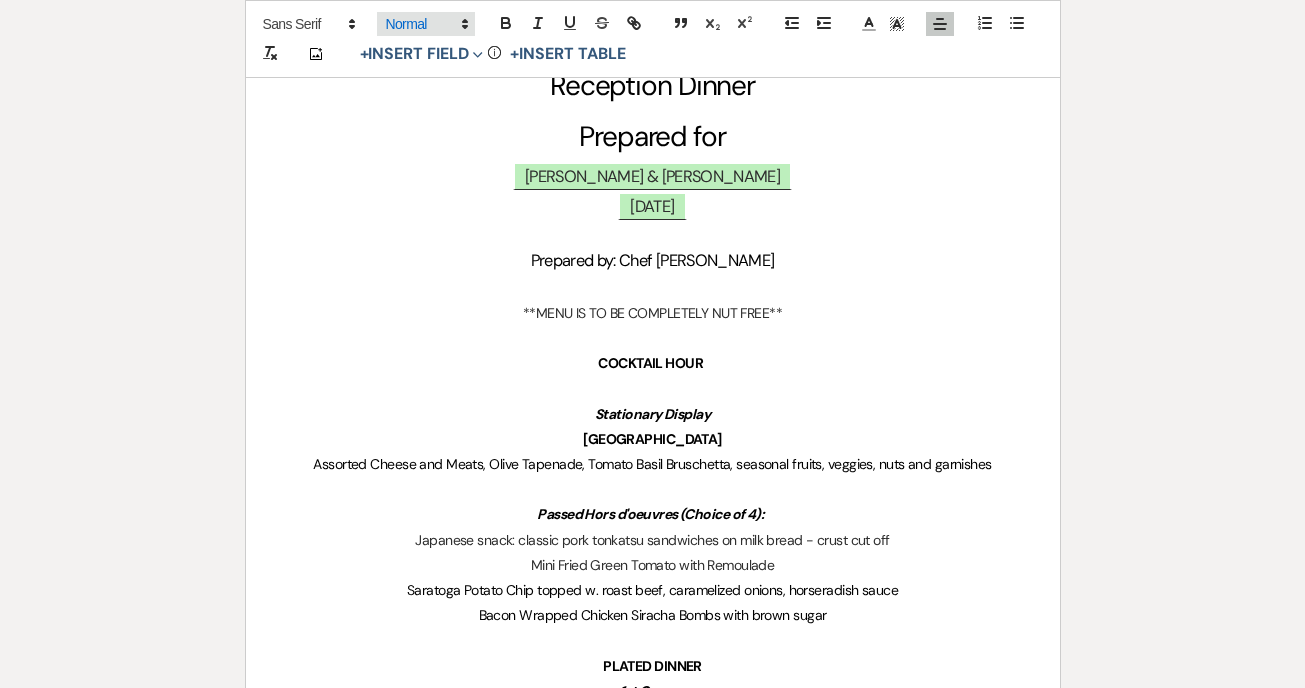 click at bounding box center (426, 24) 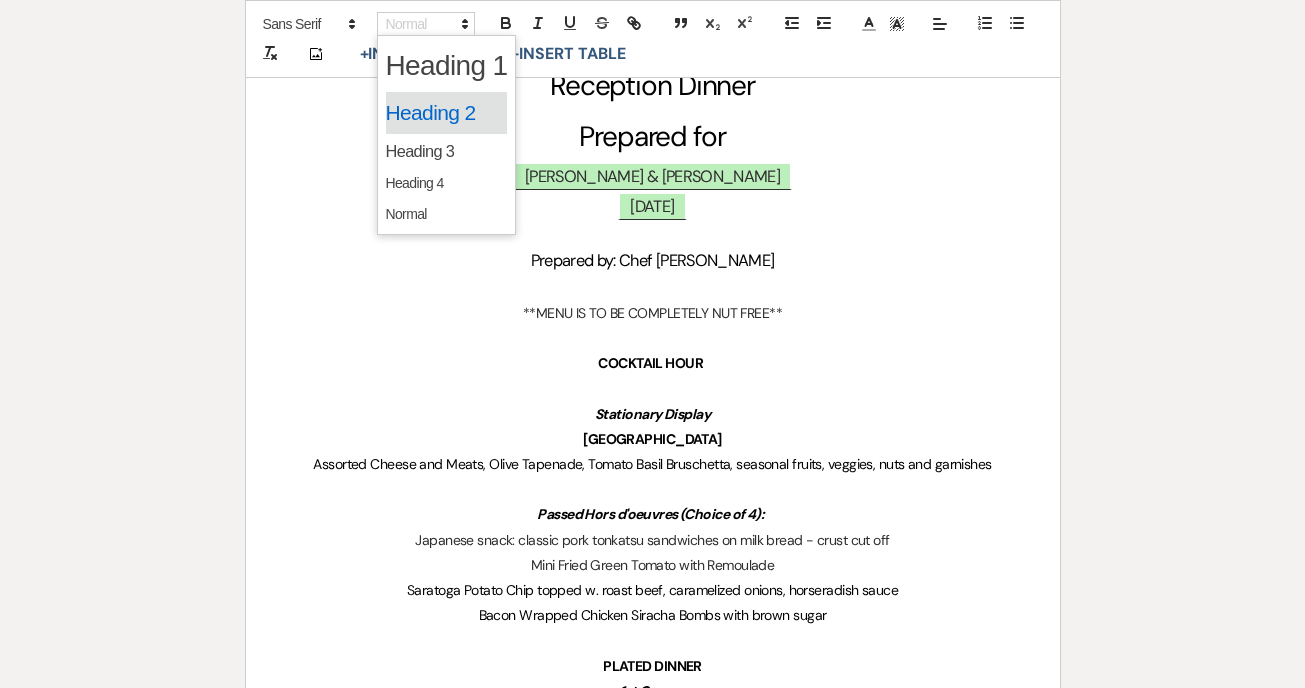 click at bounding box center [447, 113] 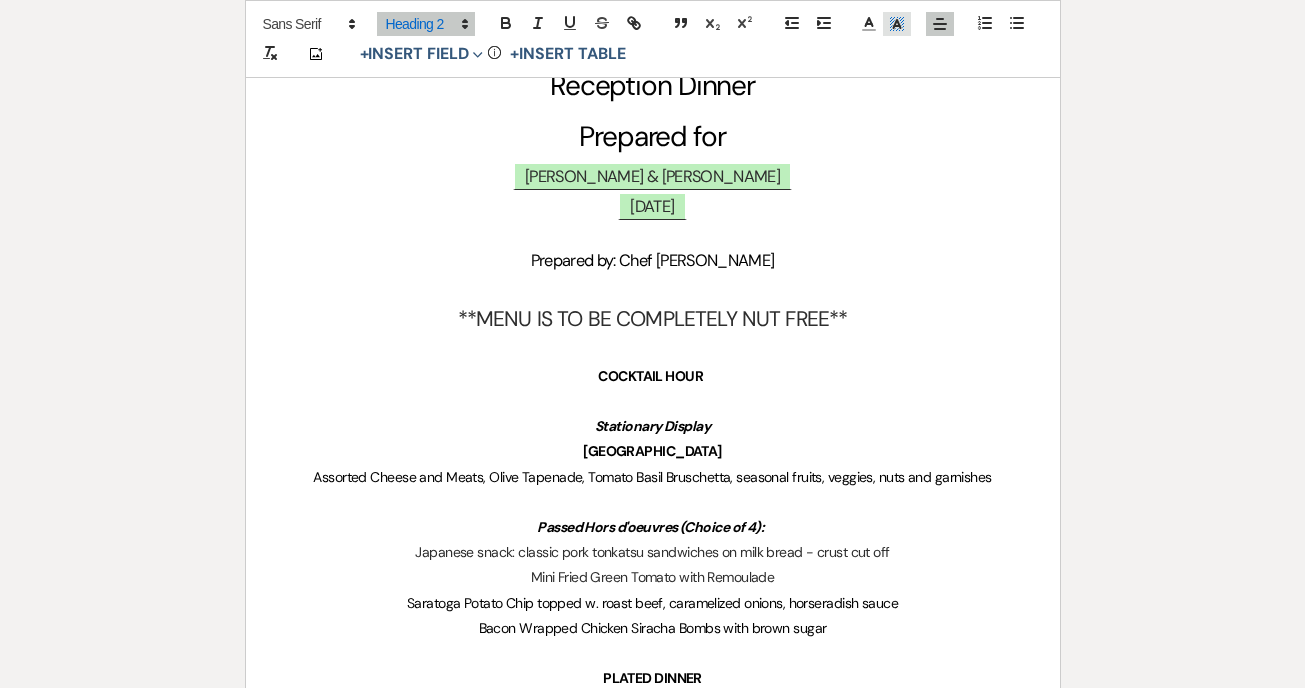 click 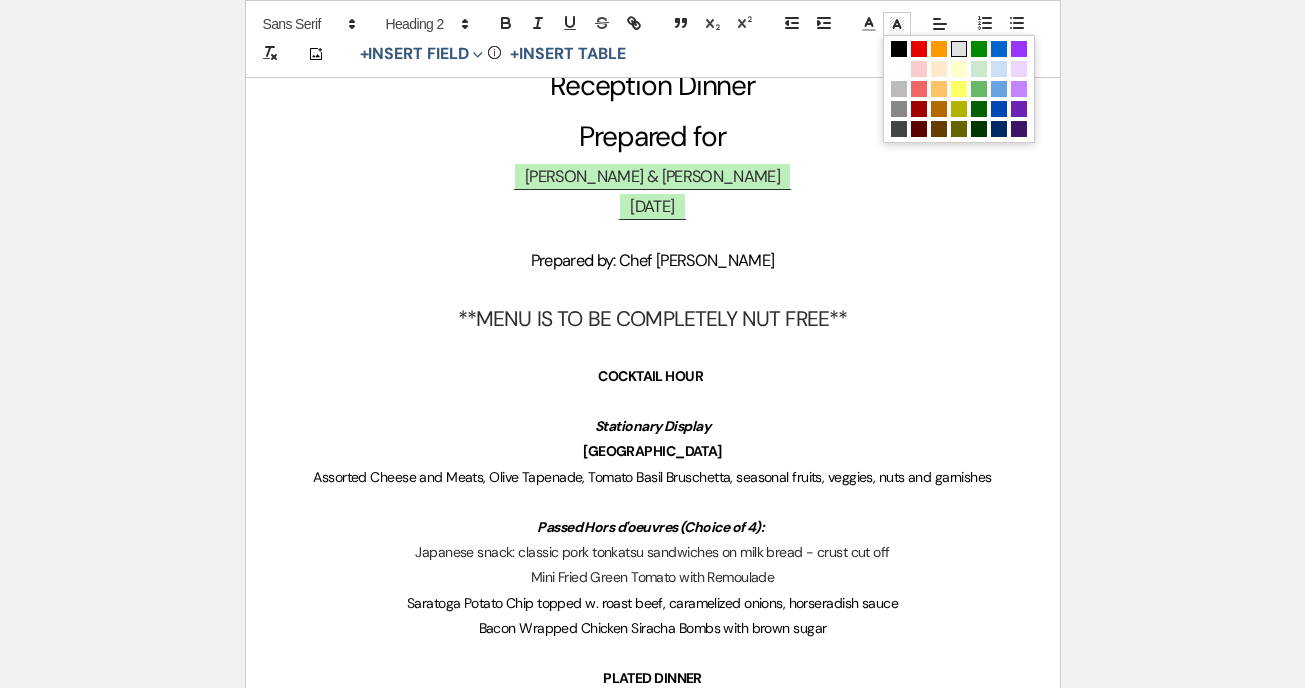 click at bounding box center [959, 49] 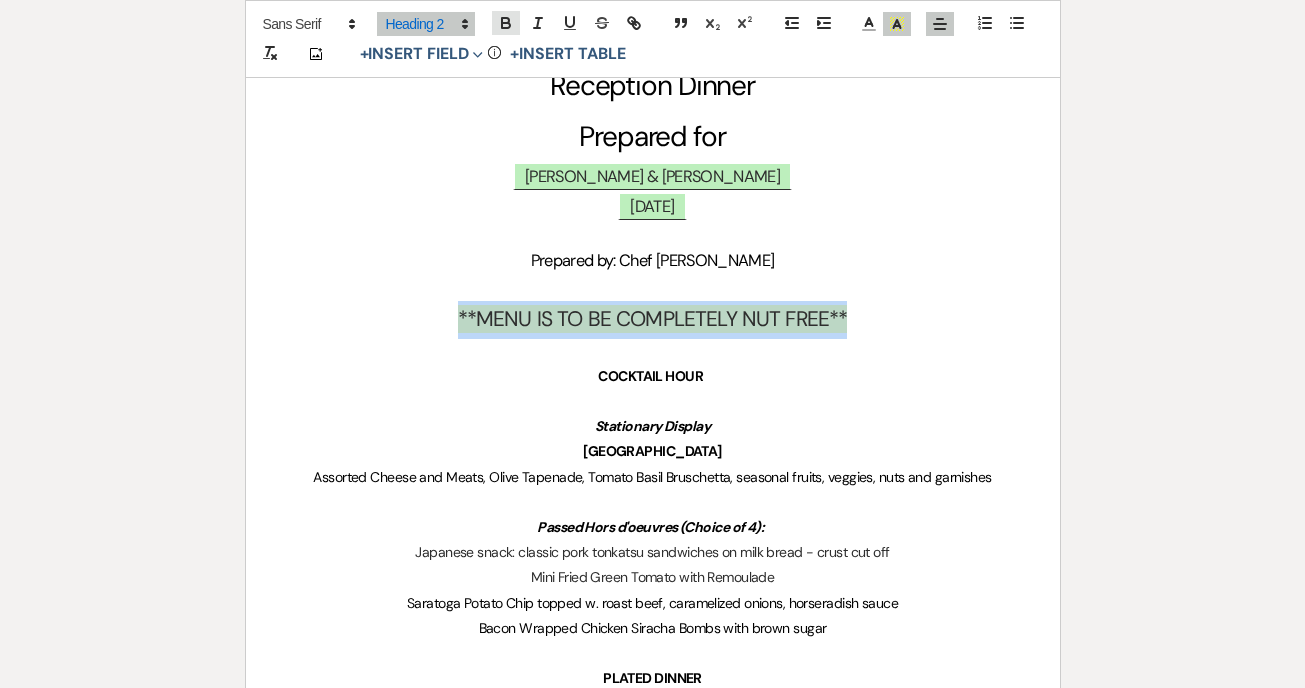 click 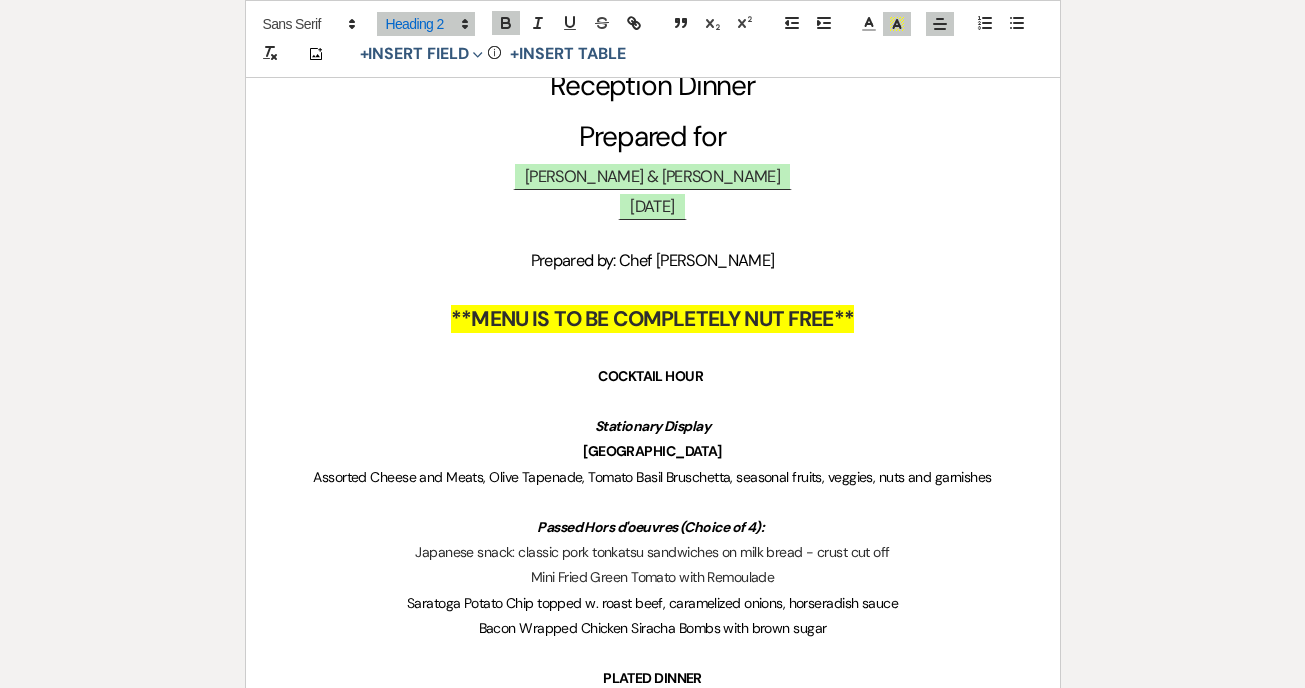 click on "Tuscan Station" at bounding box center [653, 451] 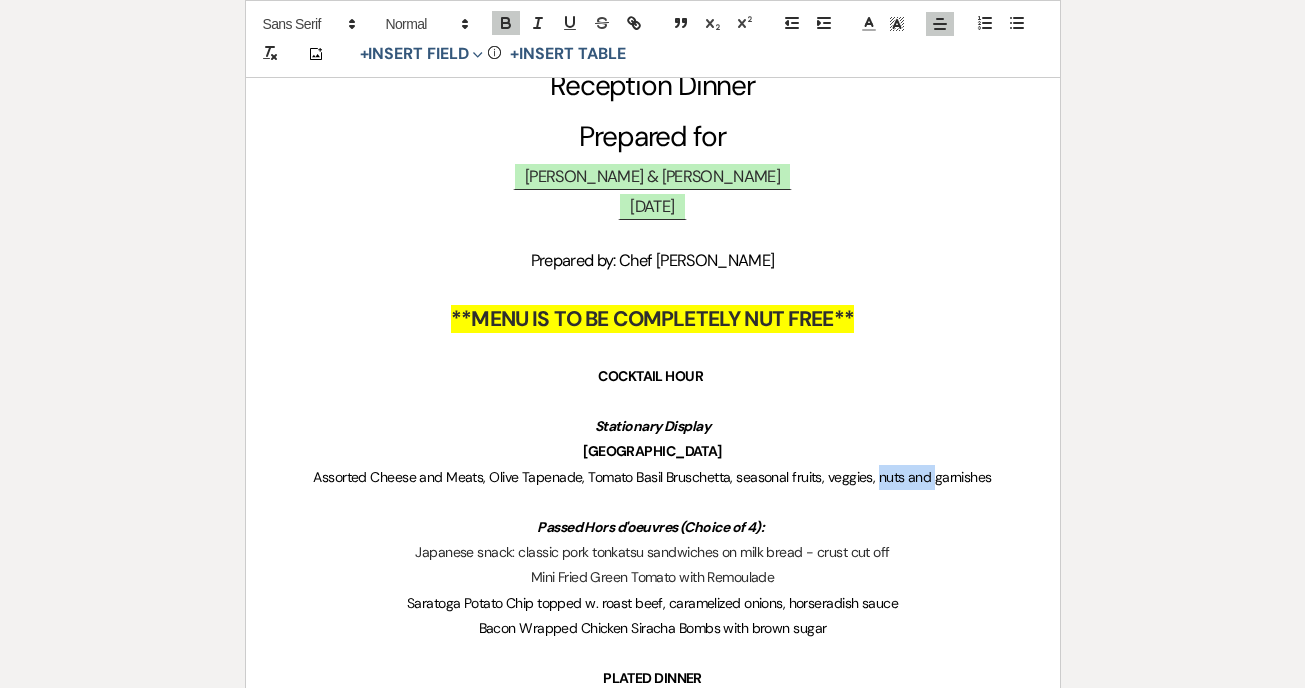 drag, startPoint x: 932, startPoint y: 476, endPoint x: 876, endPoint y: 477, distance: 56.008926 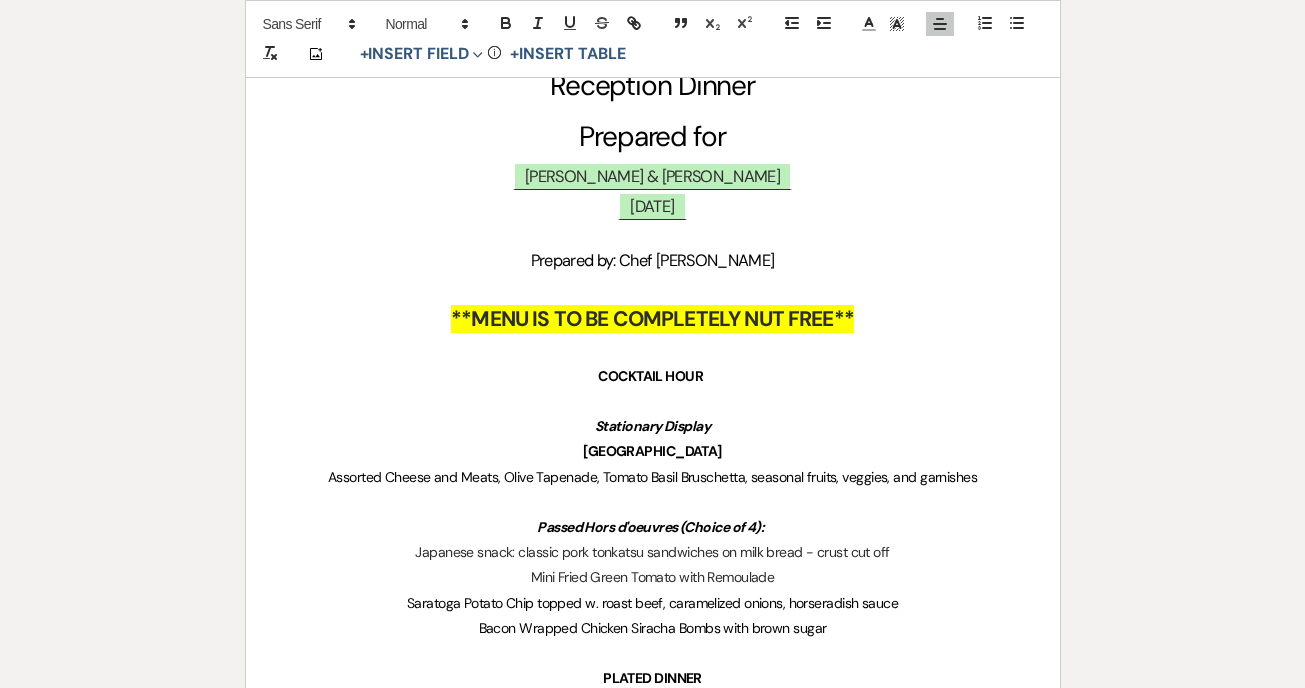 click on "Assorted Cheese and Meats, Olive Tapenade, Tomato Basil Bruschetta, seasonal fruits, veggies, and garnishes" at bounding box center (653, 477) 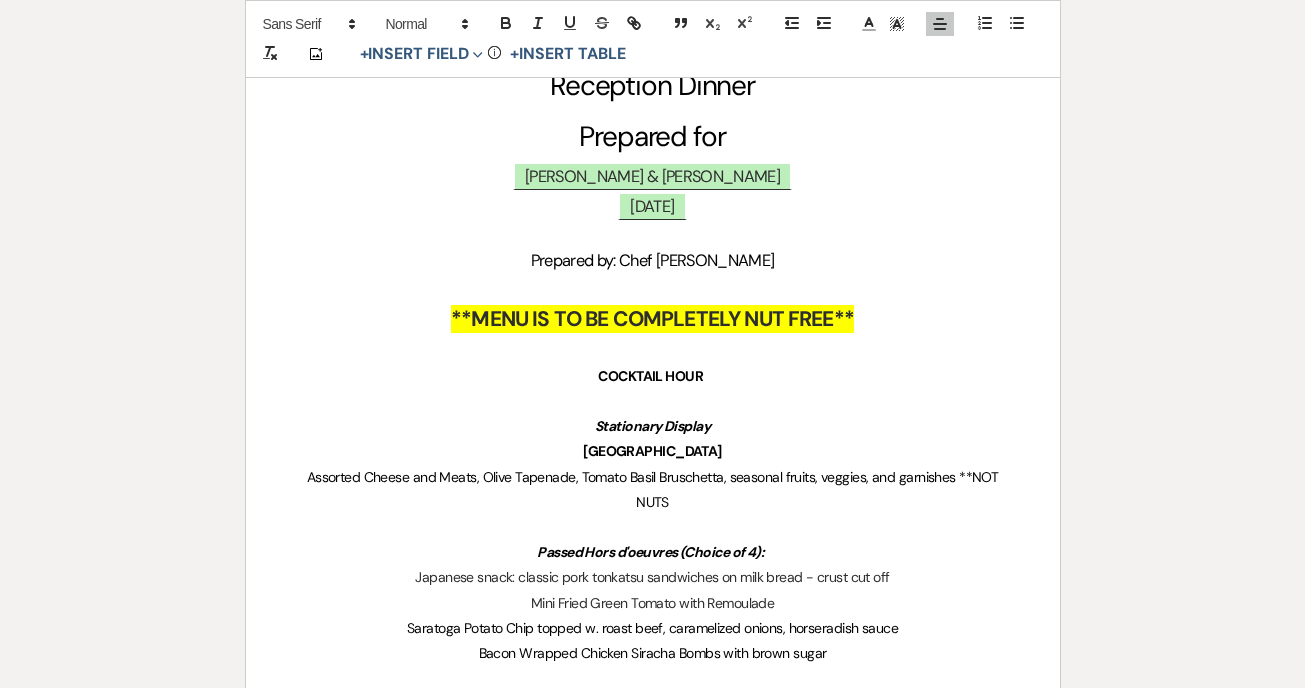 click on "Assorted Cheese and Meats, Olive Tapenade, Tomato Basil Bruschetta, seasonal fruits, veggies, and garnishes **NOT NUTS" at bounding box center [654, 489] 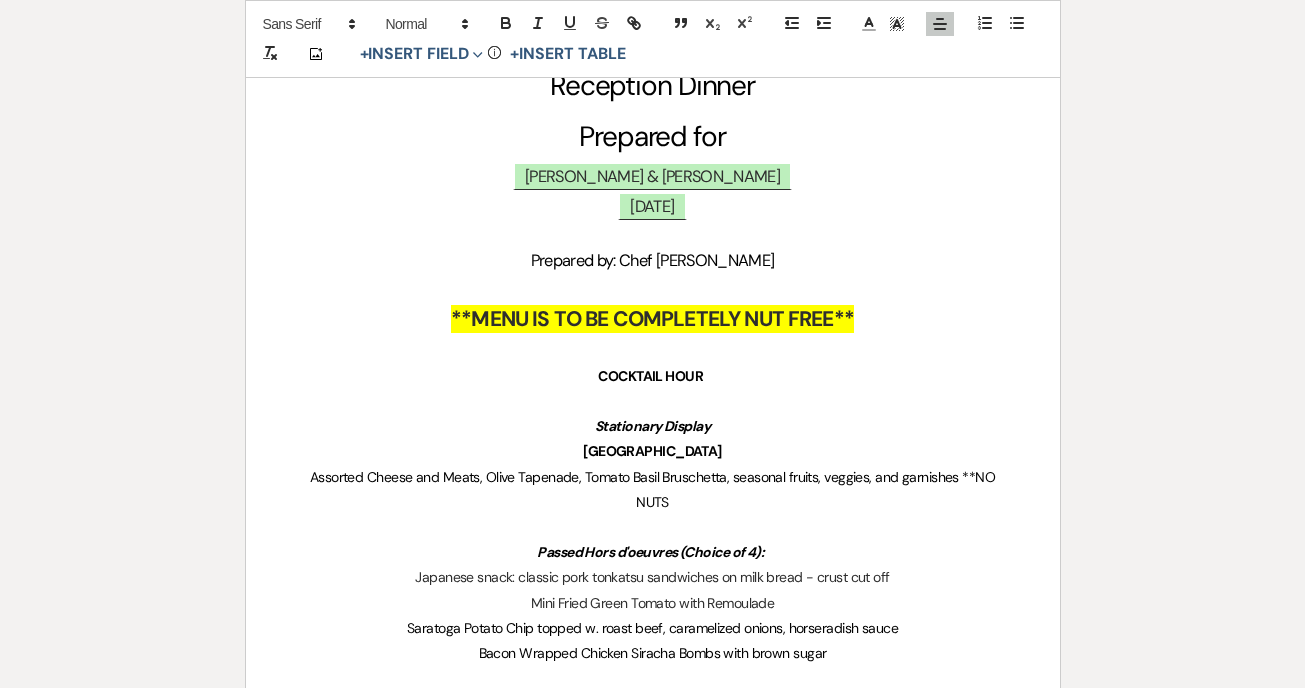 scroll, scrollTop: 0, scrollLeft: 0, axis: both 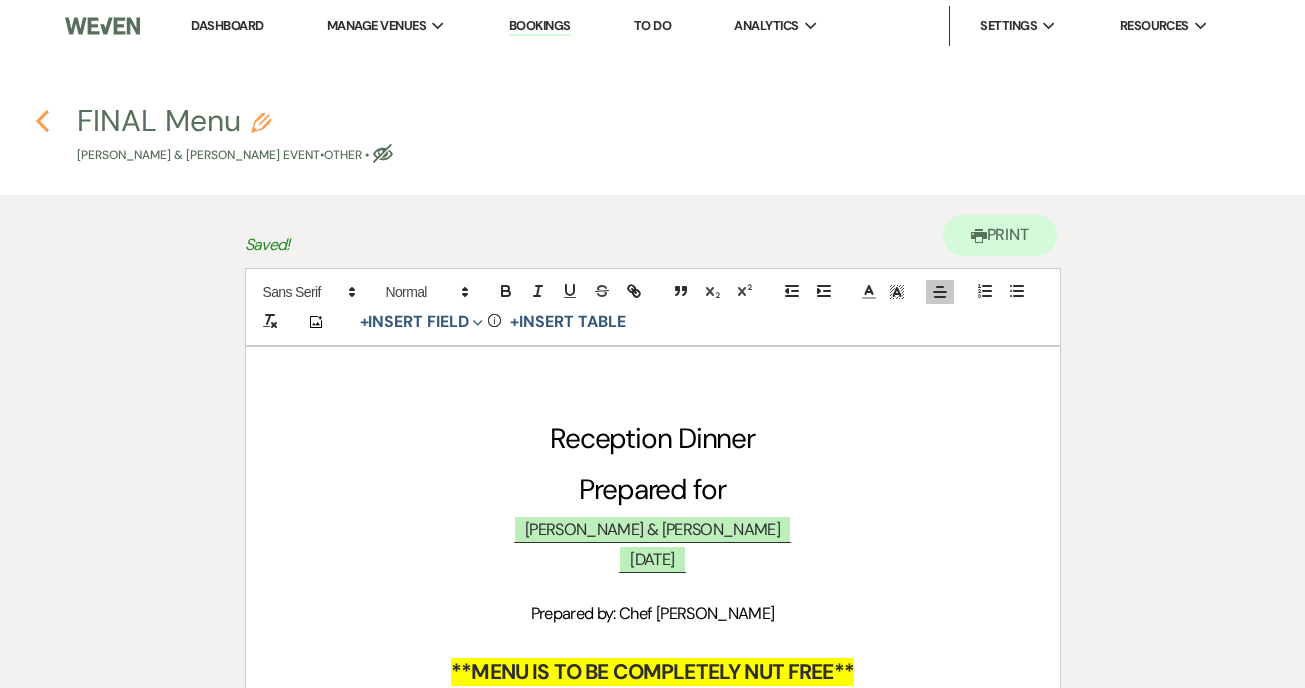 click on "Previous" 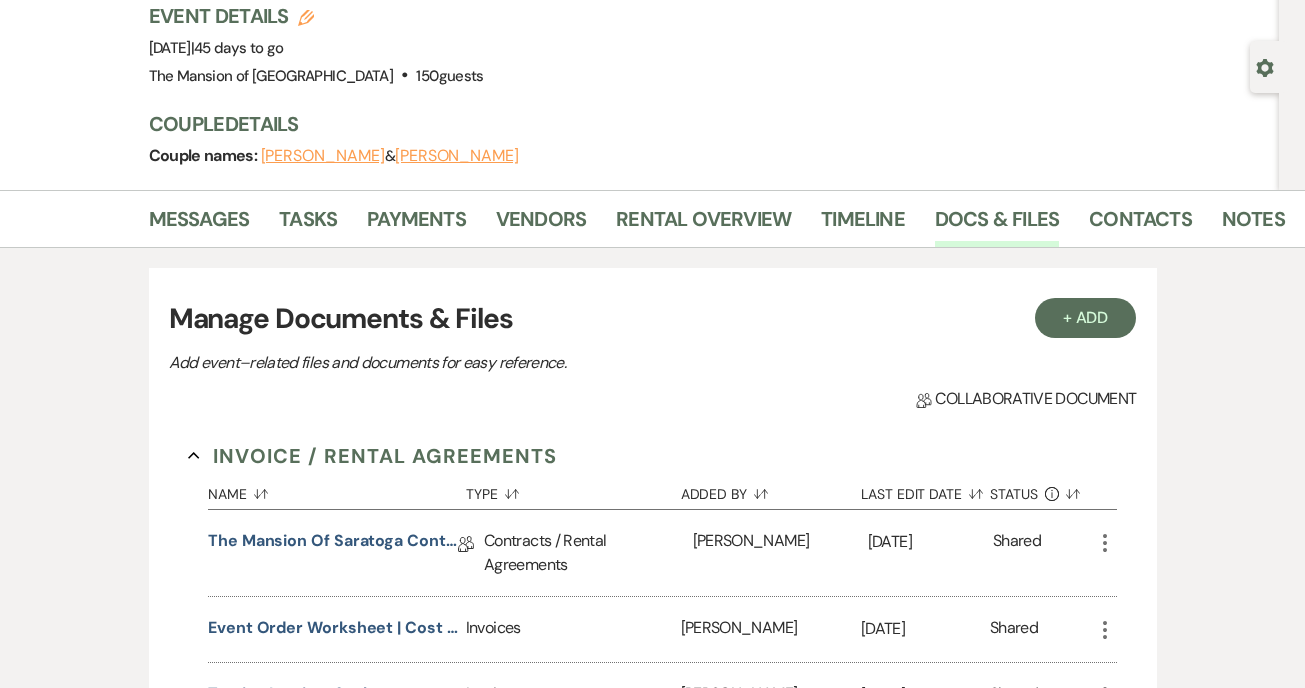 scroll, scrollTop: 0, scrollLeft: 0, axis: both 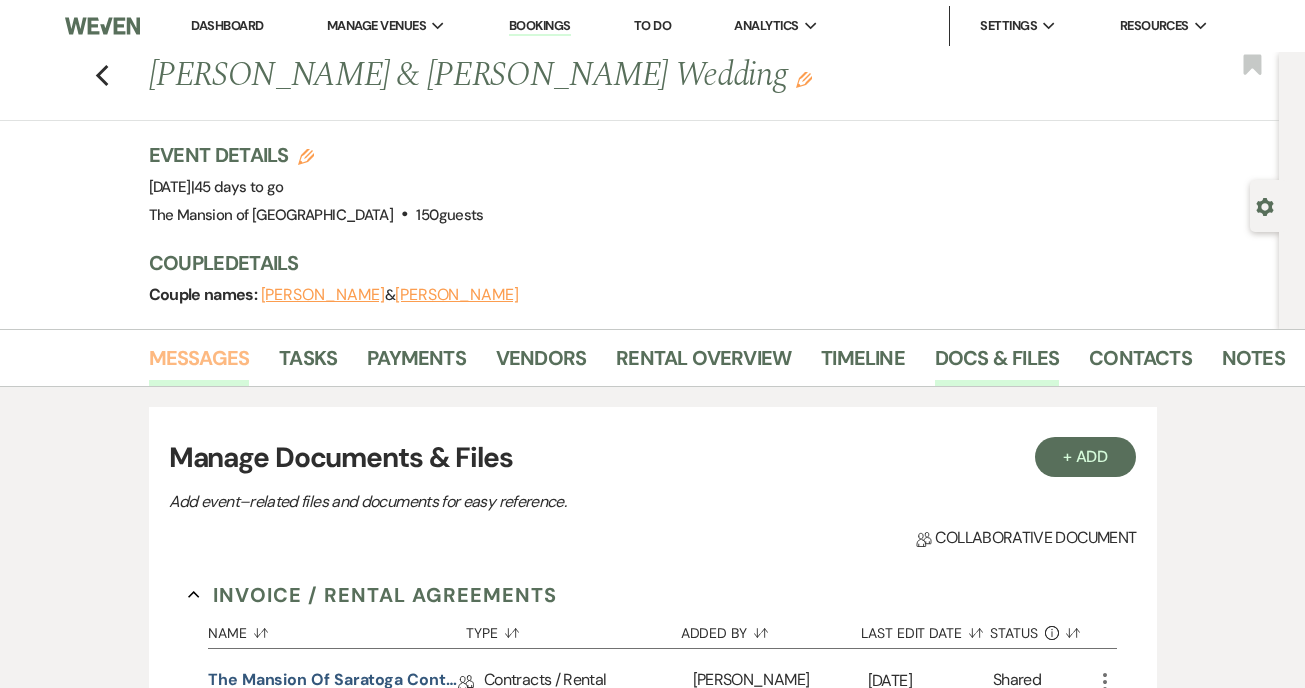 click on "Messages" at bounding box center (199, 364) 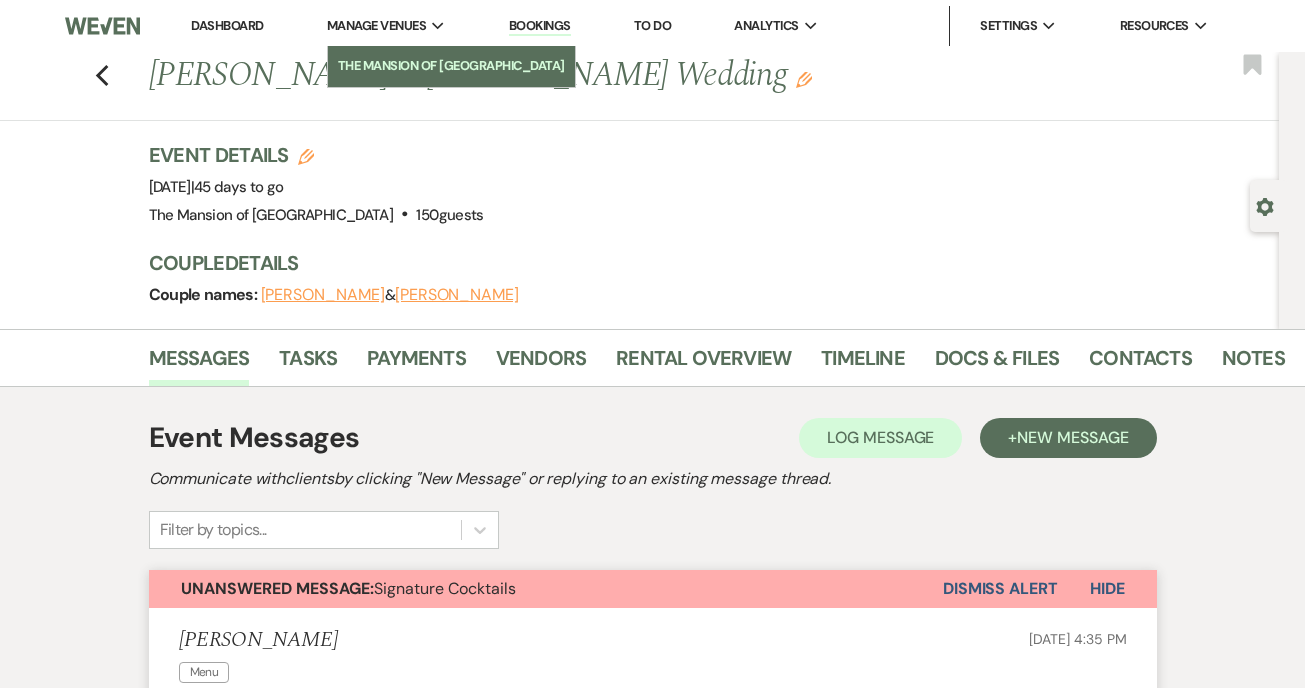 click on "The Mansion of [GEOGRAPHIC_DATA]" at bounding box center (451, 66) 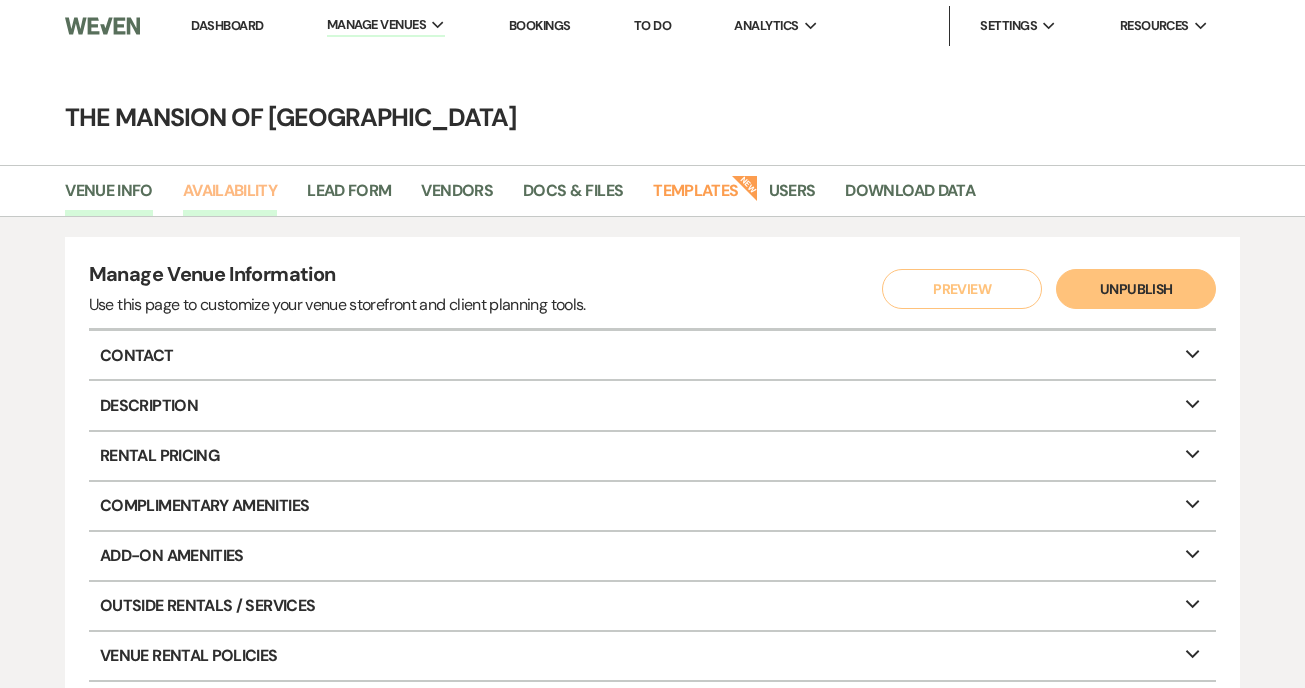 click on "Availability" at bounding box center (230, 197) 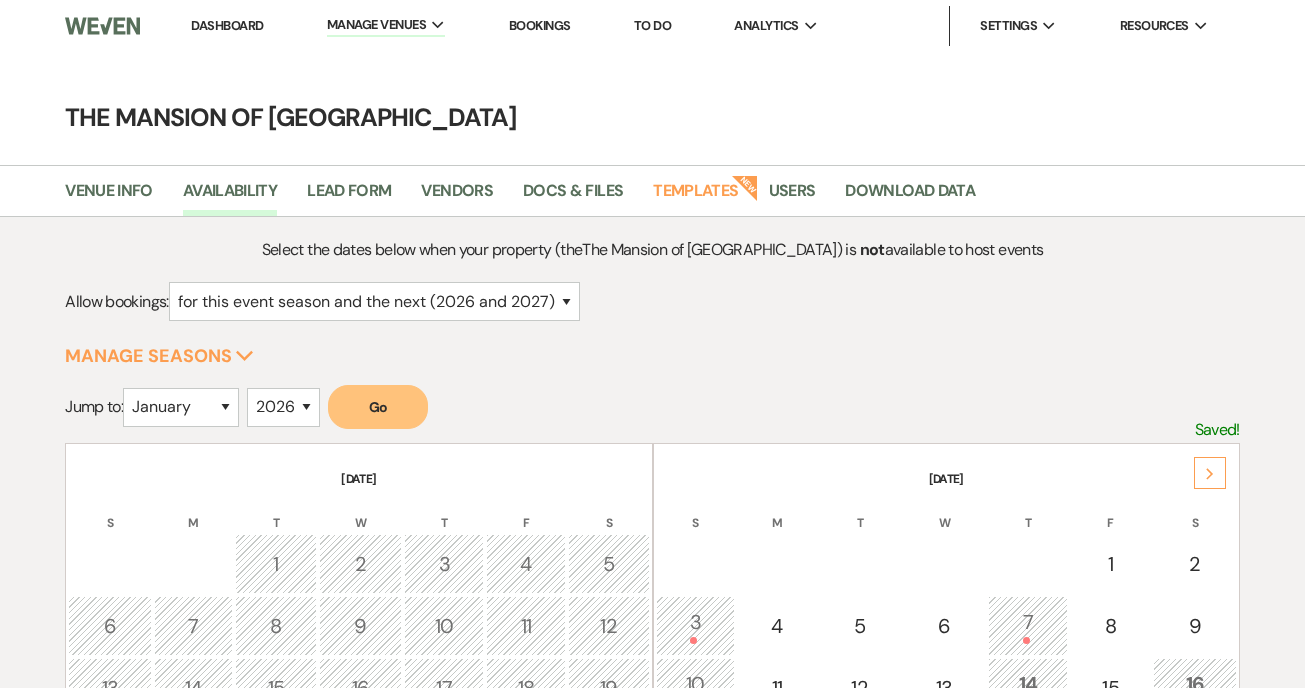 click on "August 2025" at bounding box center (946, 467) 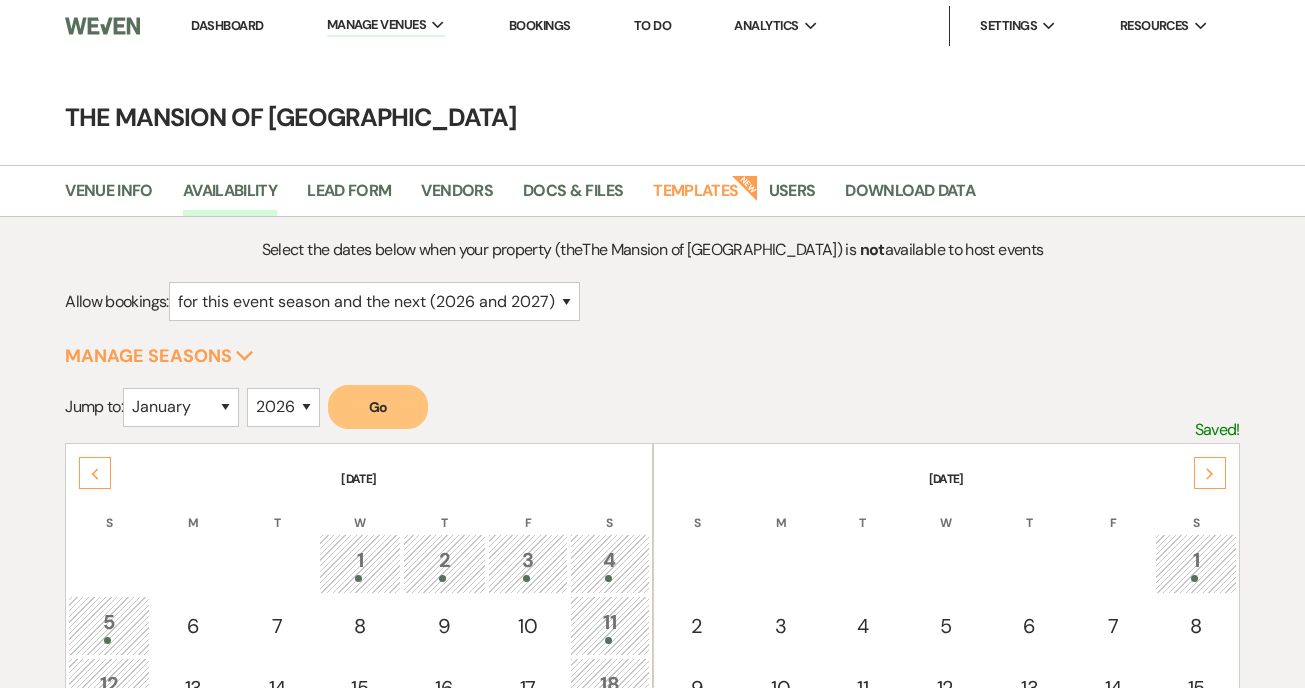 click on "Next" 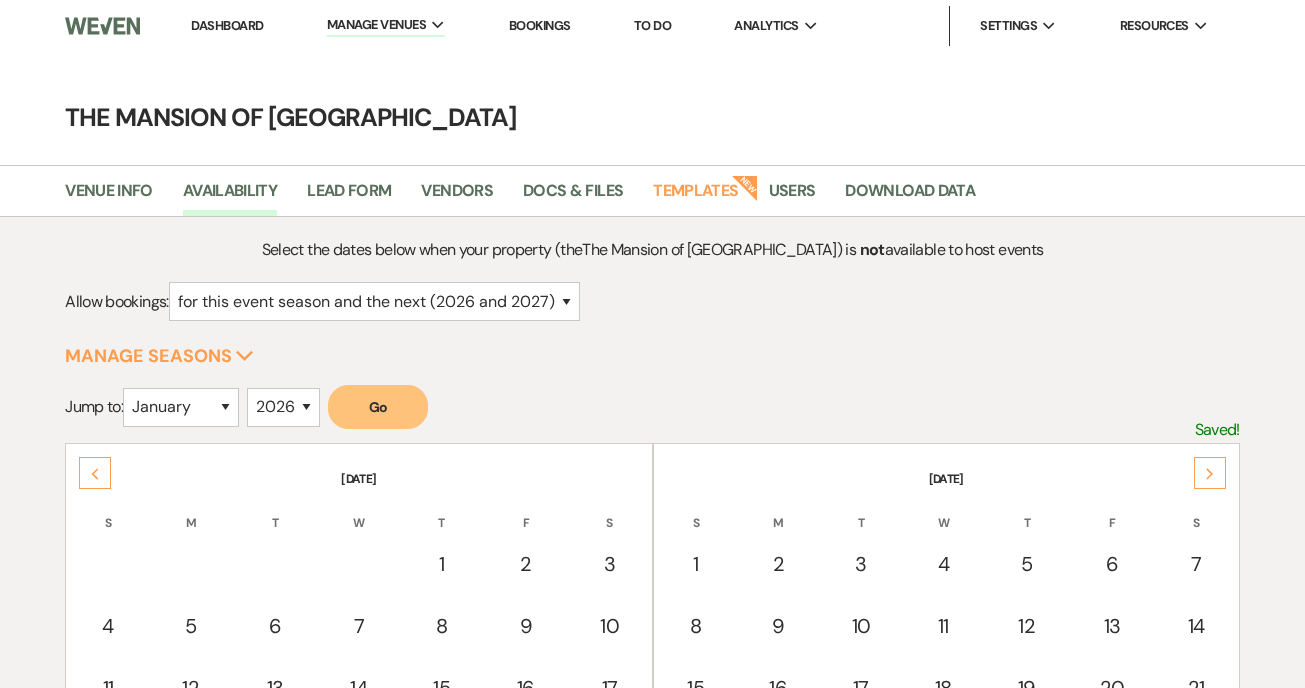 click on "Next" 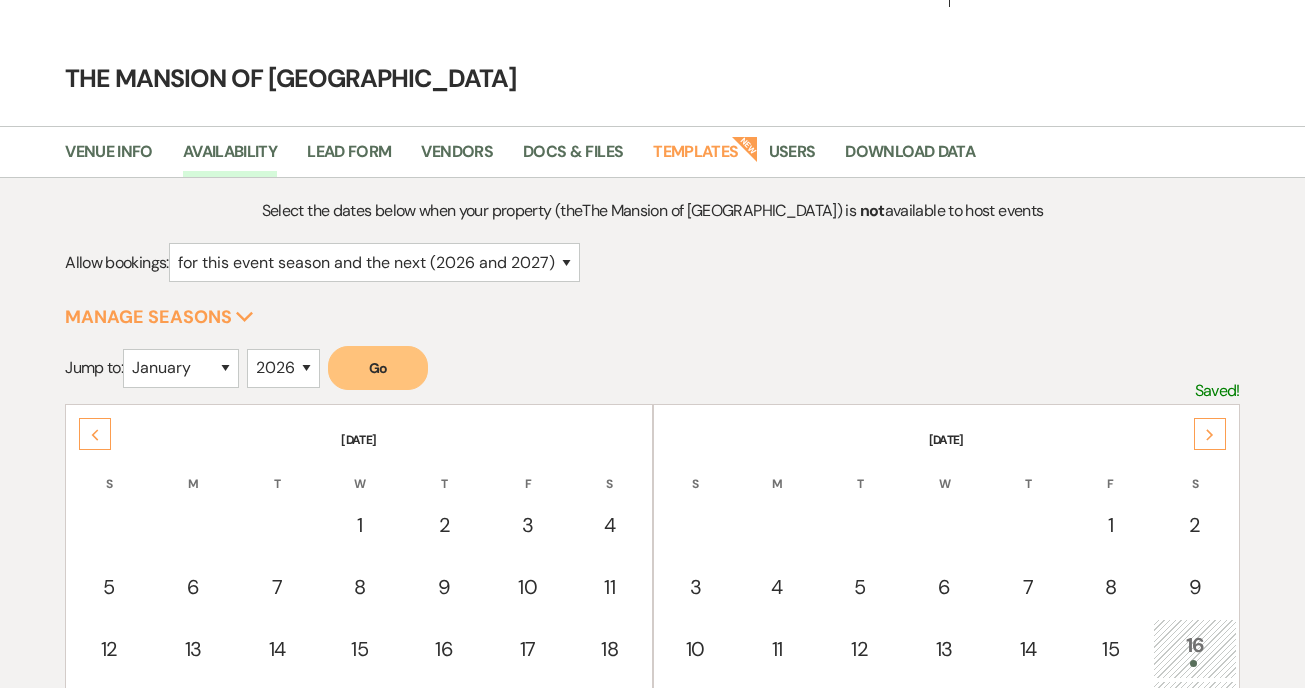 scroll, scrollTop: 0, scrollLeft: 0, axis: both 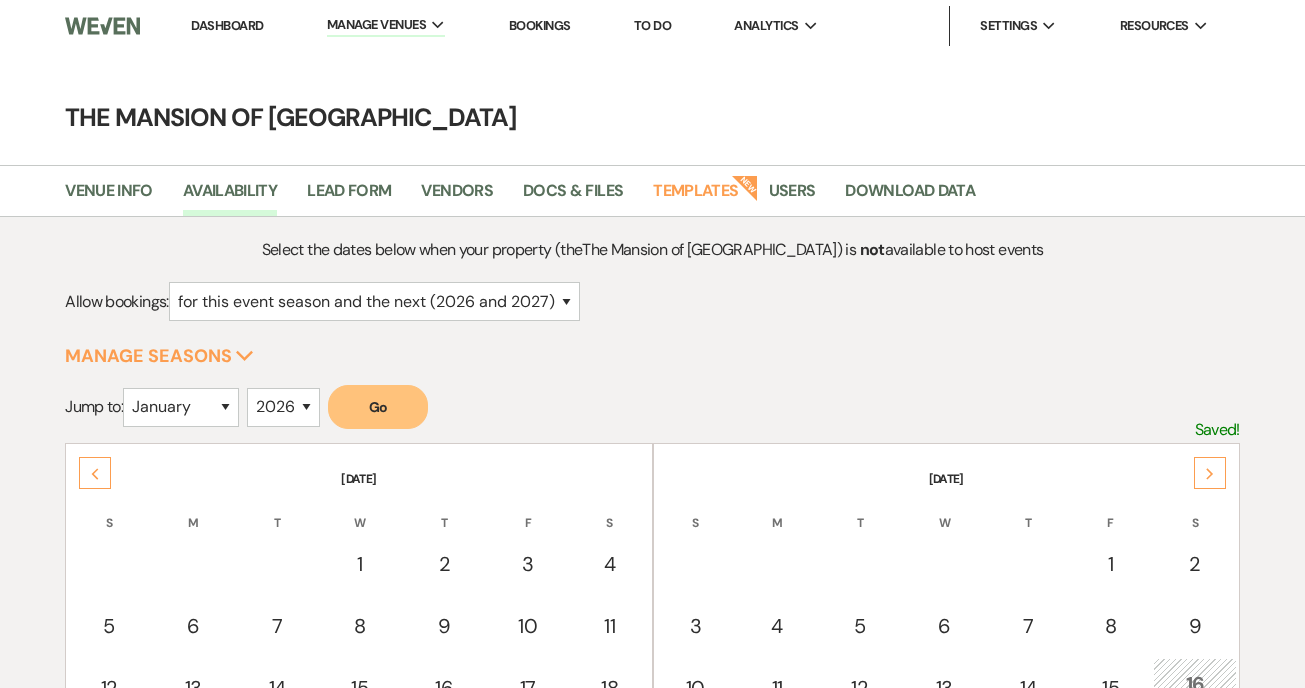 click on "Dashboard" at bounding box center (227, 25) 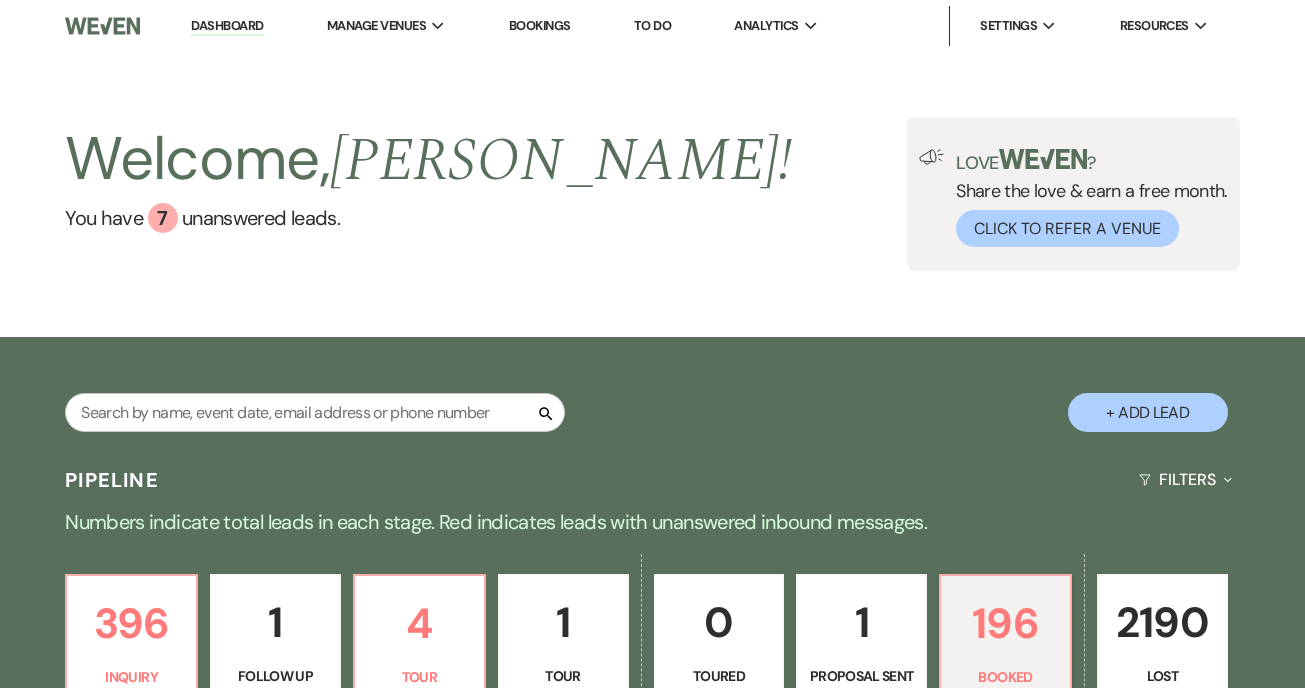 scroll, scrollTop: 333, scrollLeft: 0, axis: vertical 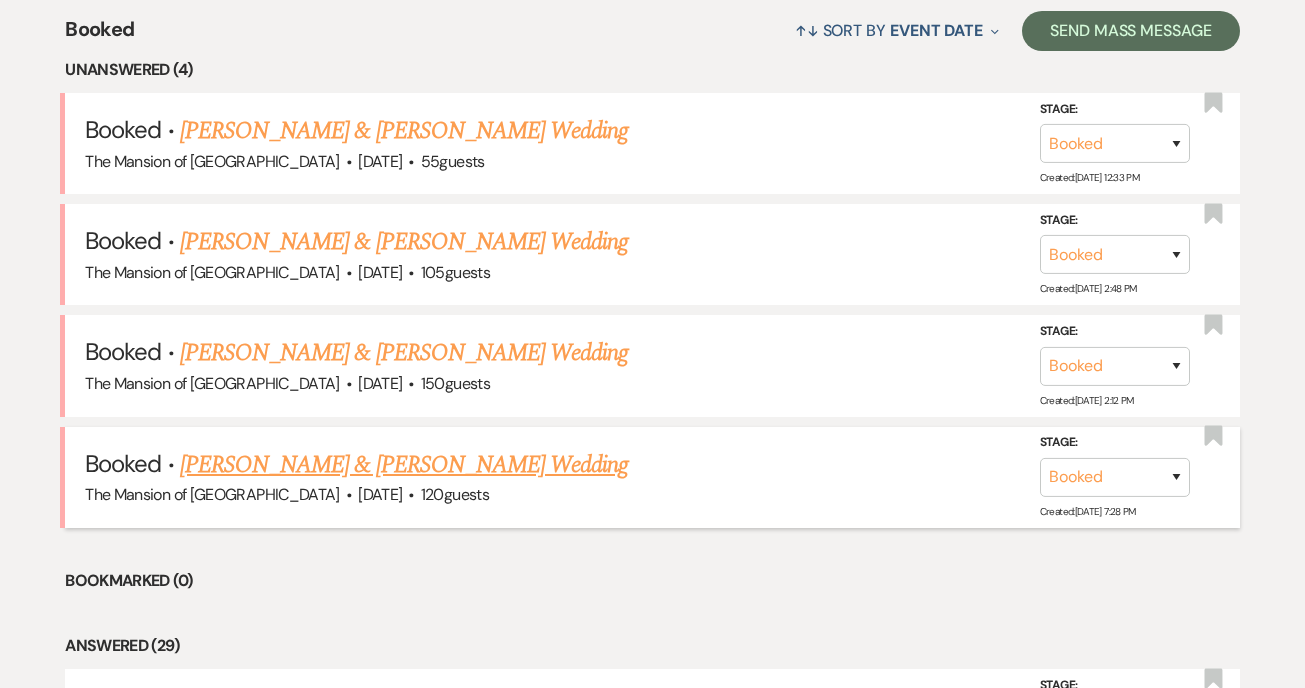 click on "[PERSON_NAME] & [PERSON_NAME] Wedding" at bounding box center [404, 465] 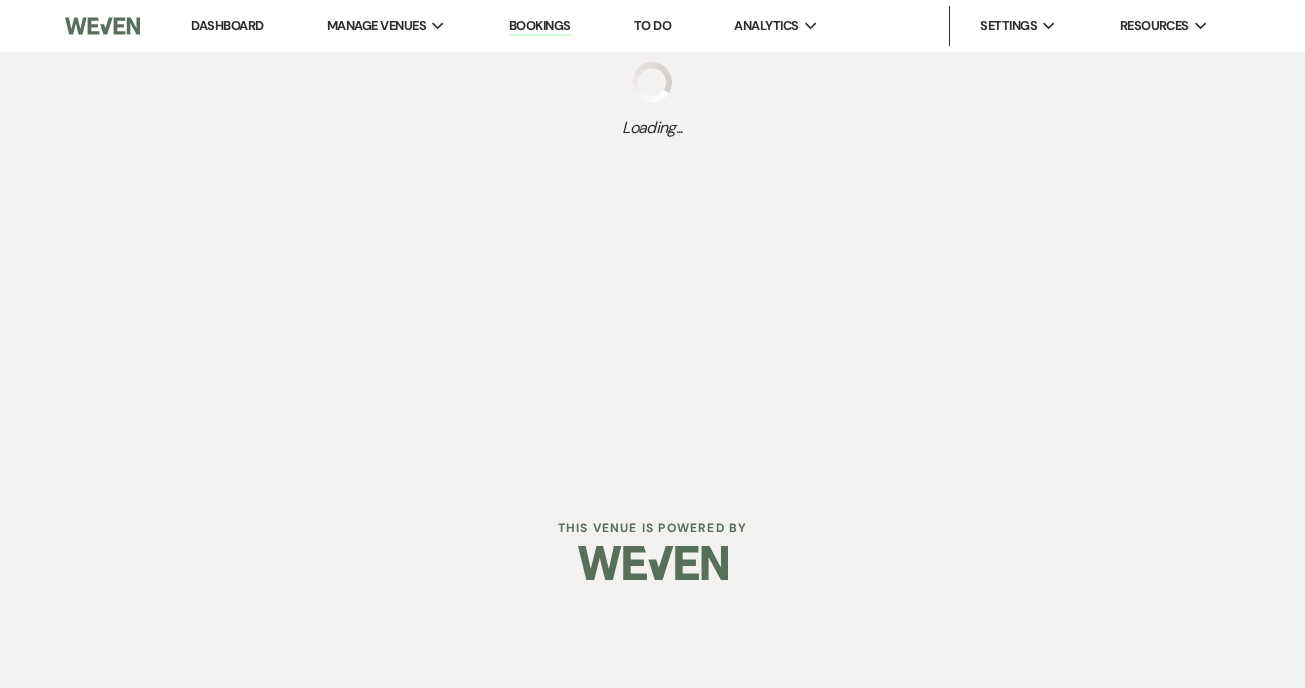 scroll, scrollTop: 0, scrollLeft: 0, axis: both 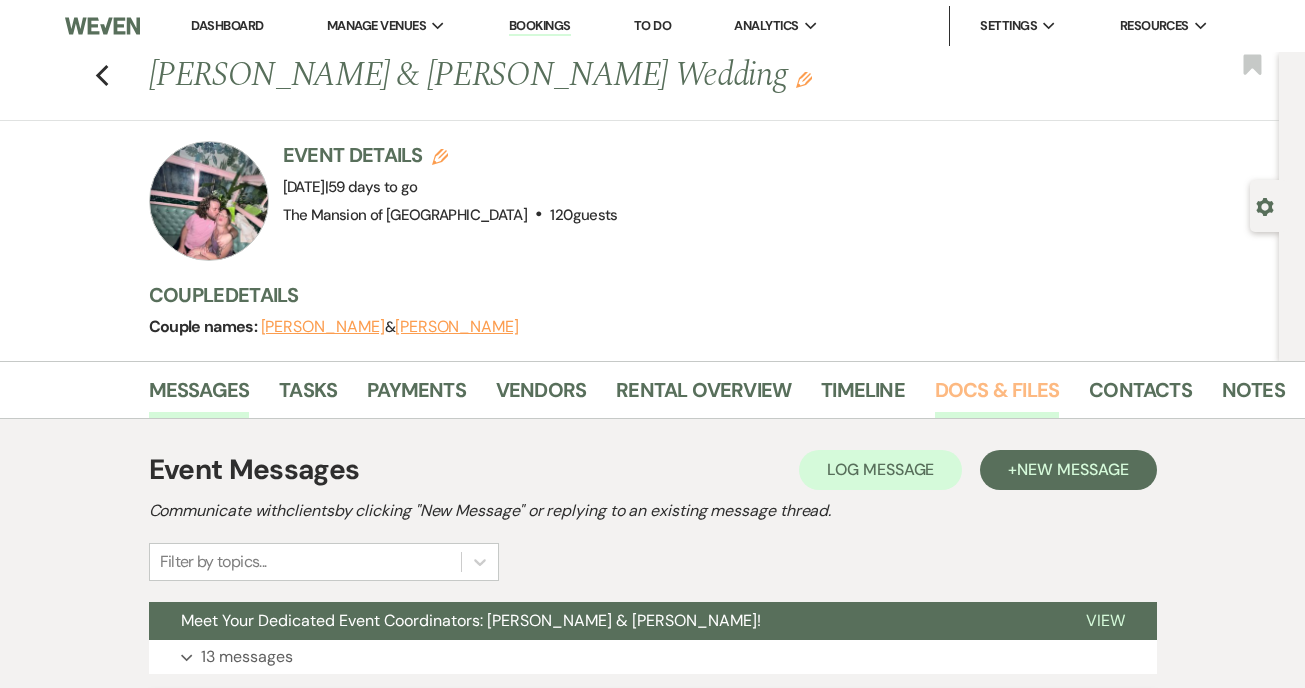 click on "Docs & Files" at bounding box center (997, 396) 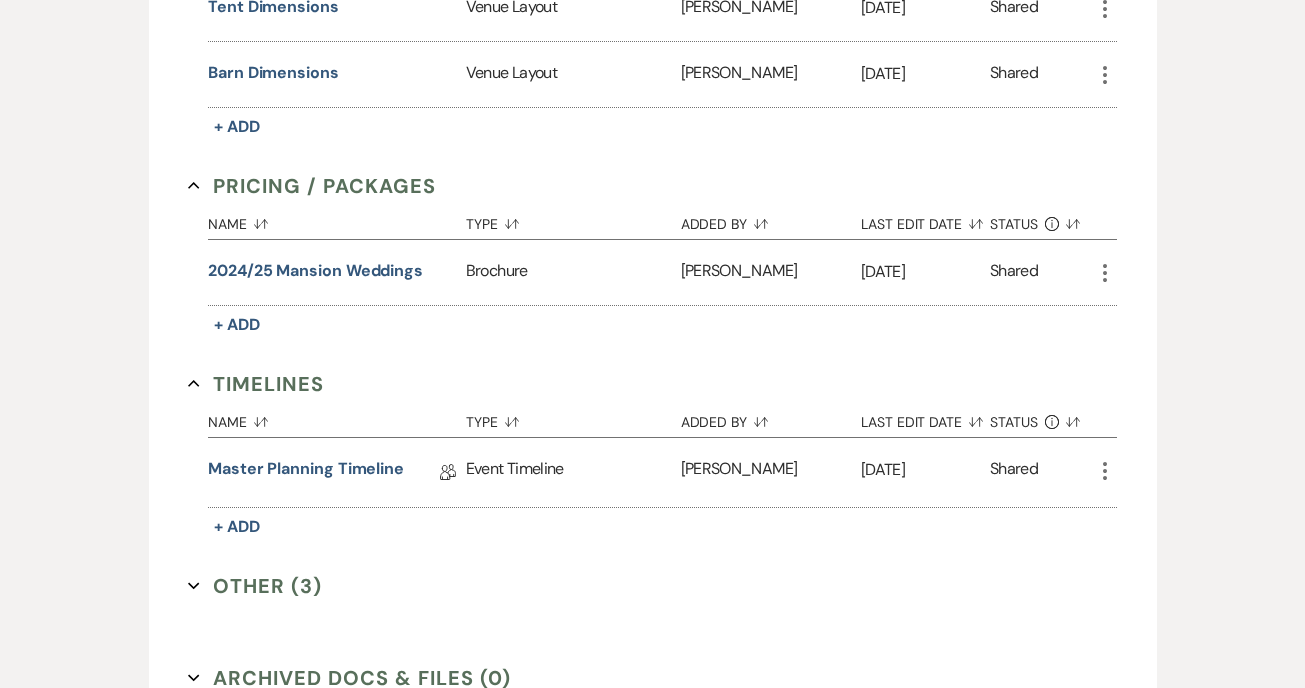 scroll, scrollTop: 1543, scrollLeft: 0, axis: vertical 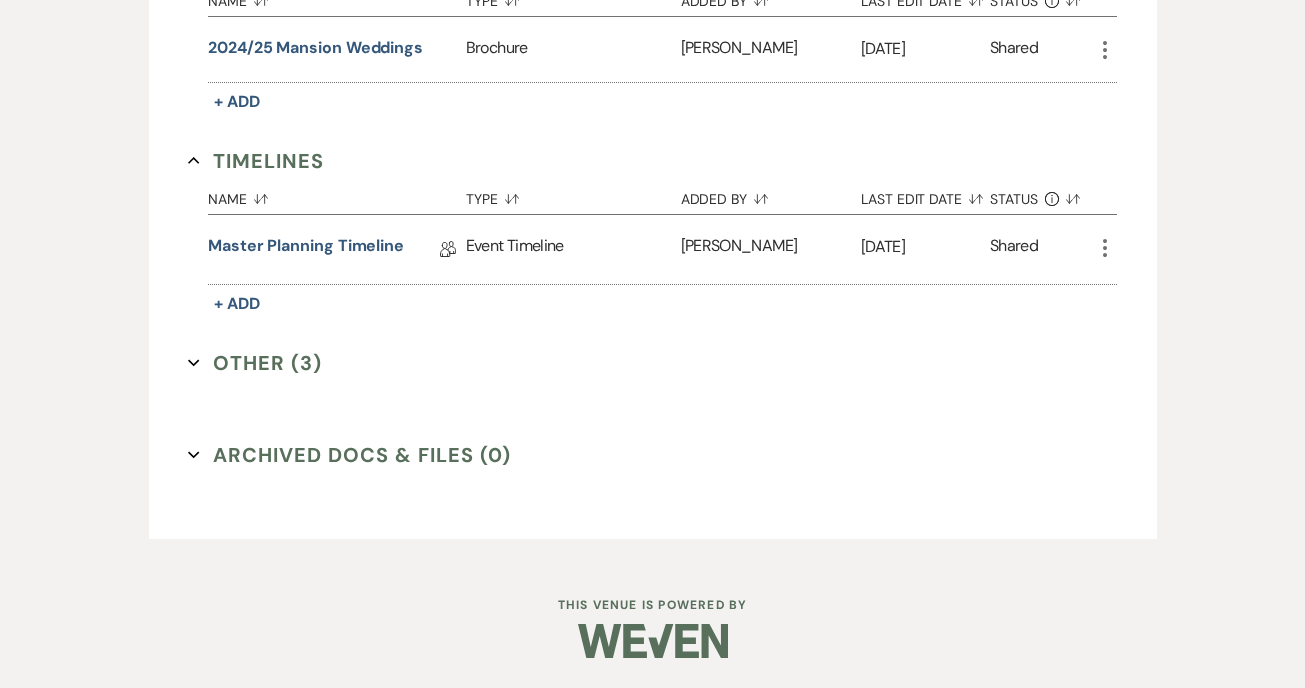 click on "Expand" 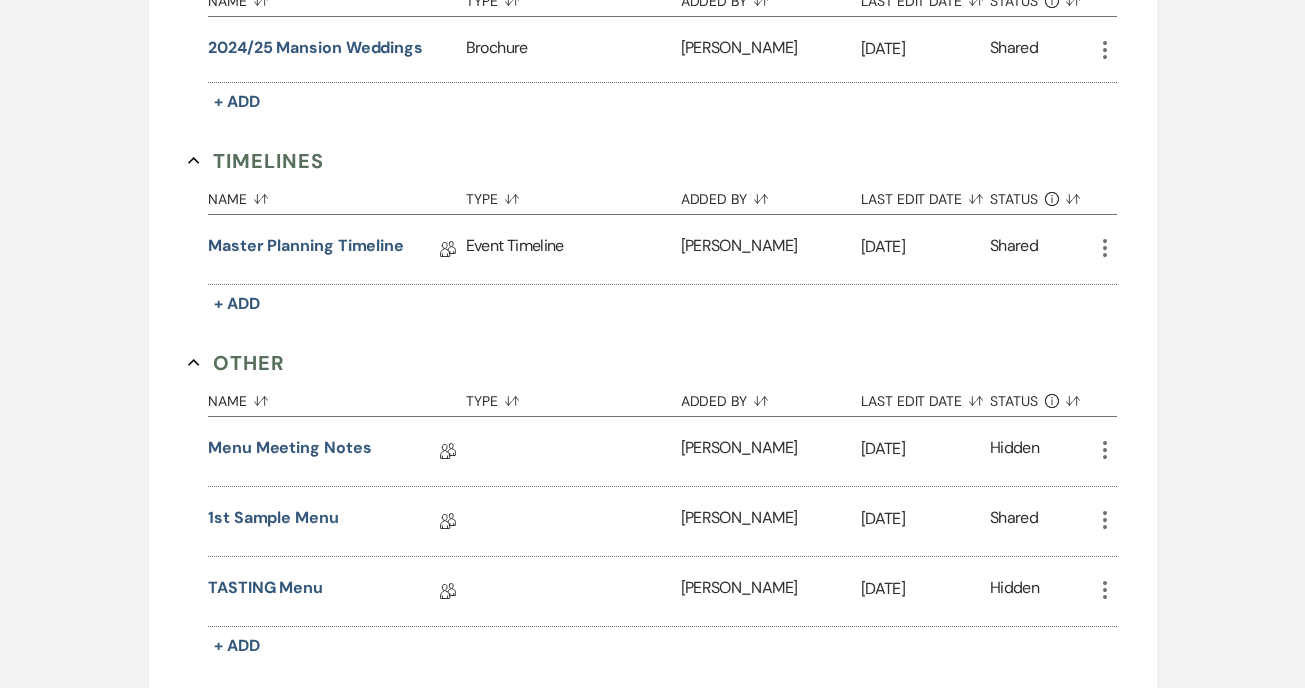 scroll, scrollTop: 1630, scrollLeft: 0, axis: vertical 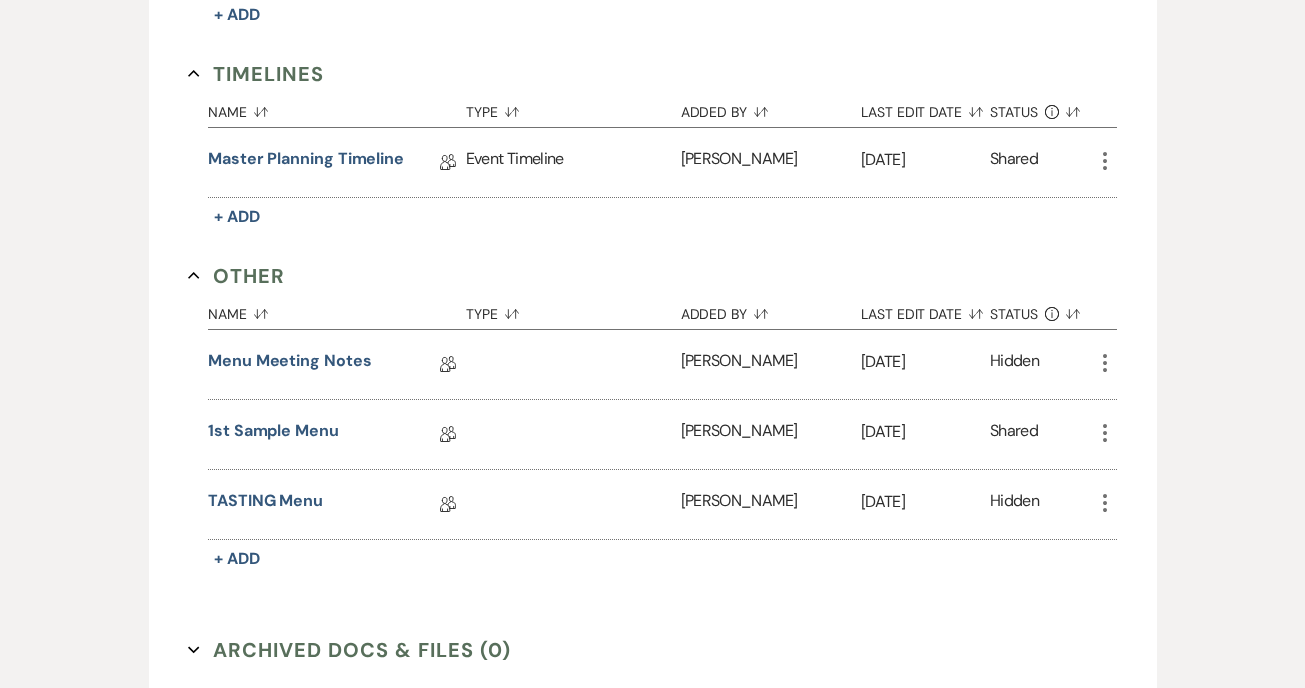 click on "More" 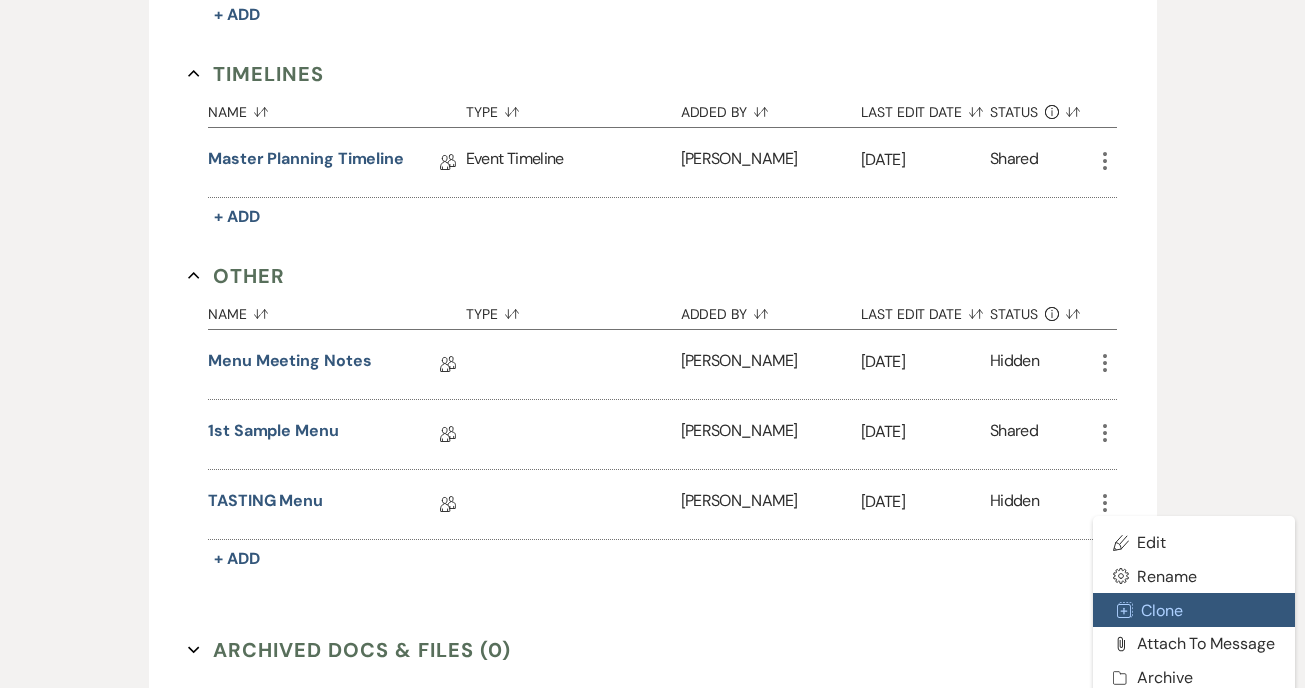 click on "Duplicate Clone" at bounding box center [1194, 610] 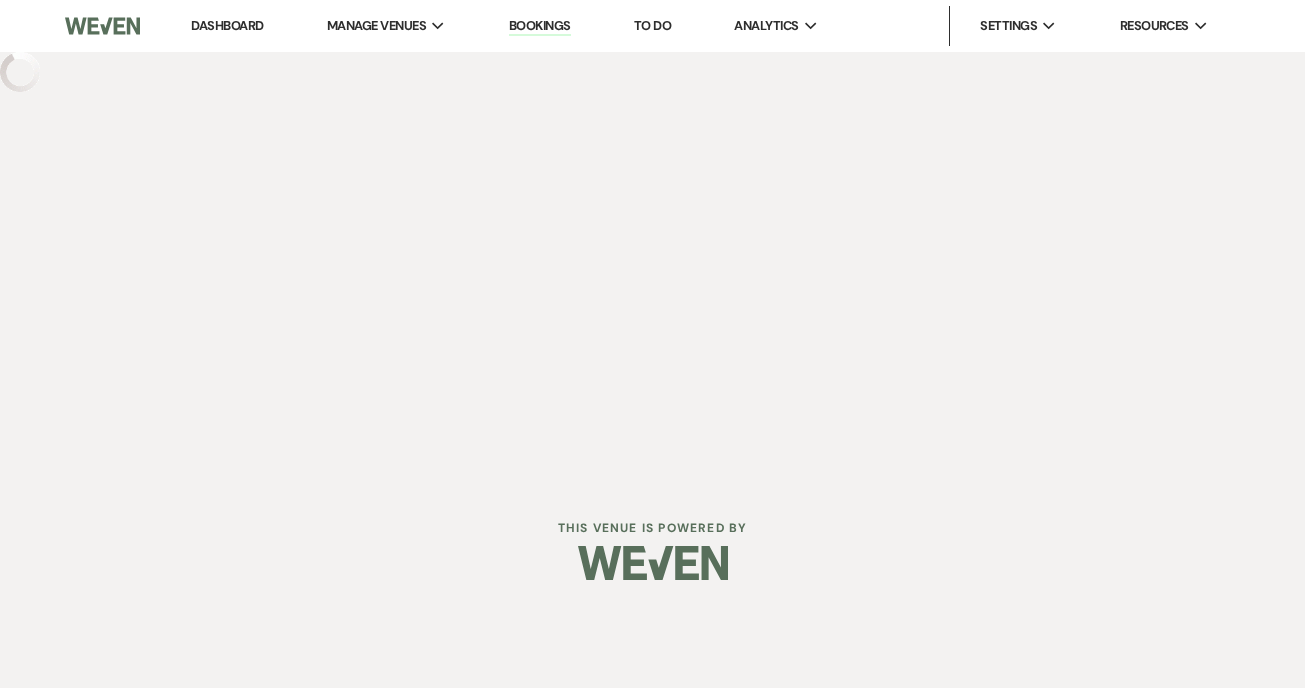 scroll, scrollTop: 0, scrollLeft: 0, axis: both 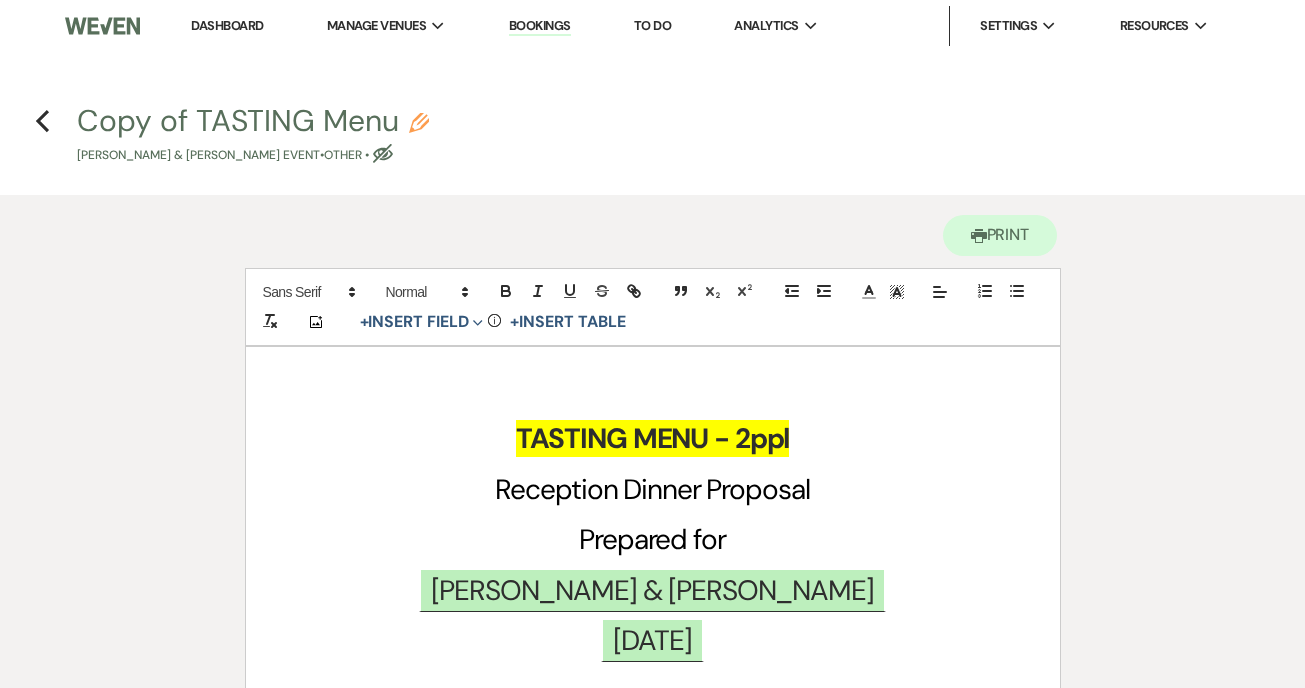 click on "Pencil" 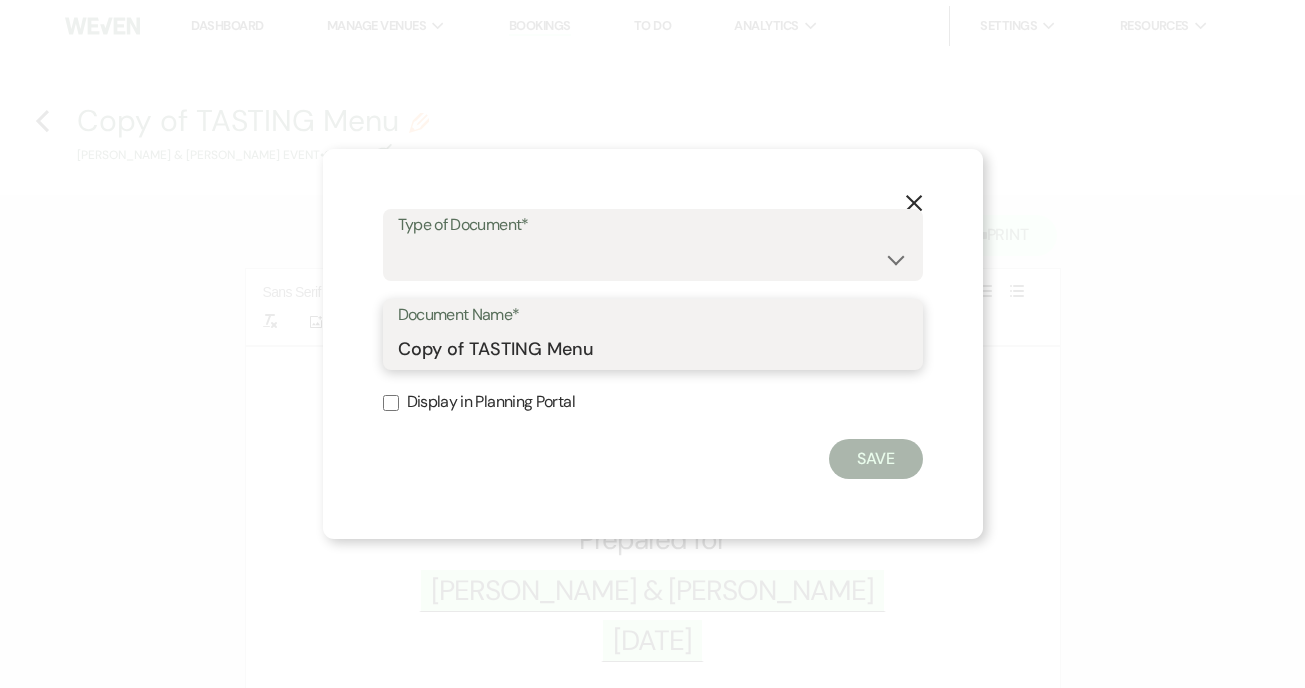 click on "Copy of TASTING Menu" at bounding box center (653, 348) 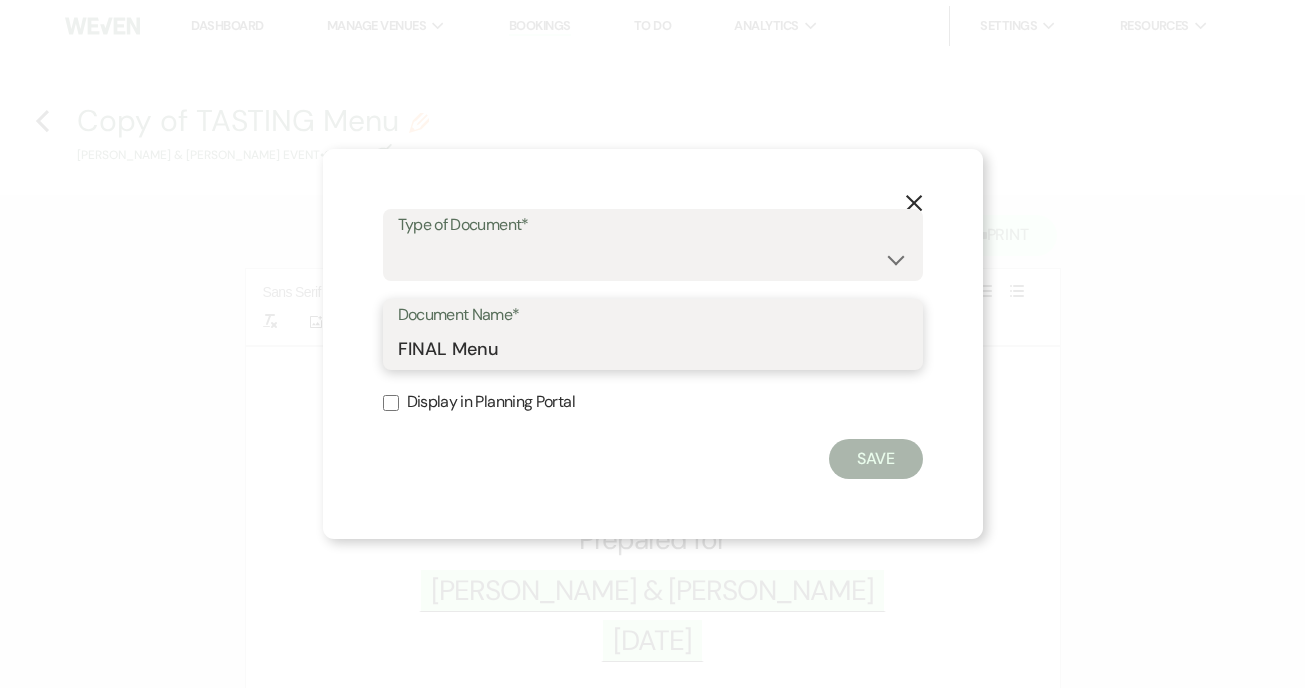 type on "FINAL Menu" 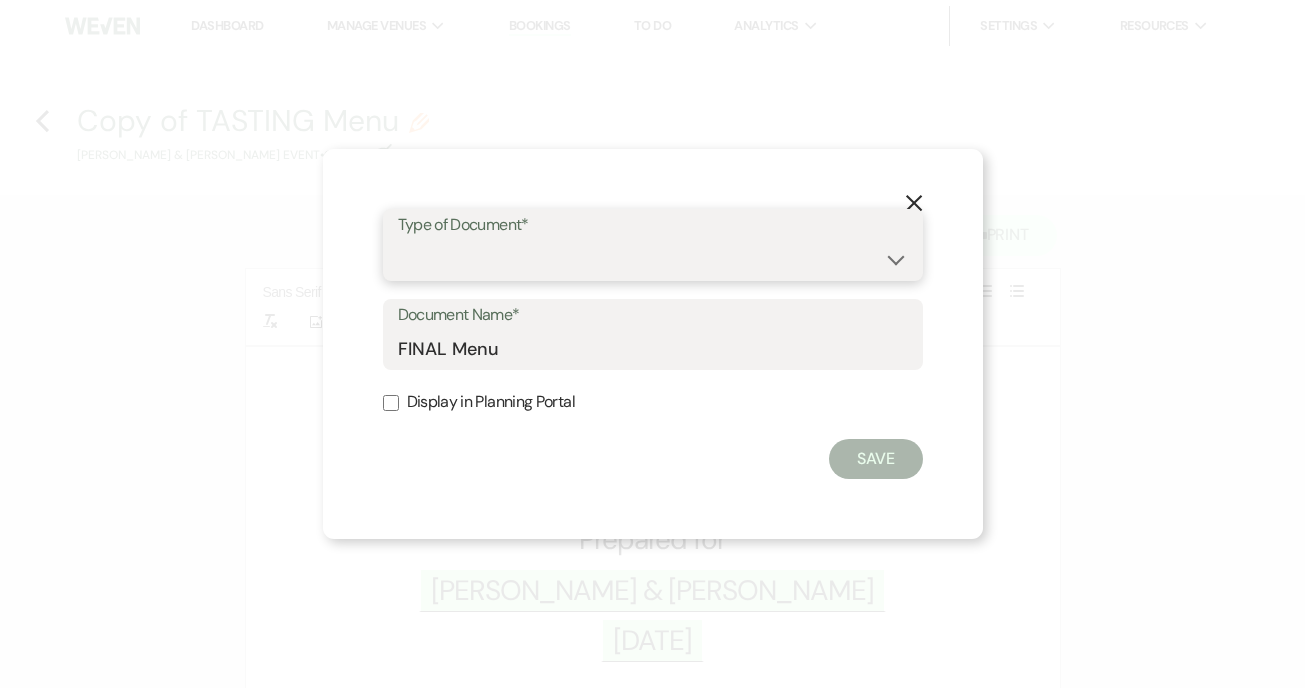 click on "Special Event Insurance Vendor Certificate of Insurance Contracts / Rental Agreements Invoices Receipts Event Maps Floor Plans Rain Plan Seating Charts Venue Layout Catering / Alcohol Permit Event Permit Fire Permit Fuel Permit Generator Permit Tent Permit Venue Permit Other Permit Inventory  Promotional Sample Venue Beverage Ceremony Event Finalize + Share Guests Lodging Menu Vendors Venue Beverage Brochure Menu Packages Product Specifications Quotes Beverage Event and Ceremony Details Finalize & Share Guests Lodging Menu Vendors Venue Event Timeline Family / Wedding Party Timeline Food and Beverage Timeline MC / DJ / Band Timeline Master Timeline Photography Timeline Set-Up / Clean-Up Vendor Timeline Bartender Safe Serve / TiPS Certification Vendor Certification Vendor License Other" at bounding box center (653, 259) 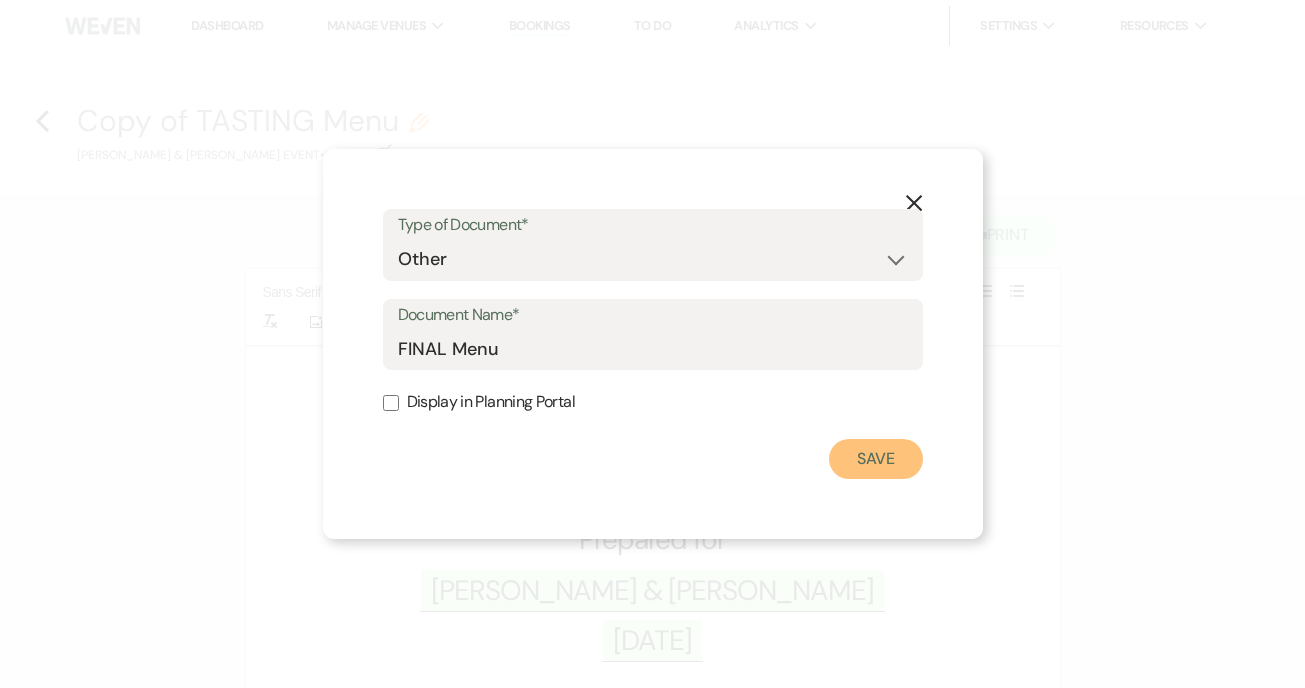click on "Save" at bounding box center (876, 459) 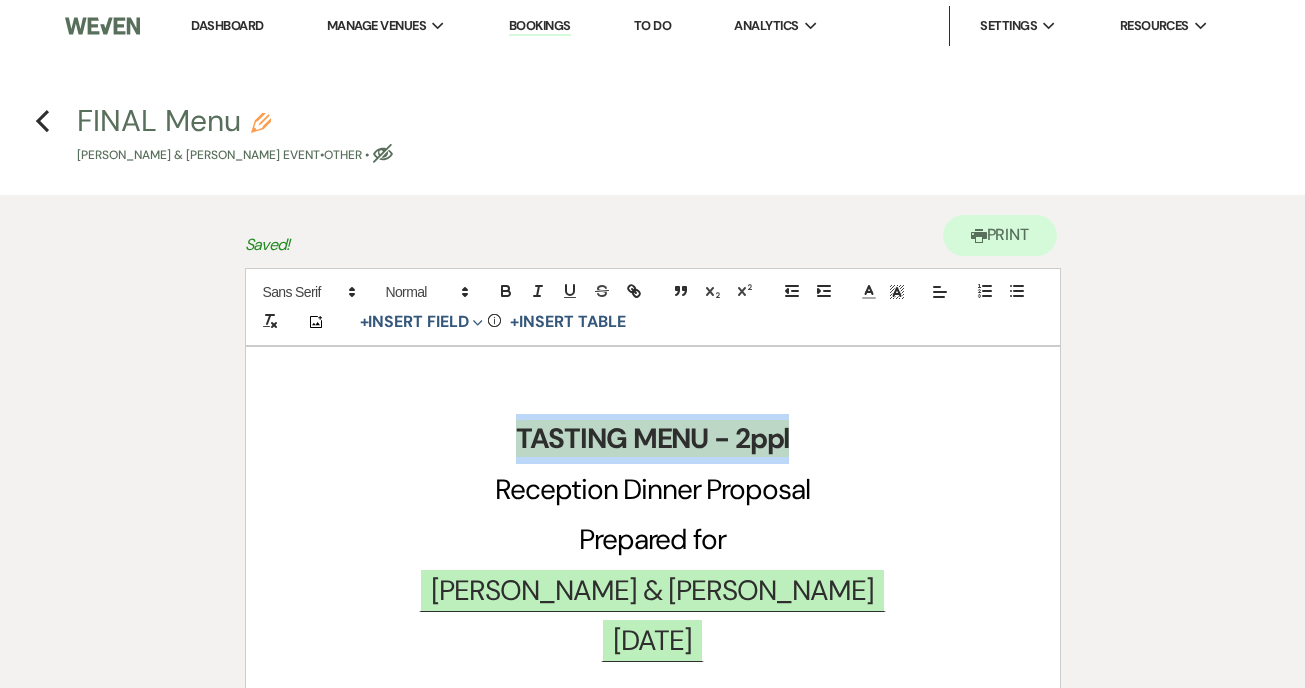 drag, startPoint x: 503, startPoint y: 446, endPoint x: 803, endPoint y: 445, distance: 300.00168 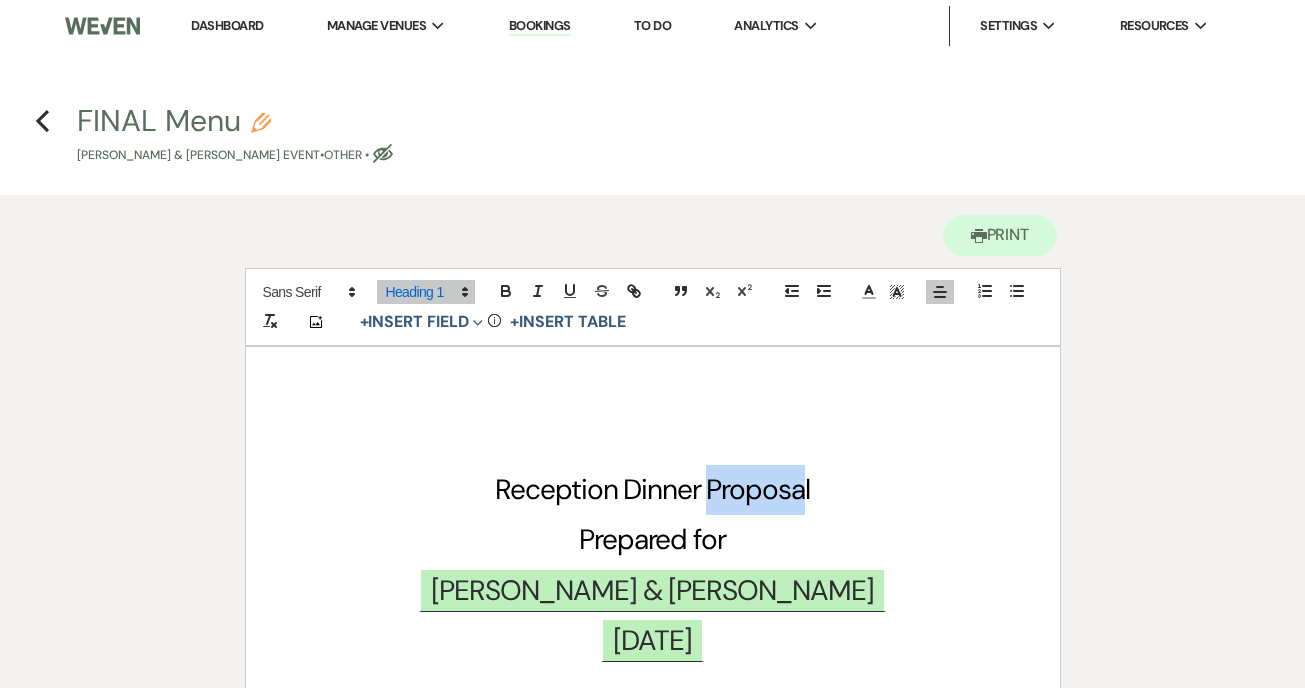 drag, startPoint x: 705, startPoint y: 491, endPoint x: 804, endPoint y: 493, distance: 99.0202 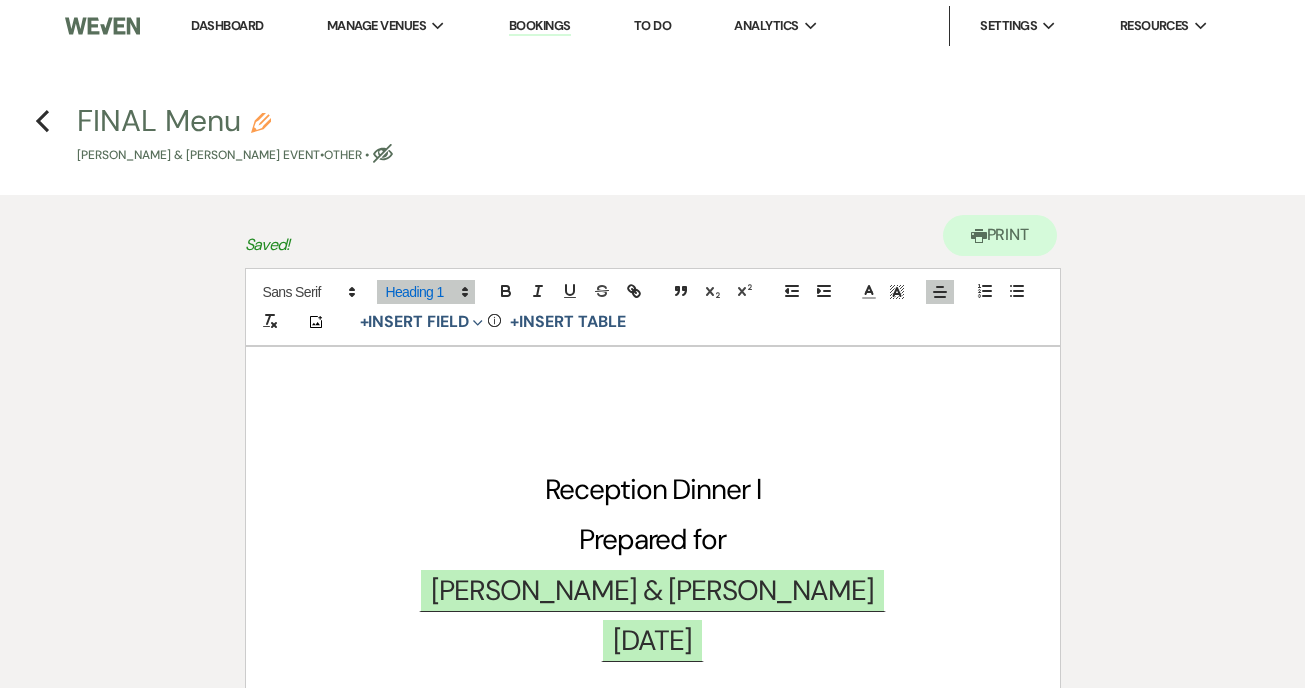 type 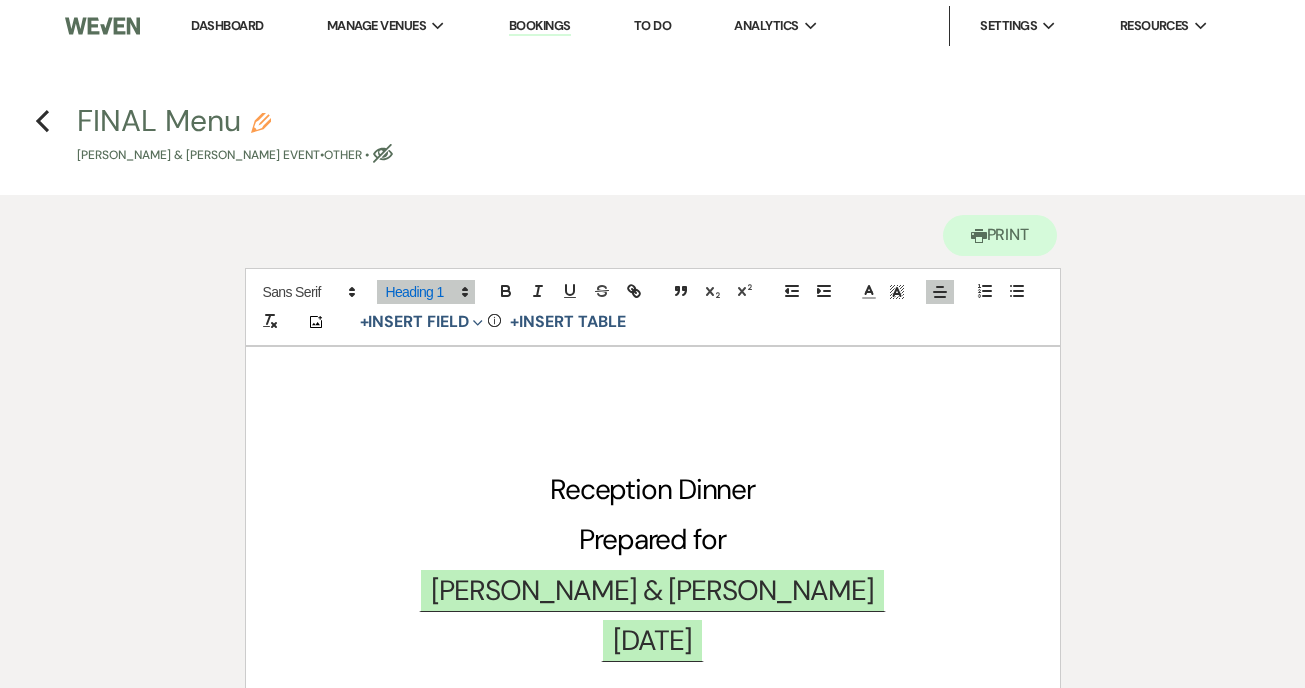 click on "Reception Dinner" at bounding box center (653, 490) 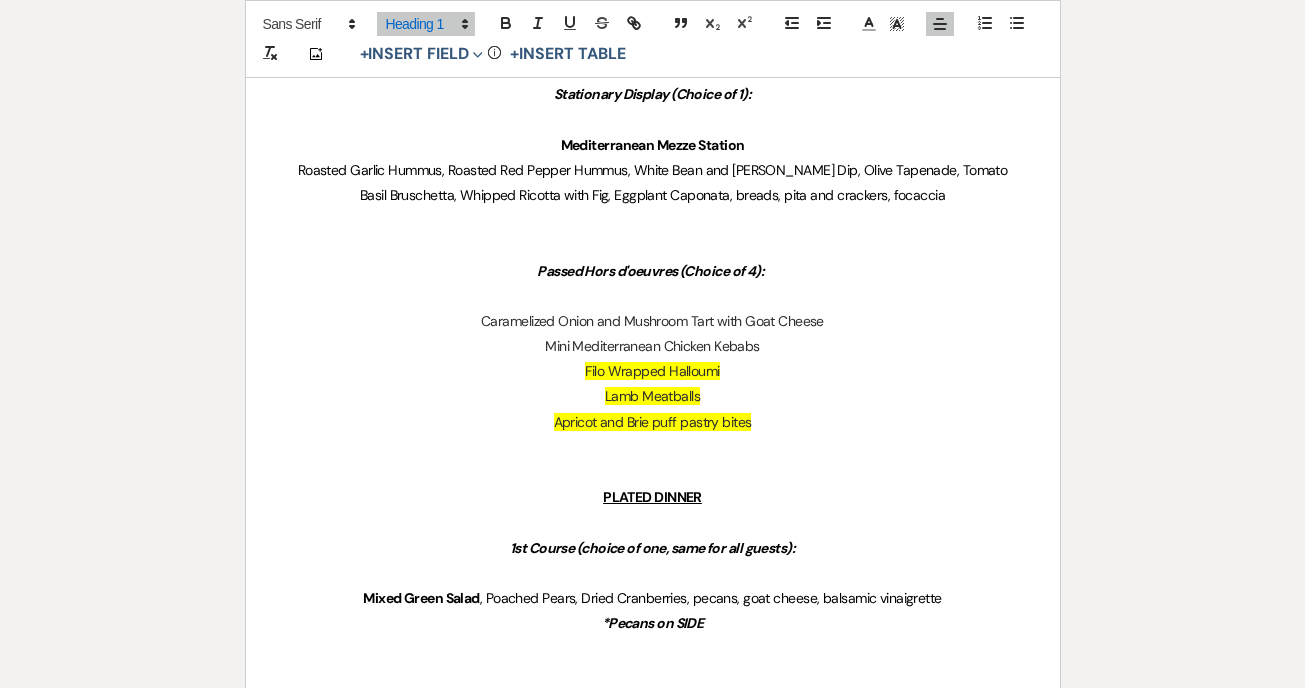 scroll, scrollTop: 787, scrollLeft: 0, axis: vertical 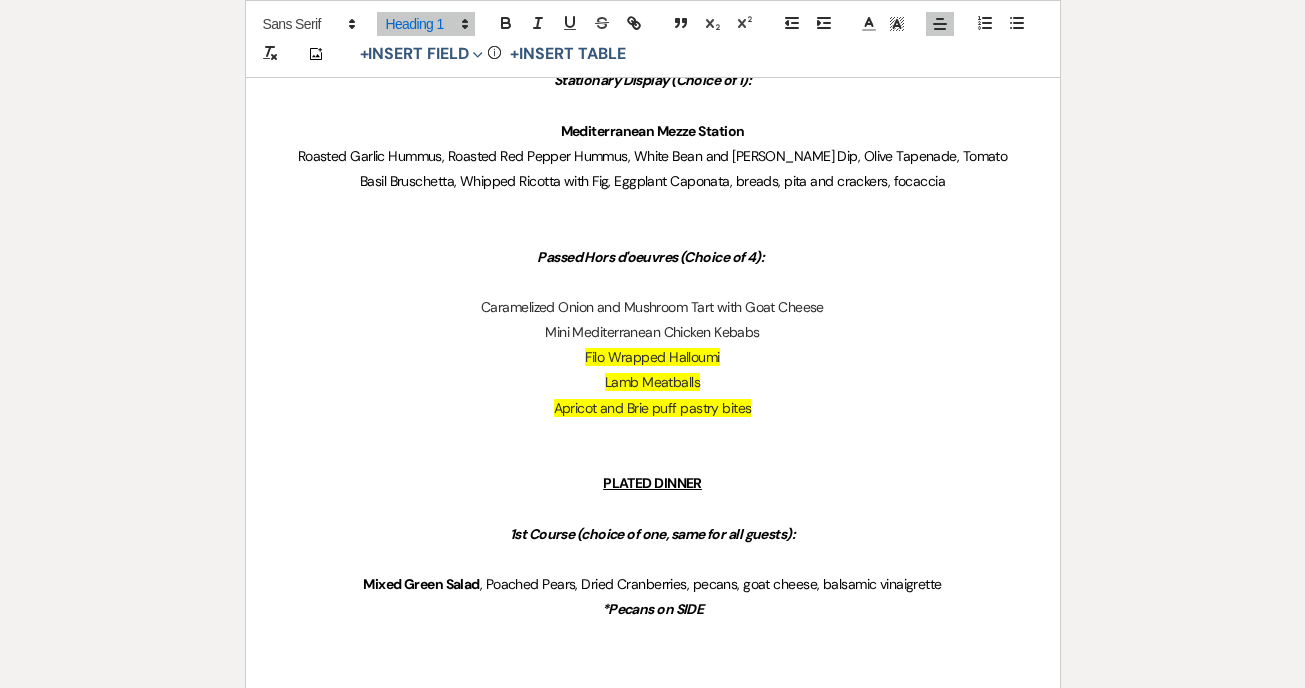click on "Filo Wrapped Halloumi" at bounding box center [653, 357] 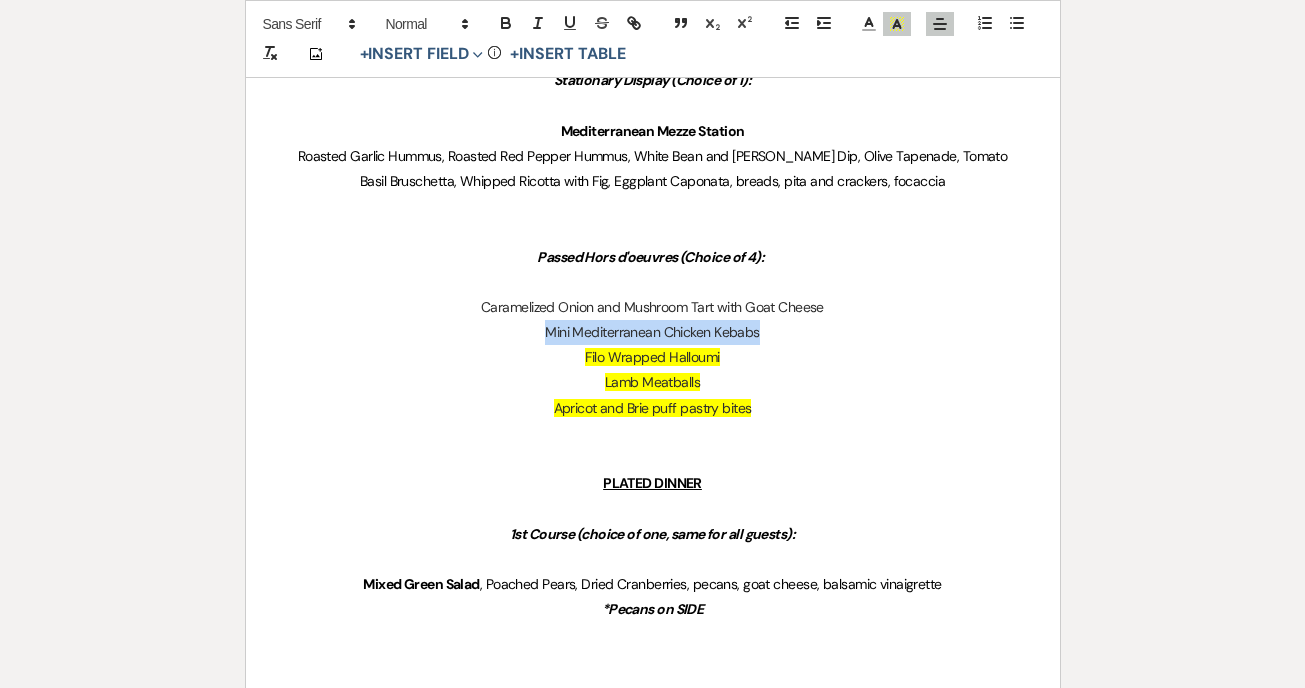 drag, startPoint x: 762, startPoint y: 335, endPoint x: 546, endPoint y: 337, distance: 216.00926 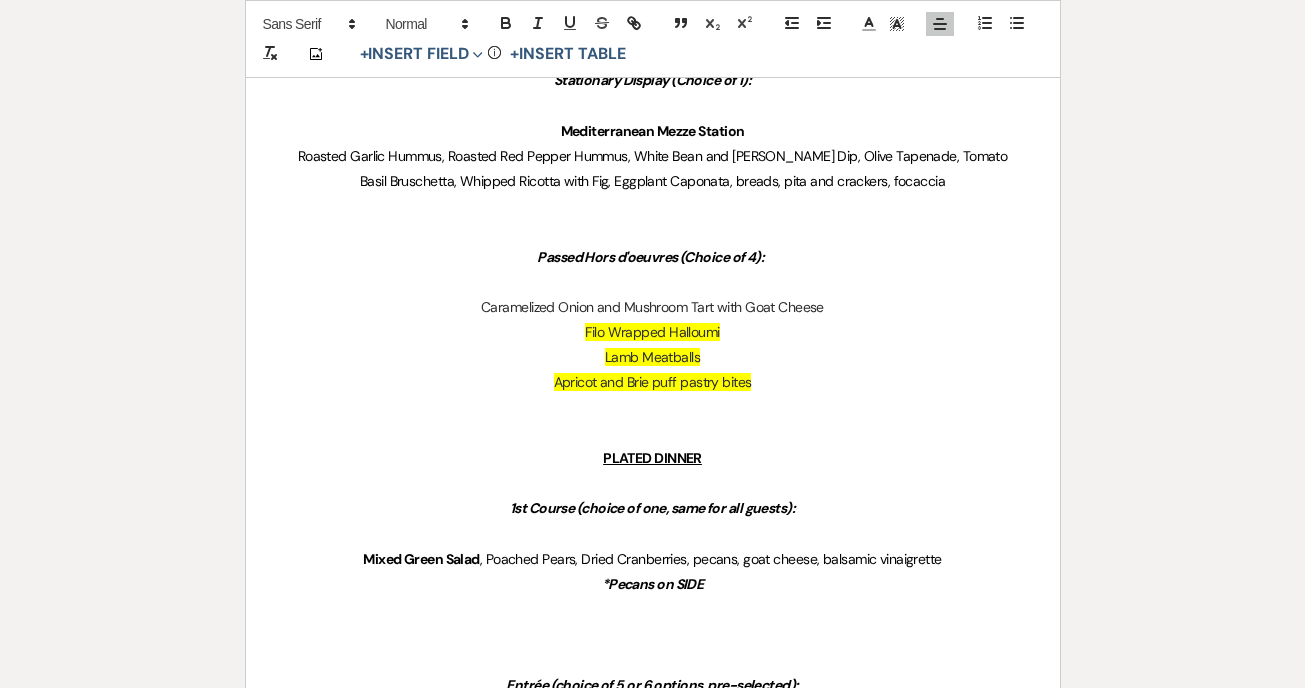 click on "Filo Wrapped Halloumi" at bounding box center (653, 332) 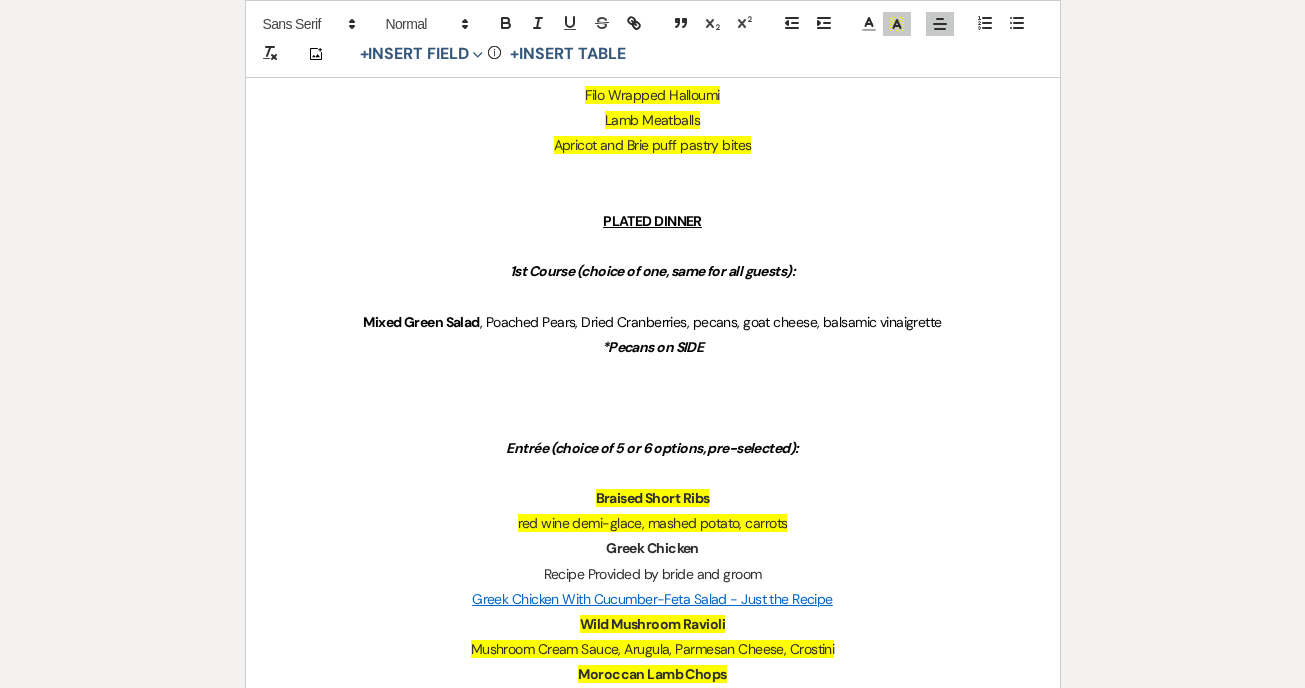 scroll, scrollTop: 1026, scrollLeft: 0, axis: vertical 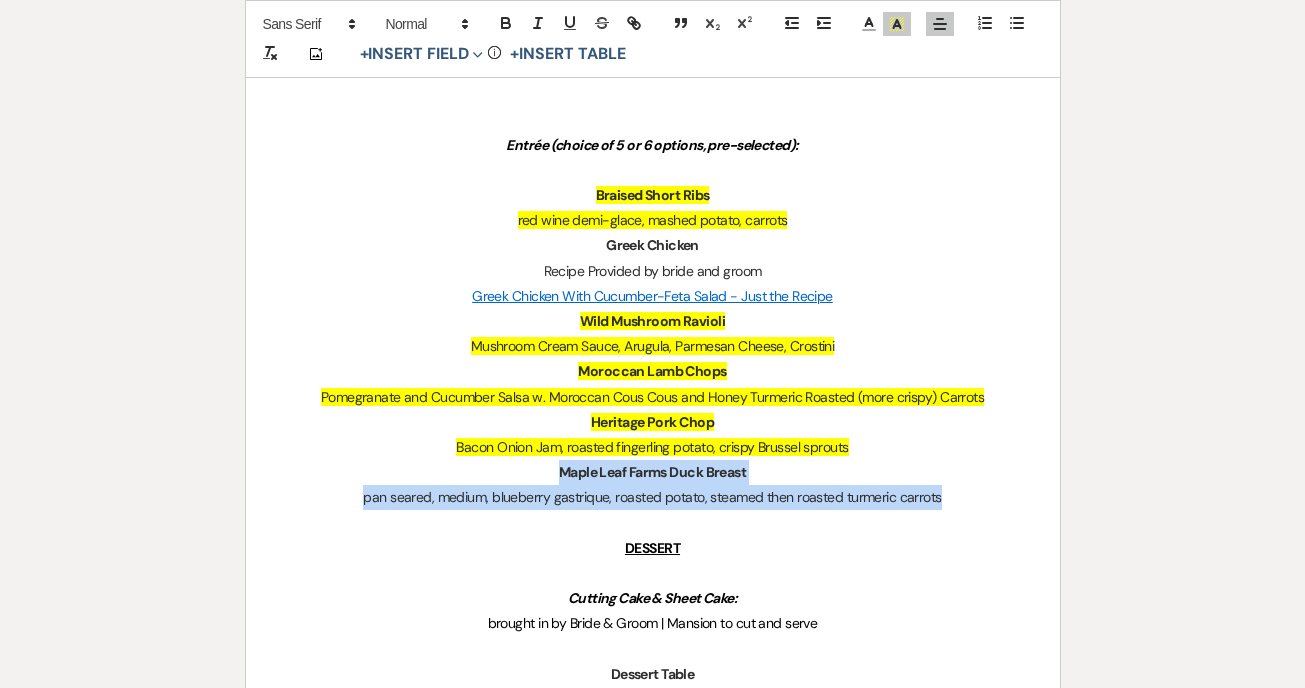 drag, startPoint x: 546, startPoint y: 474, endPoint x: 985, endPoint y: 491, distance: 439.32904 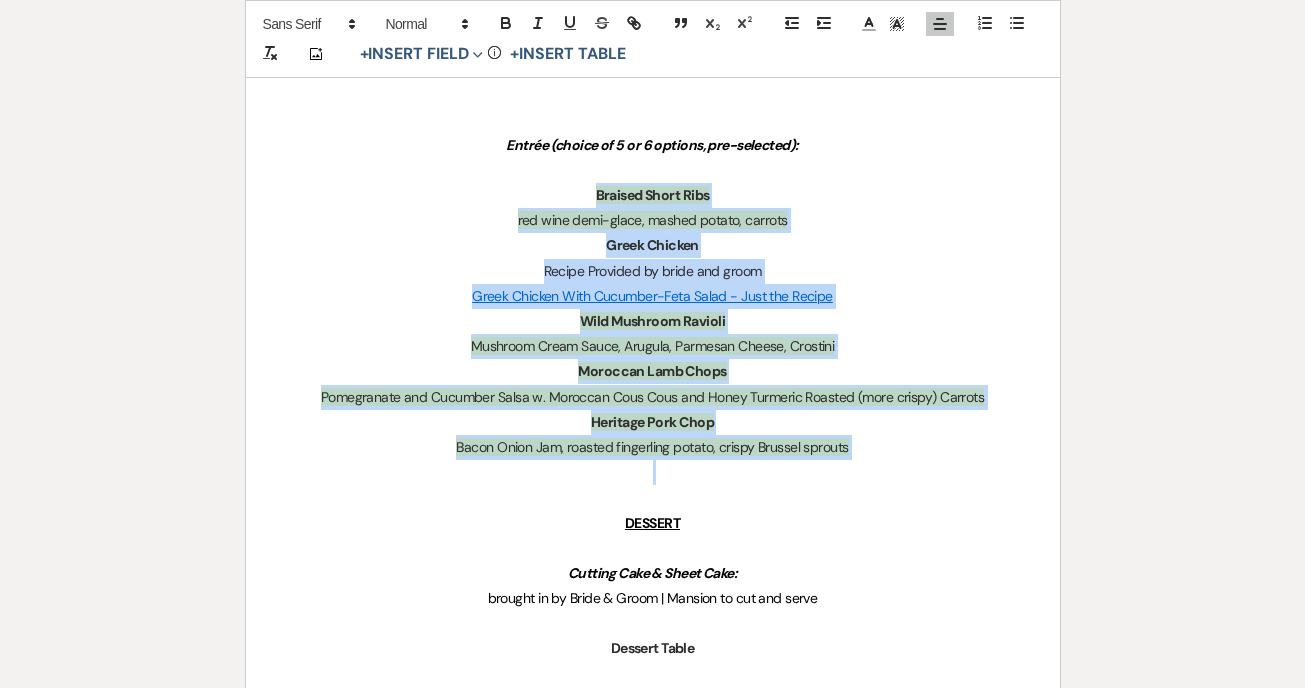 drag, startPoint x: 593, startPoint y: 188, endPoint x: 870, endPoint y: 468, distance: 393.8642 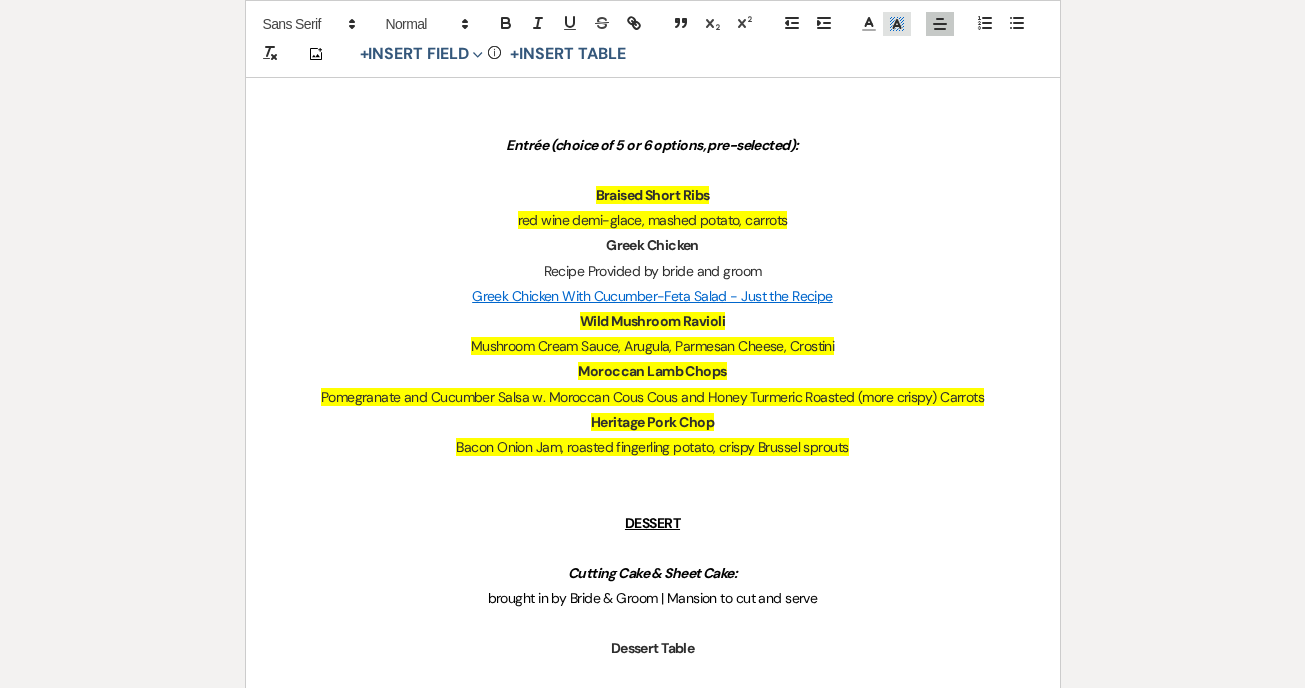 click 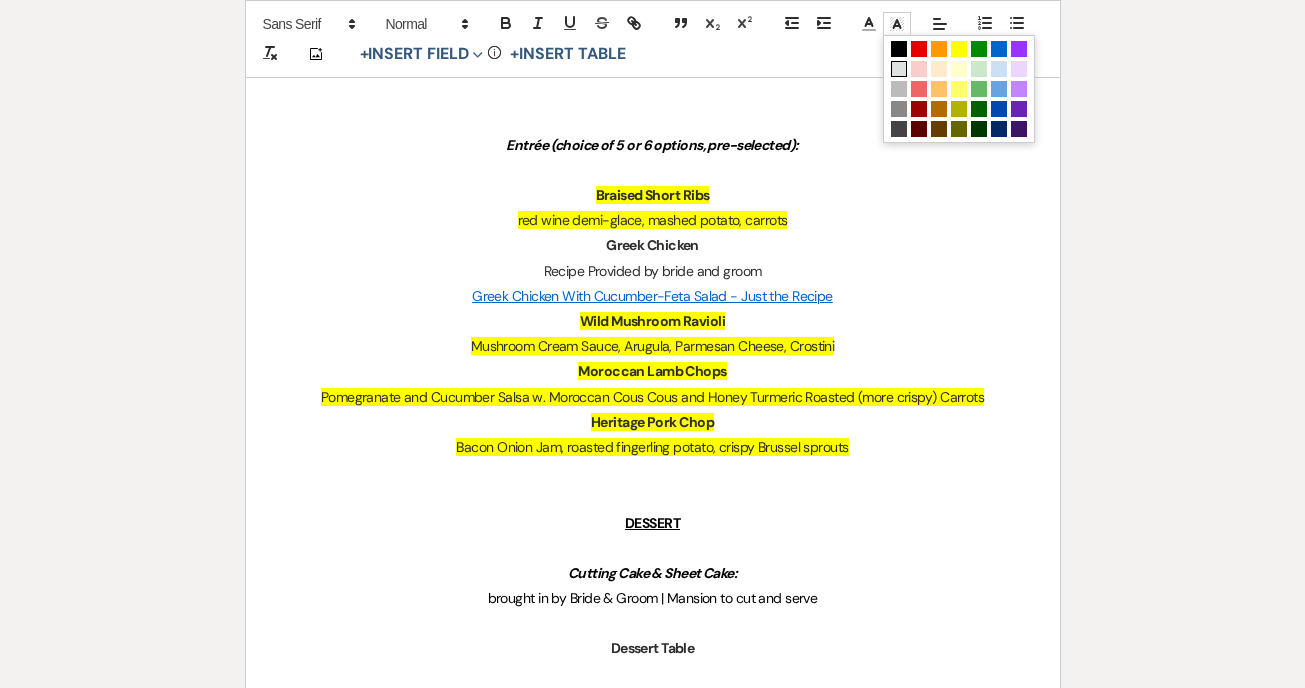 click at bounding box center [899, 69] 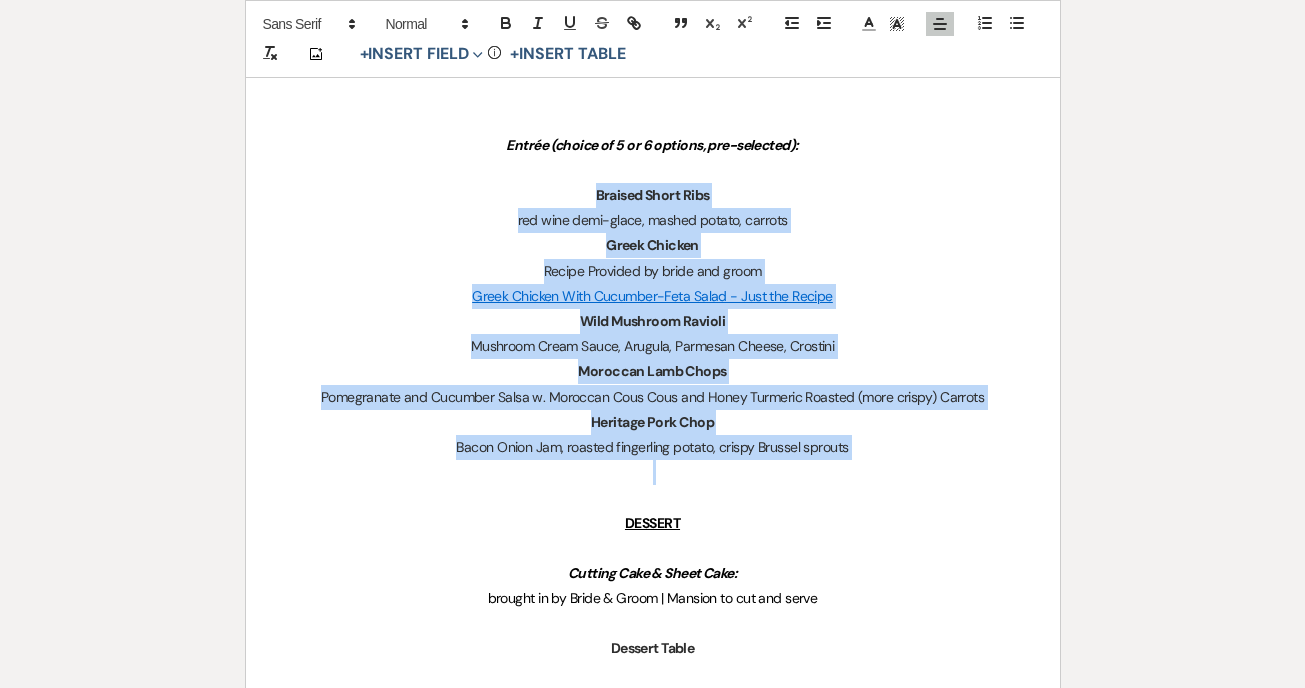 click on "Mushroom Cream Sauce, Arugula, Parmesan Cheese, Crostini" at bounding box center (653, 346) 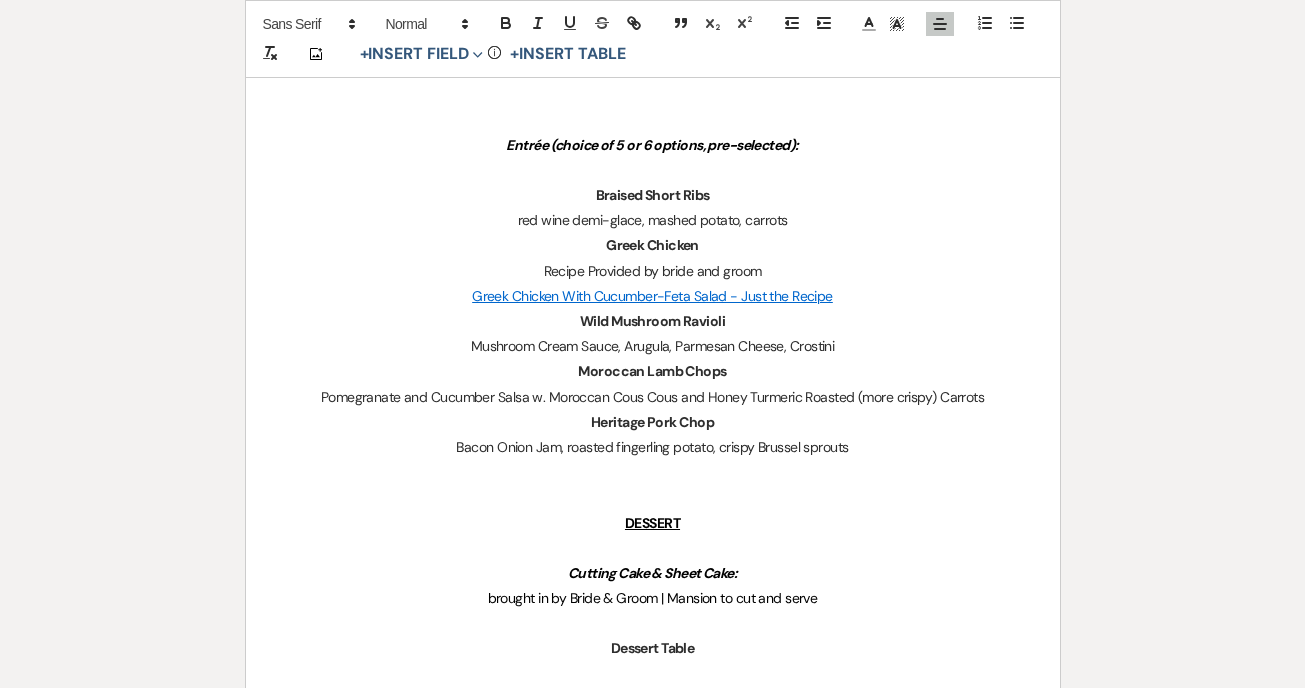 click on "red wine demi-glace, mashed potato, carrots" at bounding box center [653, 220] 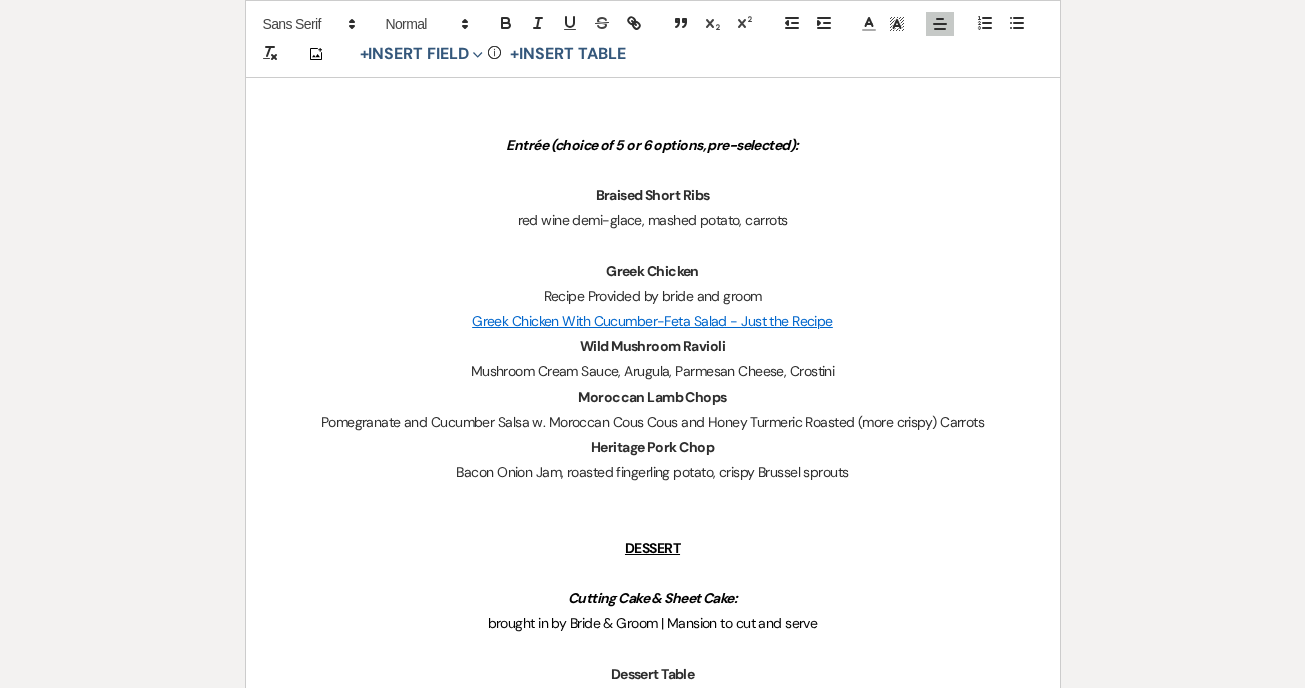 click on "Wild Mushroom Ravioli" at bounding box center (652, 346) 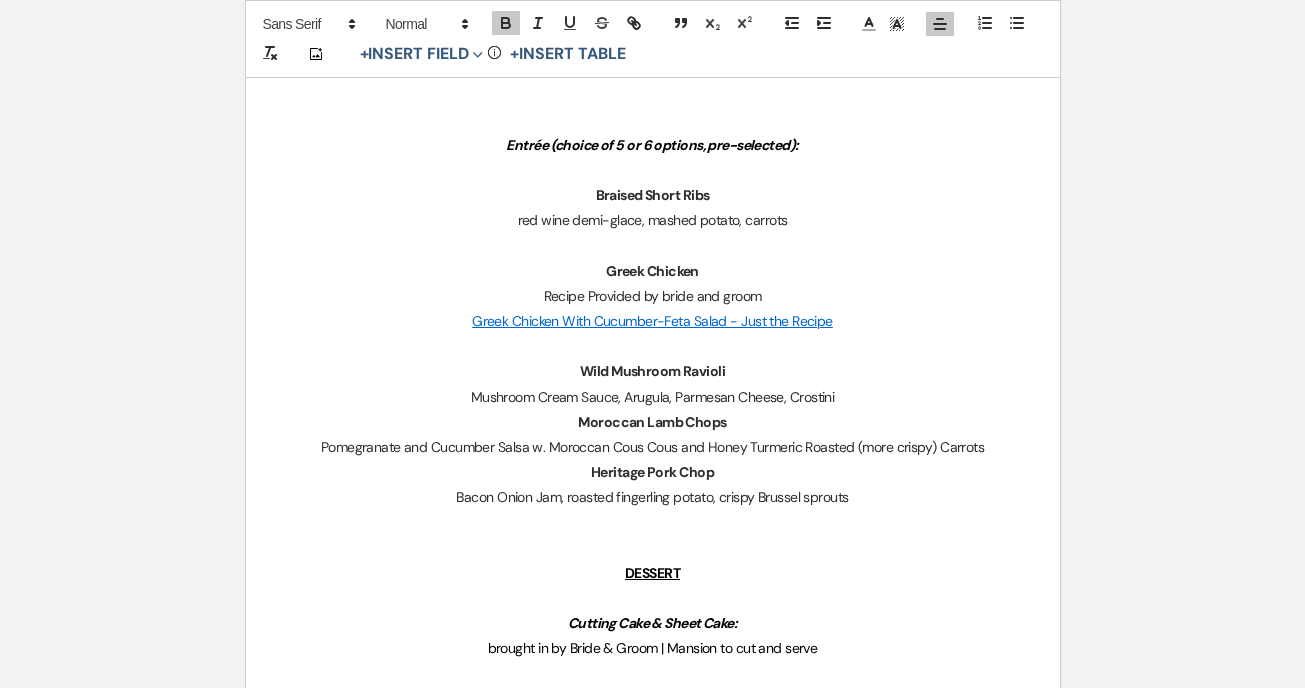 click on "Moroccan Lamb Chops" at bounding box center [653, 422] 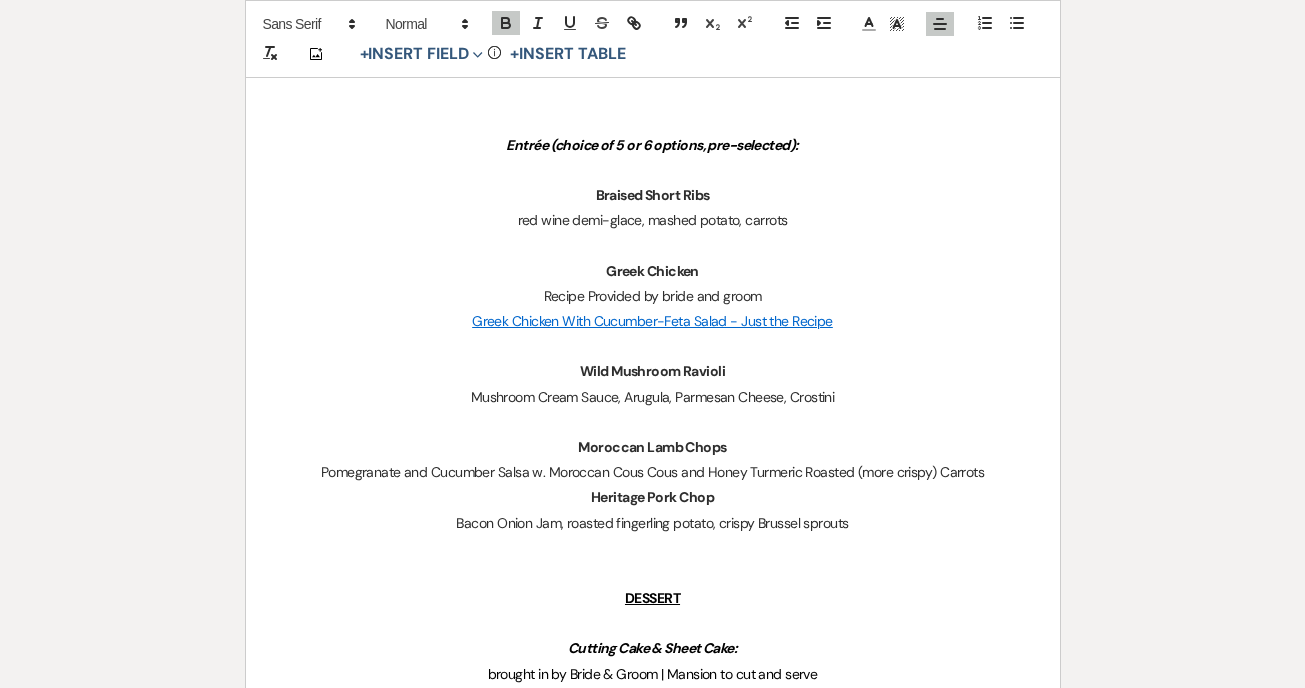 click on "Heritage Pork Chop" at bounding box center [653, 497] 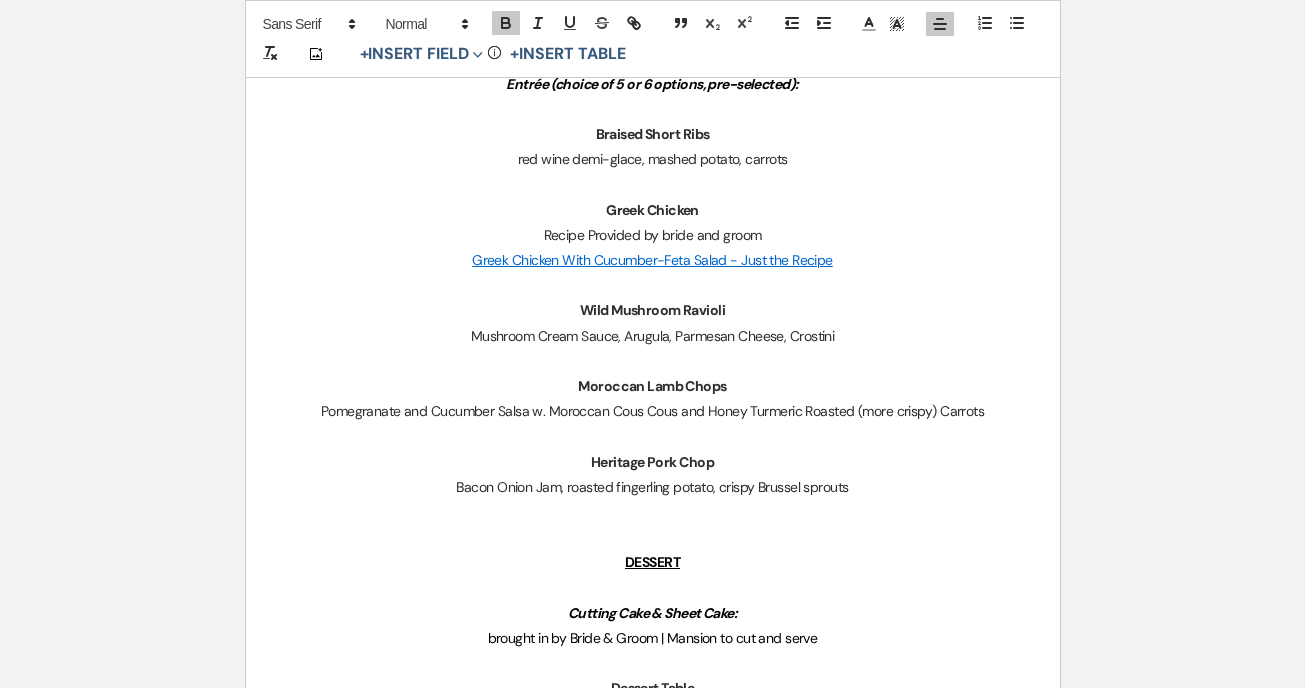 scroll, scrollTop: 1326, scrollLeft: 0, axis: vertical 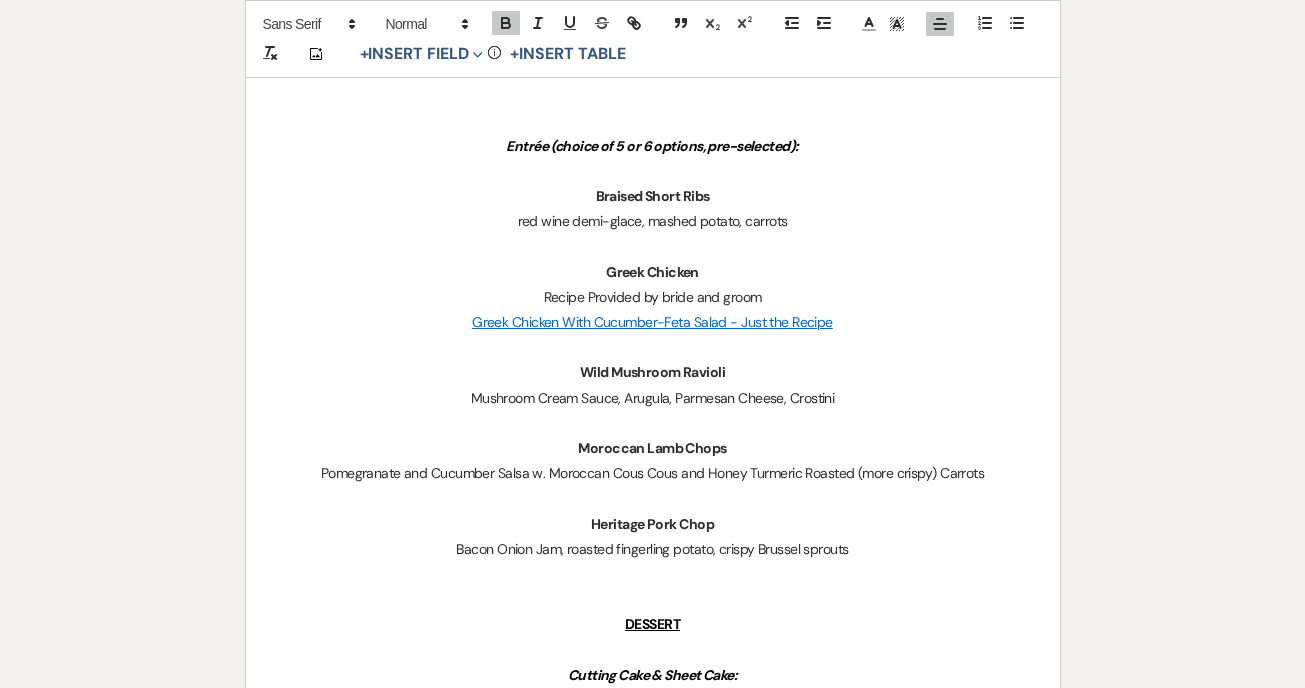 click at bounding box center [653, 347] 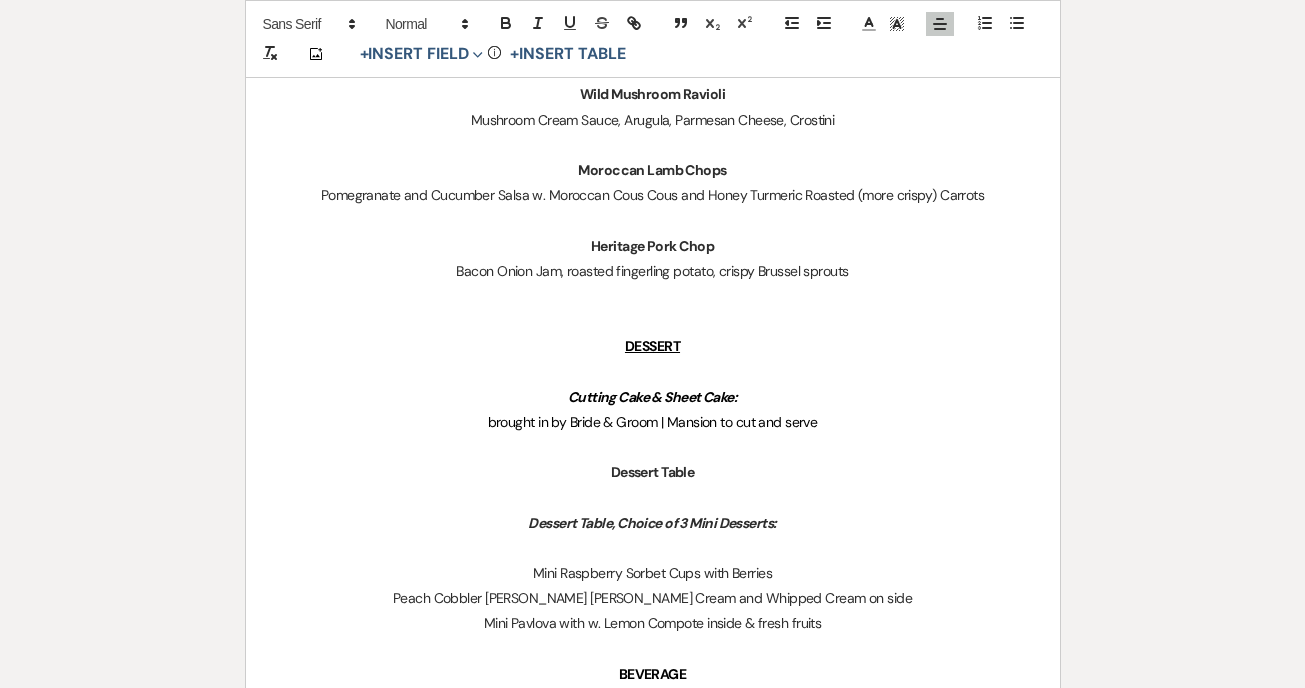 scroll, scrollTop: 1618, scrollLeft: 0, axis: vertical 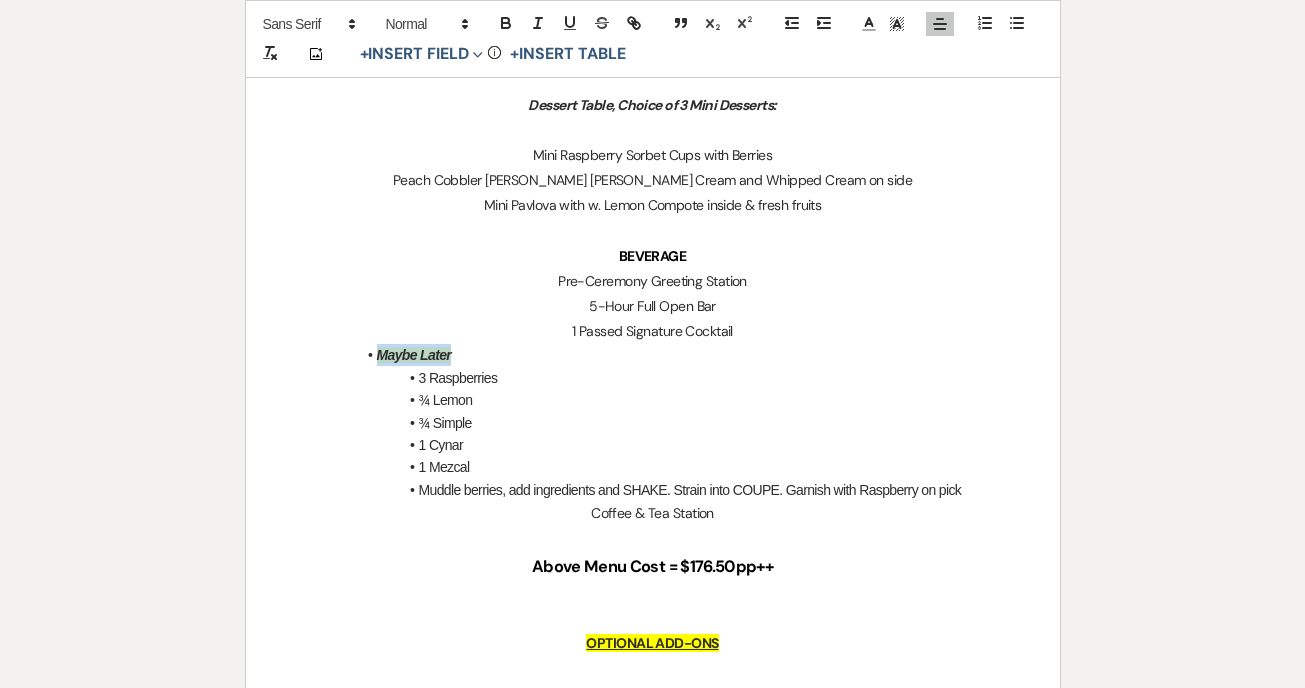 drag, startPoint x: 476, startPoint y: 351, endPoint x: 347, endPoint y: 354, distance: 129.03488 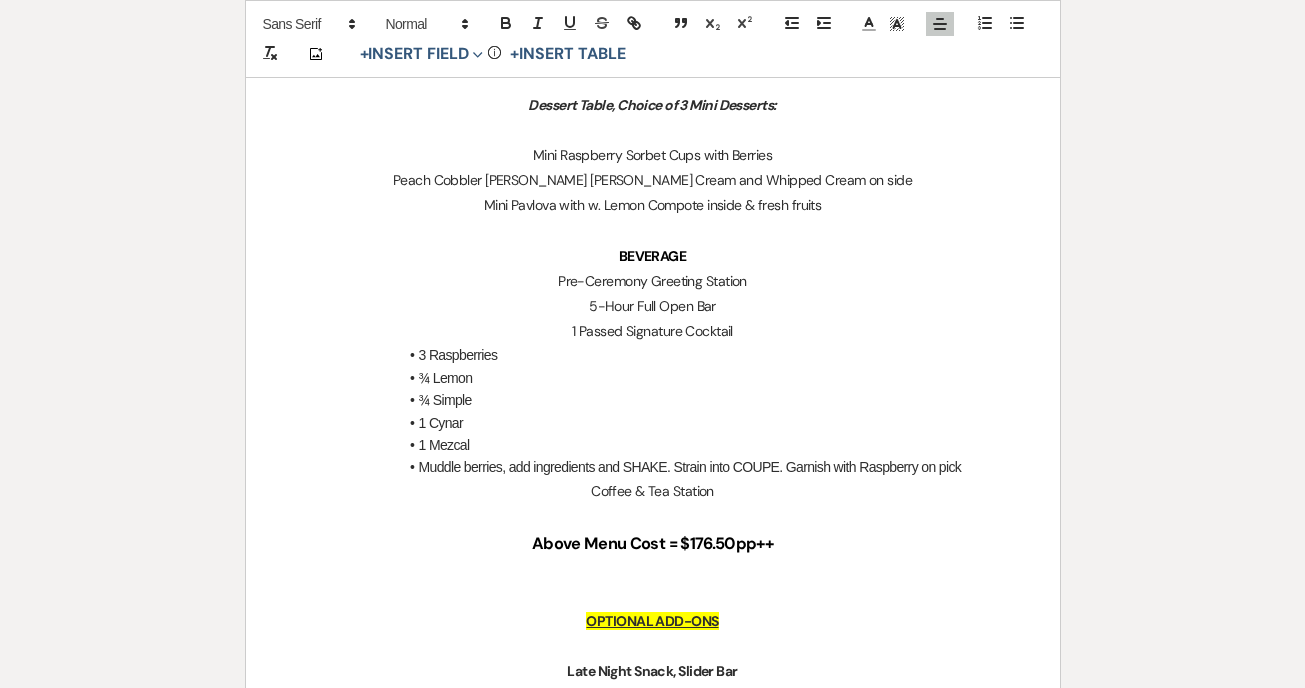 click on "¾ Lemon" at bounding box center [663, 378] 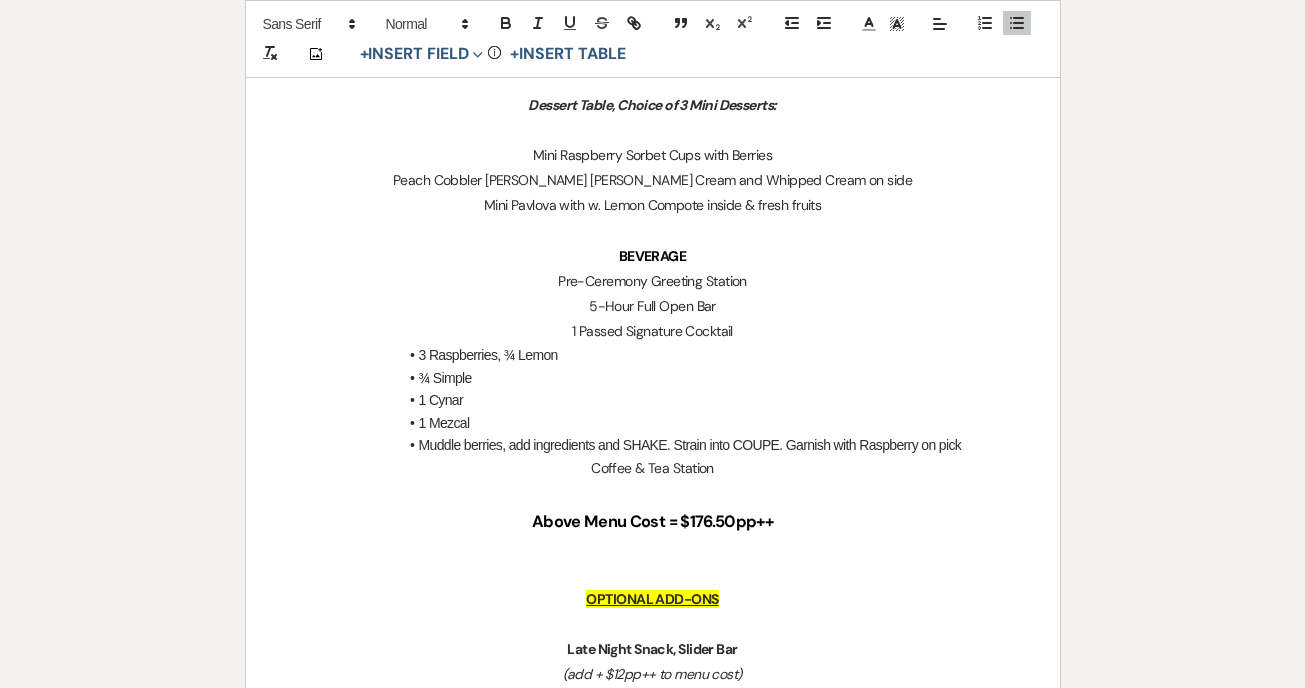 click on "¾ Simple" at bounding box center (663, 378) 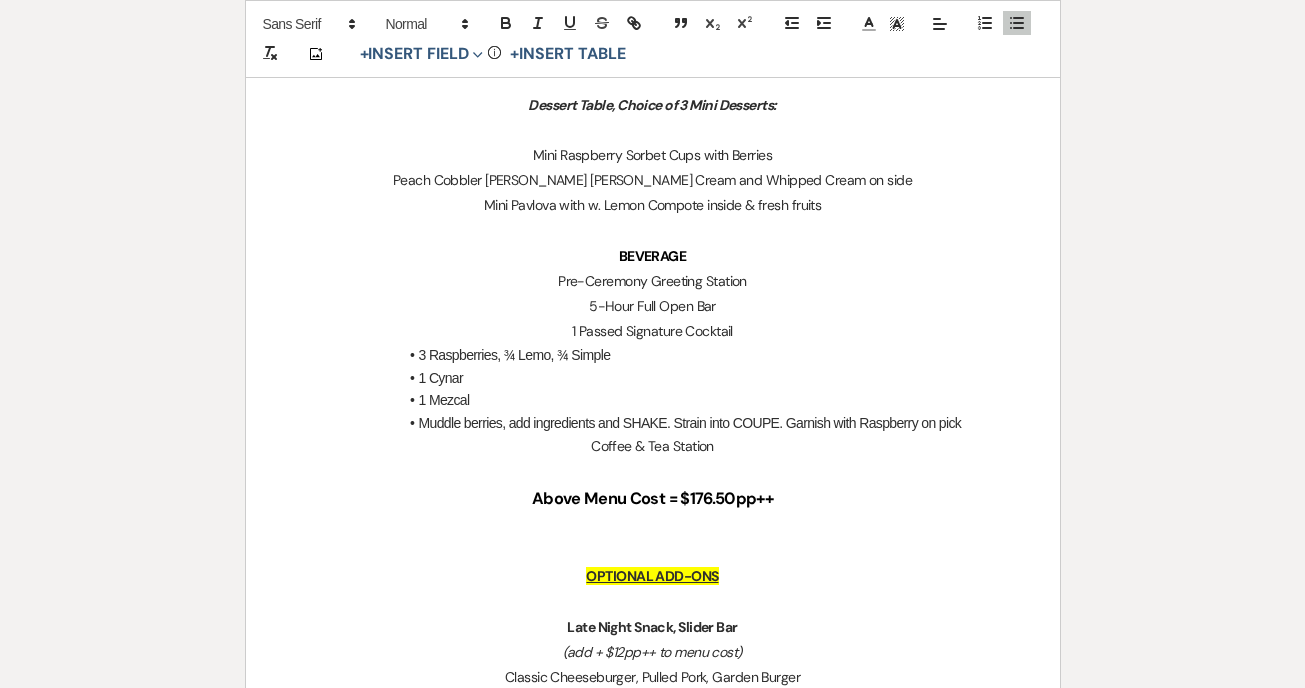click on "1 Cynar" at bounding box center (663, 378) 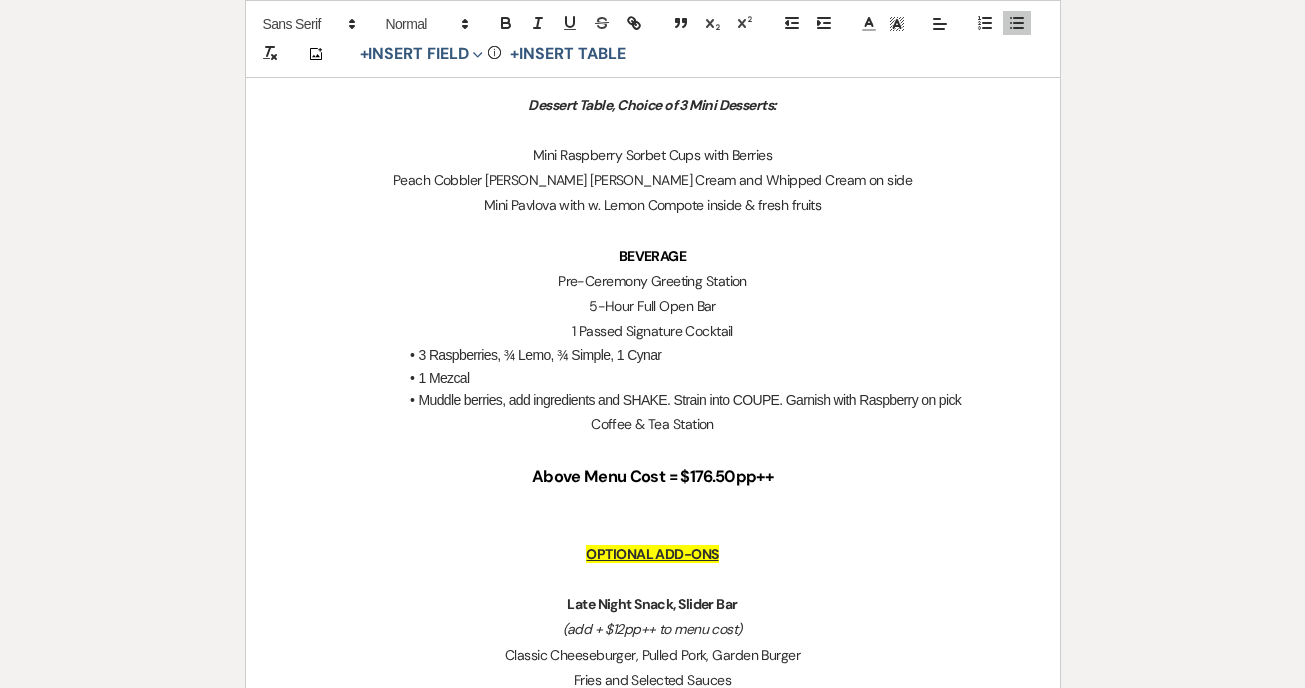 click on "3 Raspberries, ¾ Lemo, ¾ Simple, 1 Cynar" at bounding box center (663, 355) 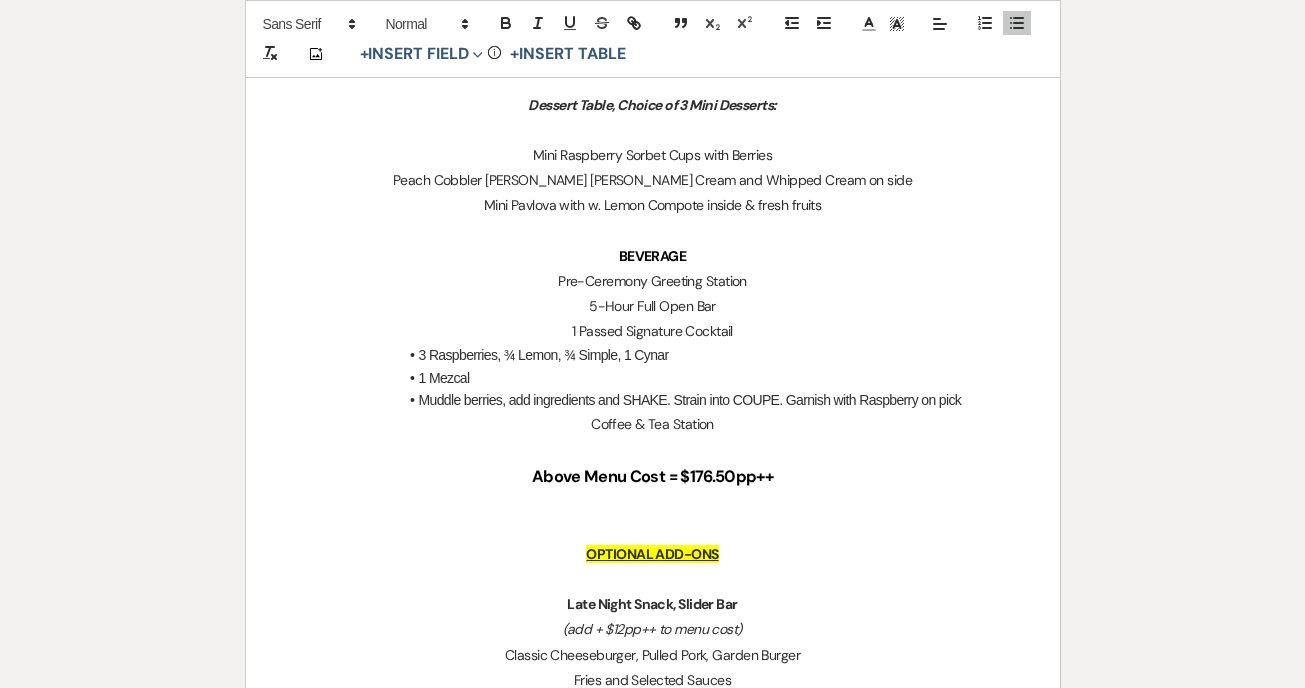 click on "1 Mezcal" at bounding box center (663, 378) 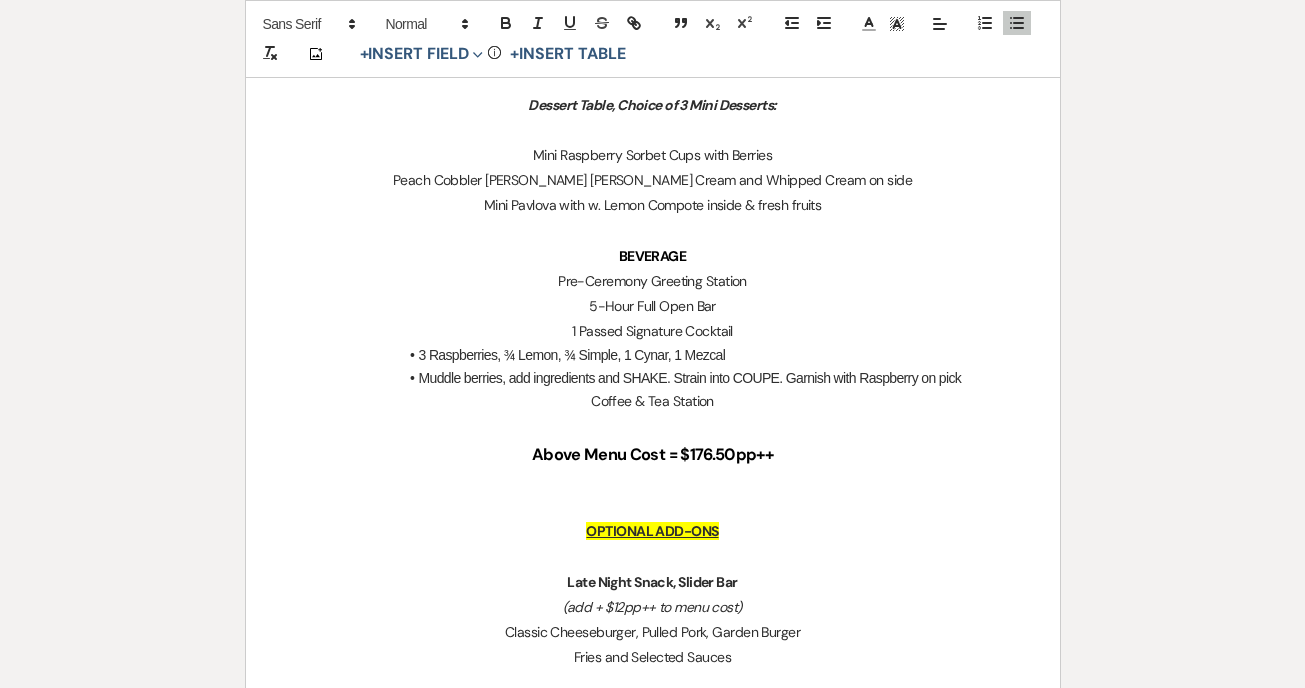 click on "Muddle berries, add ingredients and SHAKE. Strain into COUPE. Garnish with Raspberry on pick" at bounding box center (663, 378) 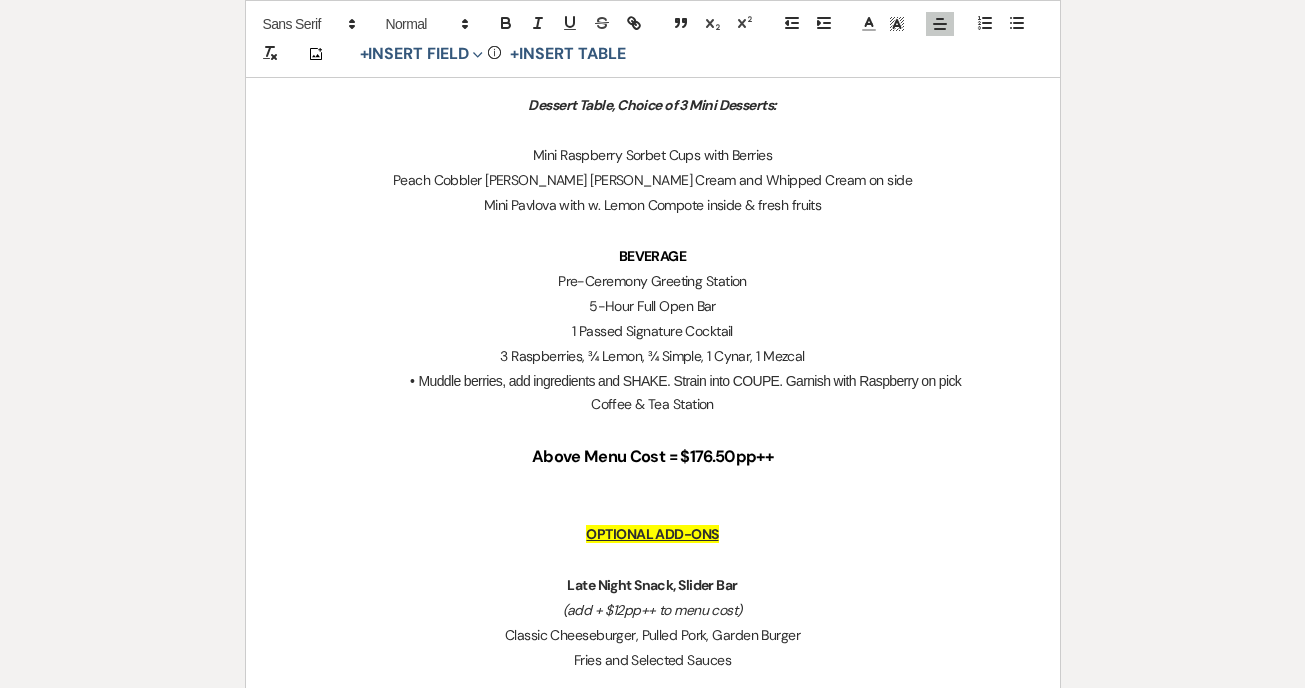 click on "Muddle berries, add ingredients and SHAKE. Strain into COUPE. Garnish with Raspberry on pick" at bounding box center (663, 381) 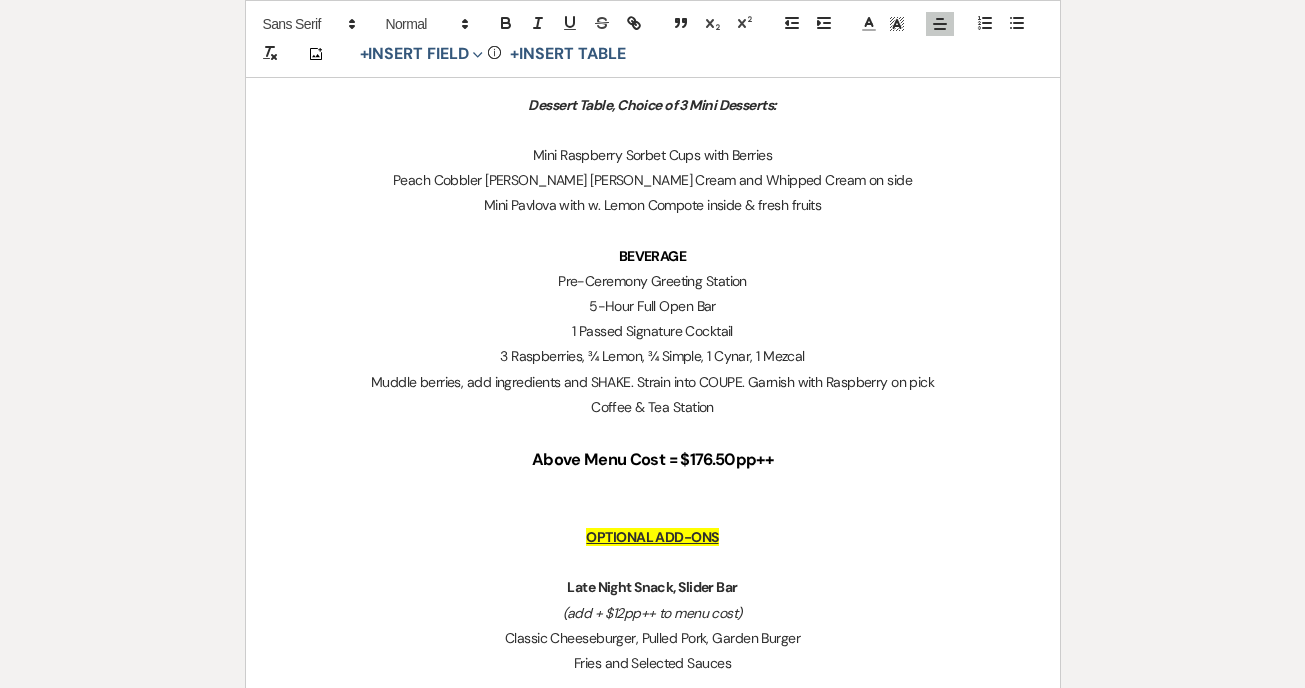 click on "1 Passed Signature Cocktail" at bounding box center (653, 331) 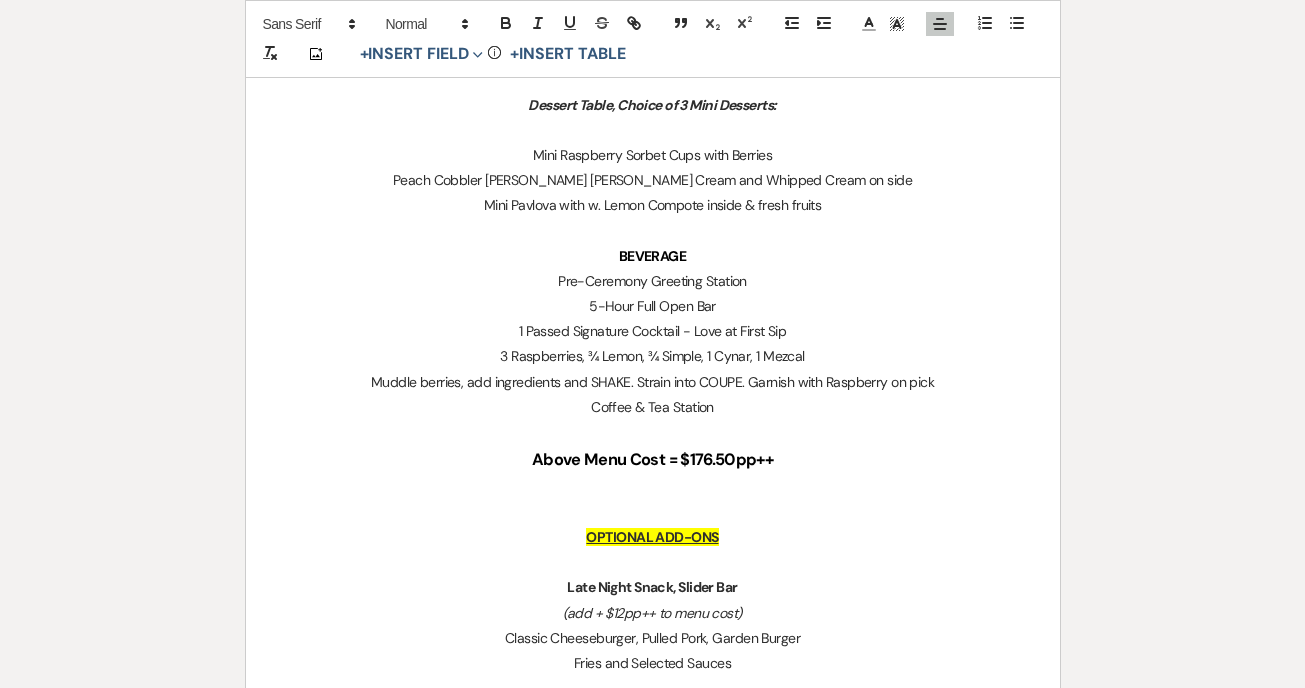 click on "1 Passed Signature Cocktail - Love at First Sip" at bounding box center [653, 331] 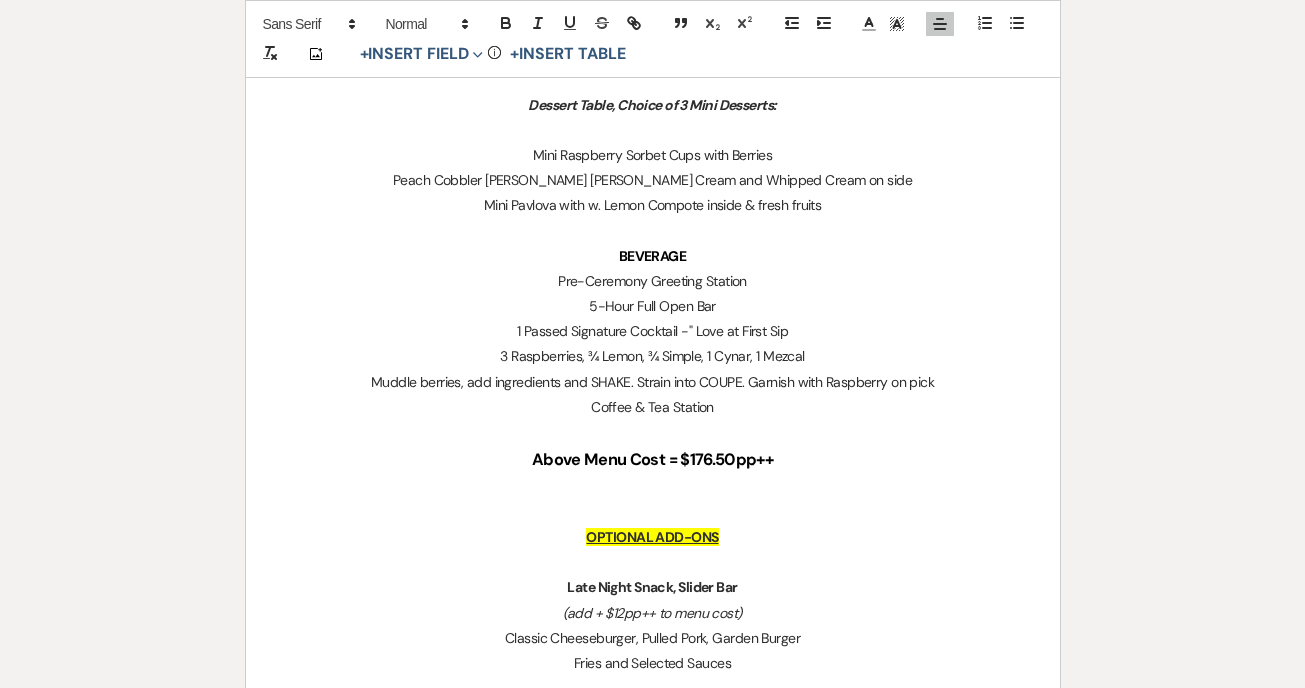 click on "1 Passed Signature Cocktail -" Love at First Sip" at bounding box center [653, 331] 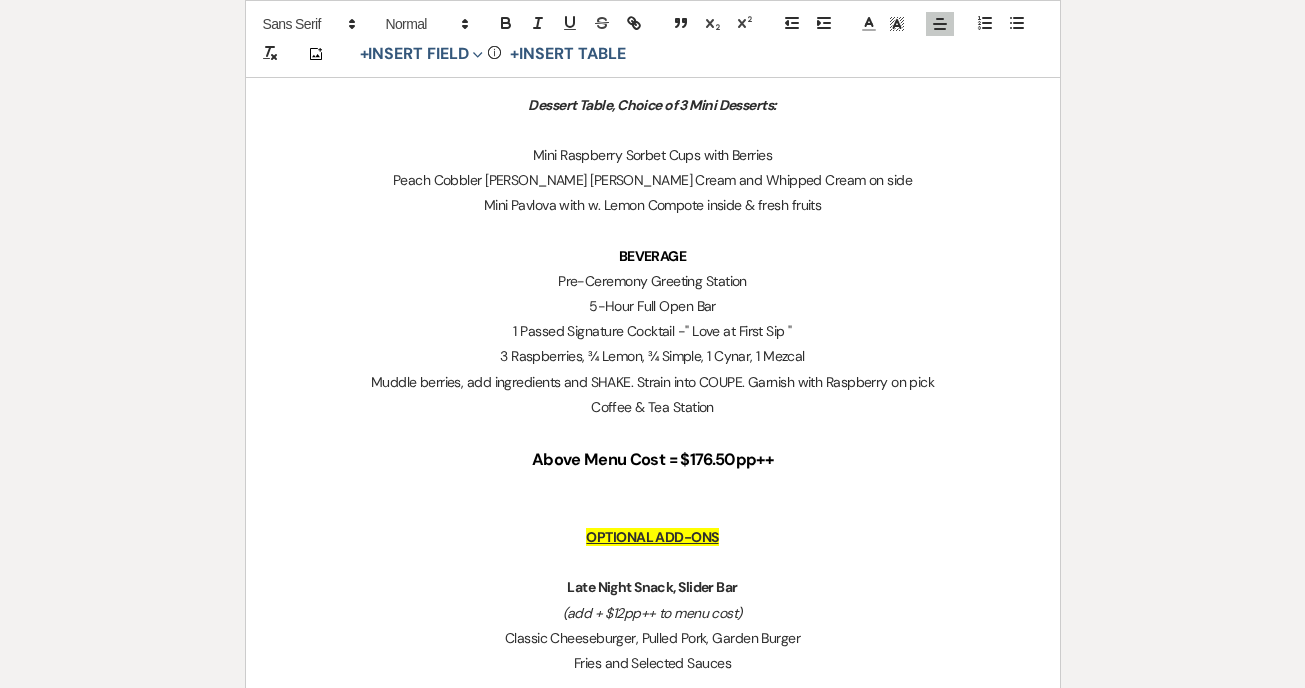 click on "Muddle berries, add ingredients and SHAKE. Strain into COUPE. Garnish with Raspberry on pick" at bounding box center (653, 382) 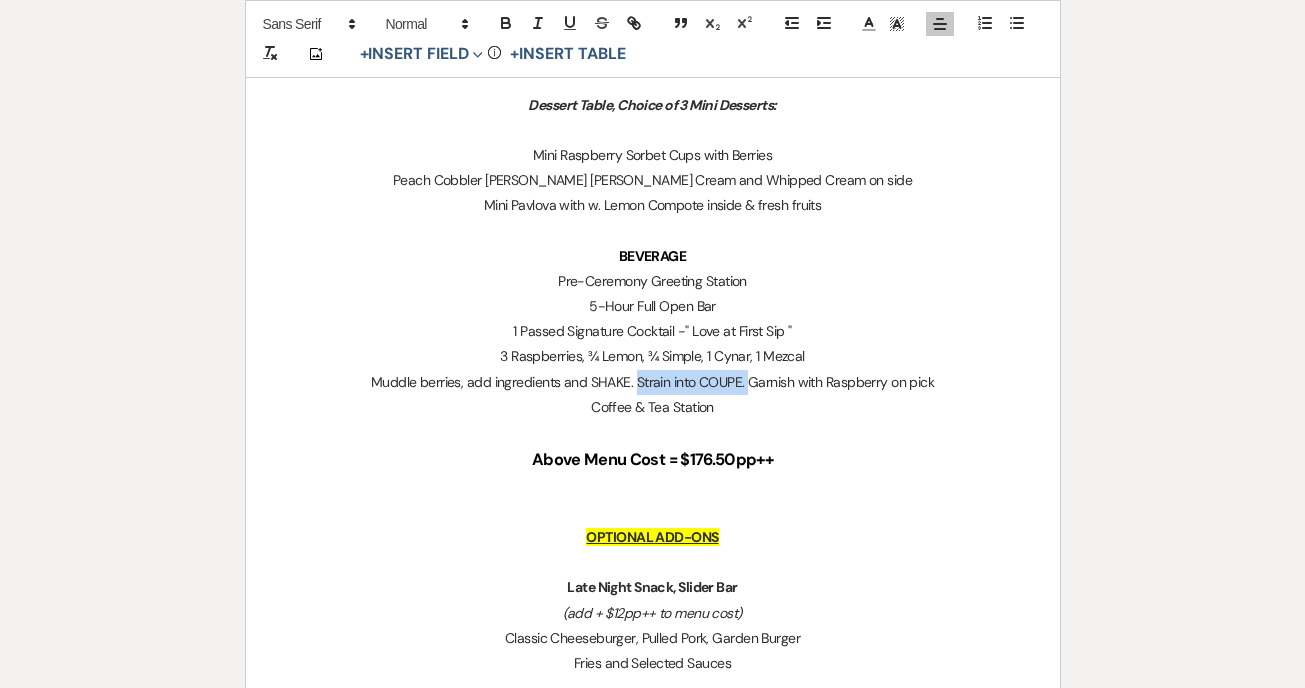 drag, startPoint x: 748, startPoint y: 386, endPoint x: 634, endPoint y: 385, distance: 114.00439 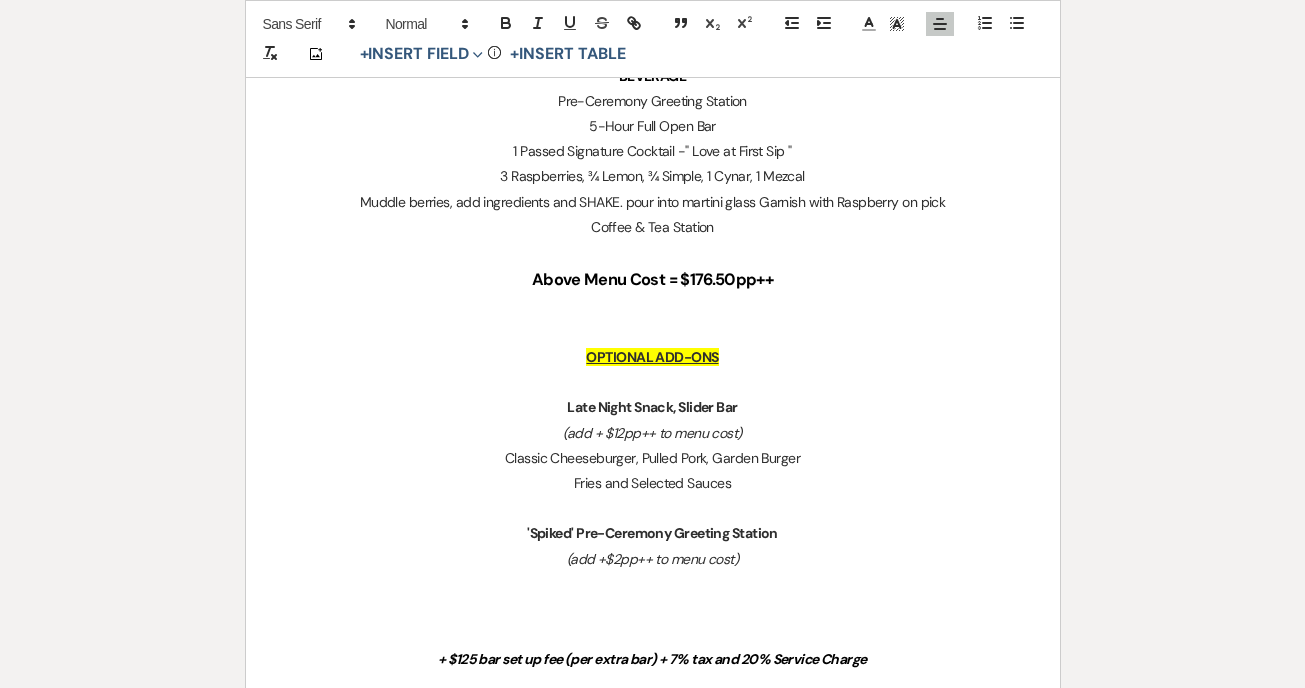 scroll, scrollTop: 2218, scrollLeft: 0, axis: vertical 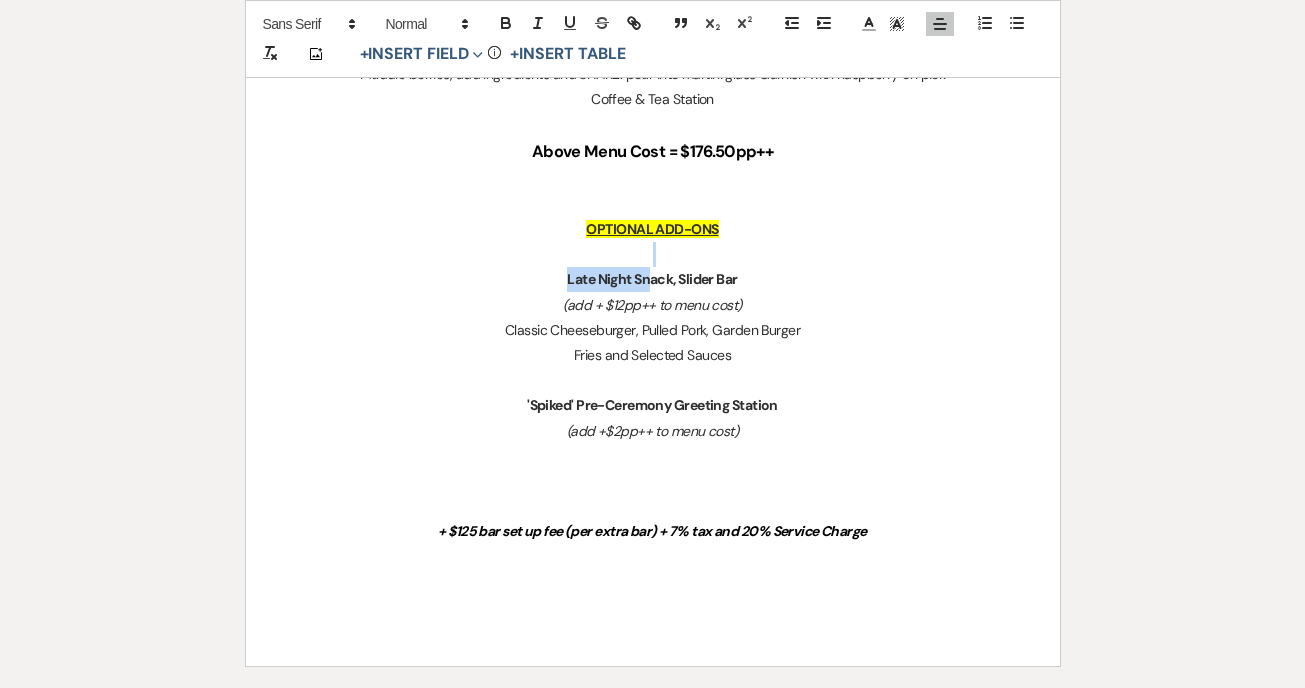 drag, startPoint x: 550, startPoint y: 250, endPoint x: 653, endPoint y: 280, distance: 107.28001 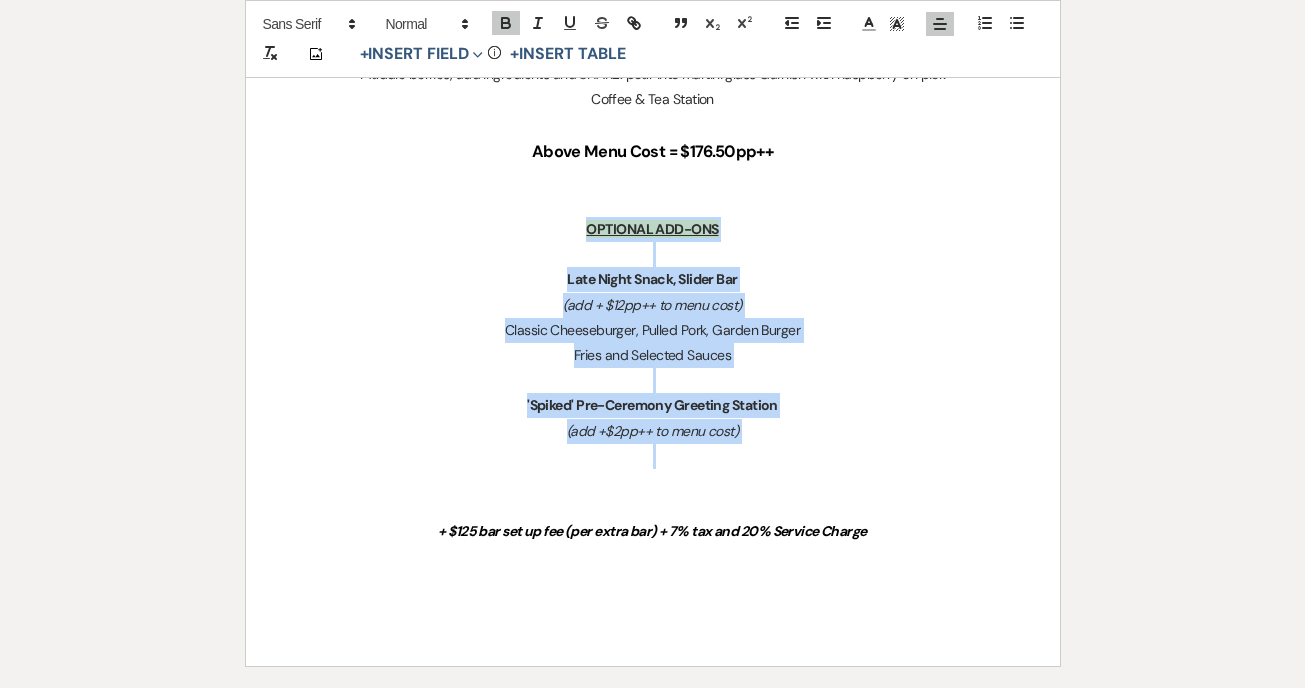 drag, startPoint x: 581, startPoint y: 216, endPoint x: 837, endPoint y: 459, distance: 352.966 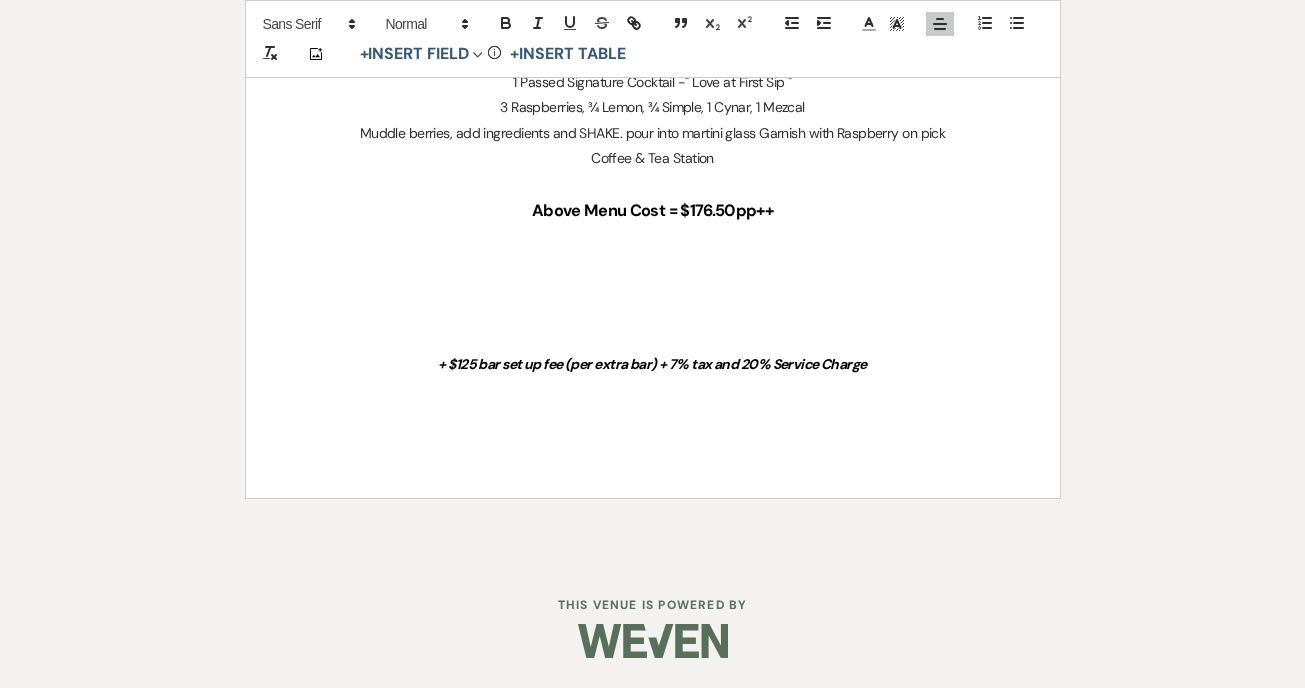 scroll, scrollTop: 2269, scrollLeft: 0, axis: vertical 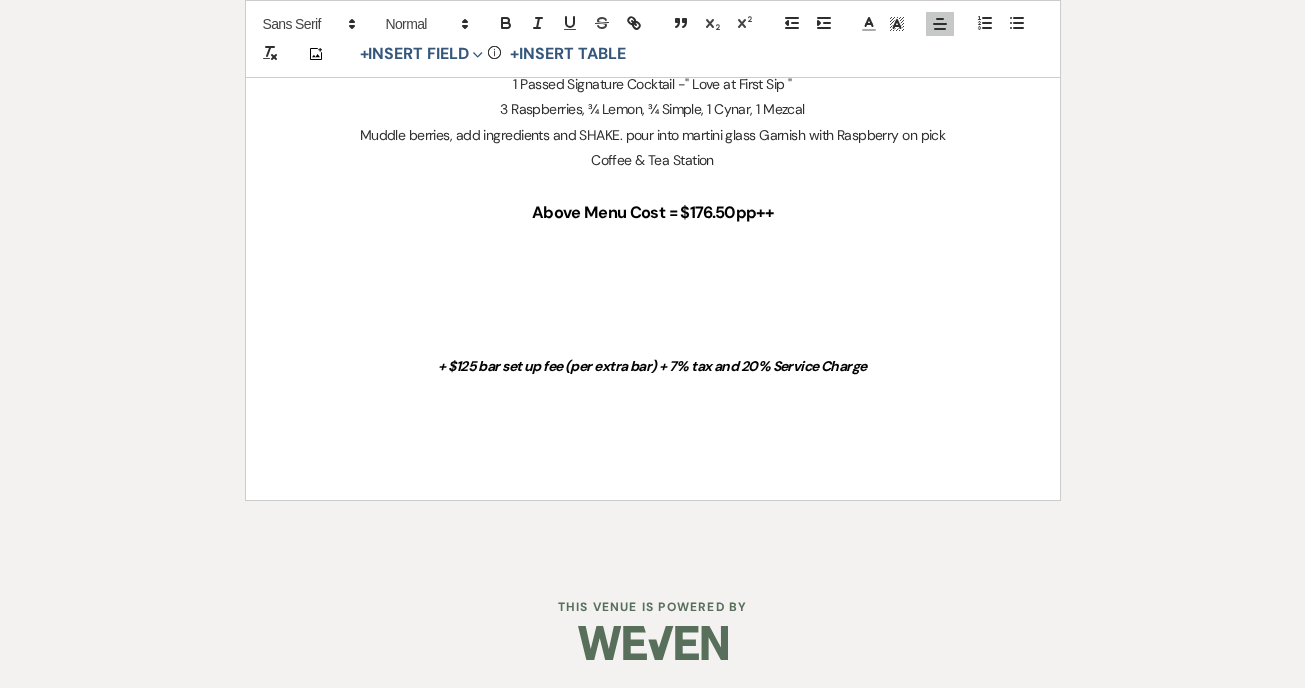 click at bounding box center (653, 340) 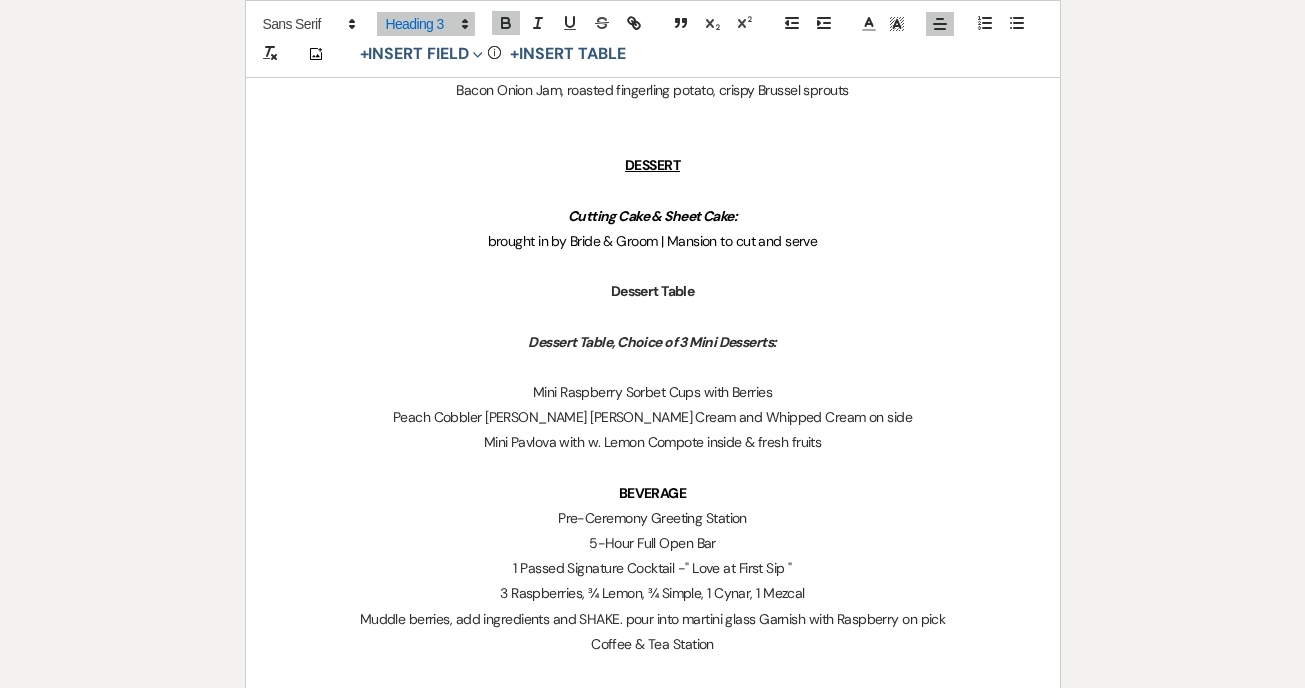 scroll, scrollTop: 1779, scrollLeft: 0, axis: vertical 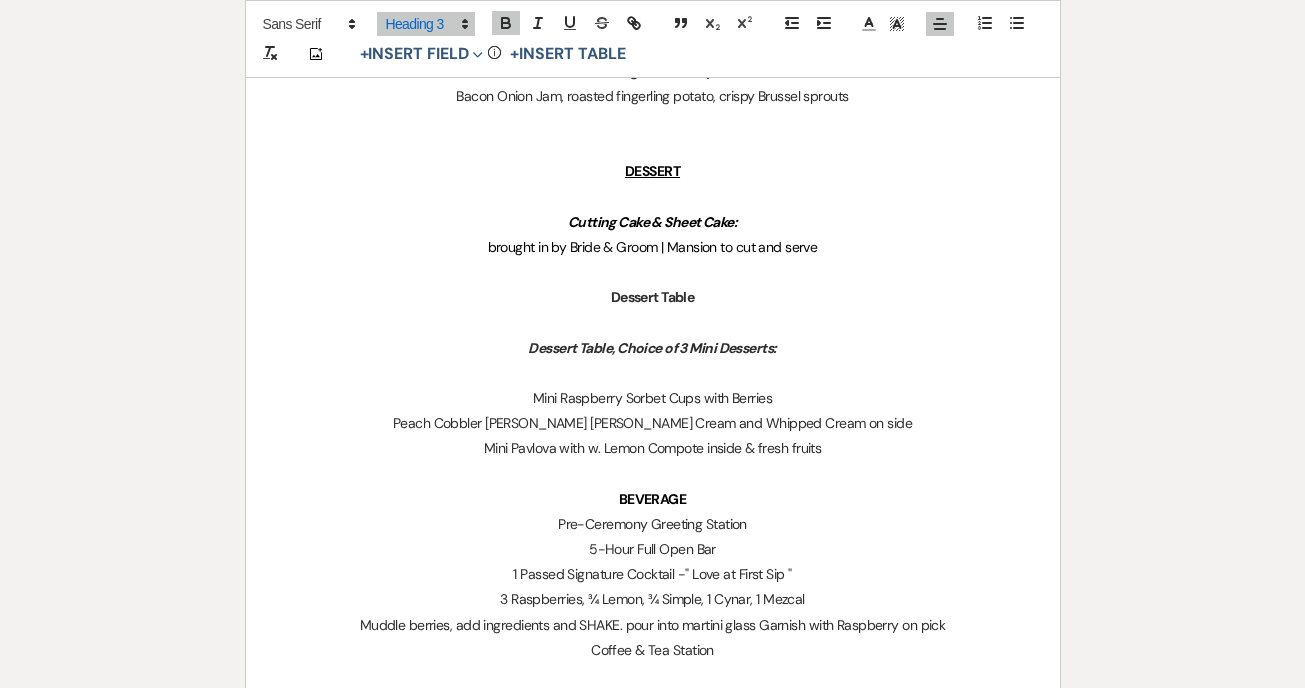 click on "BEVERAGE" at bounding box center [653, 499] 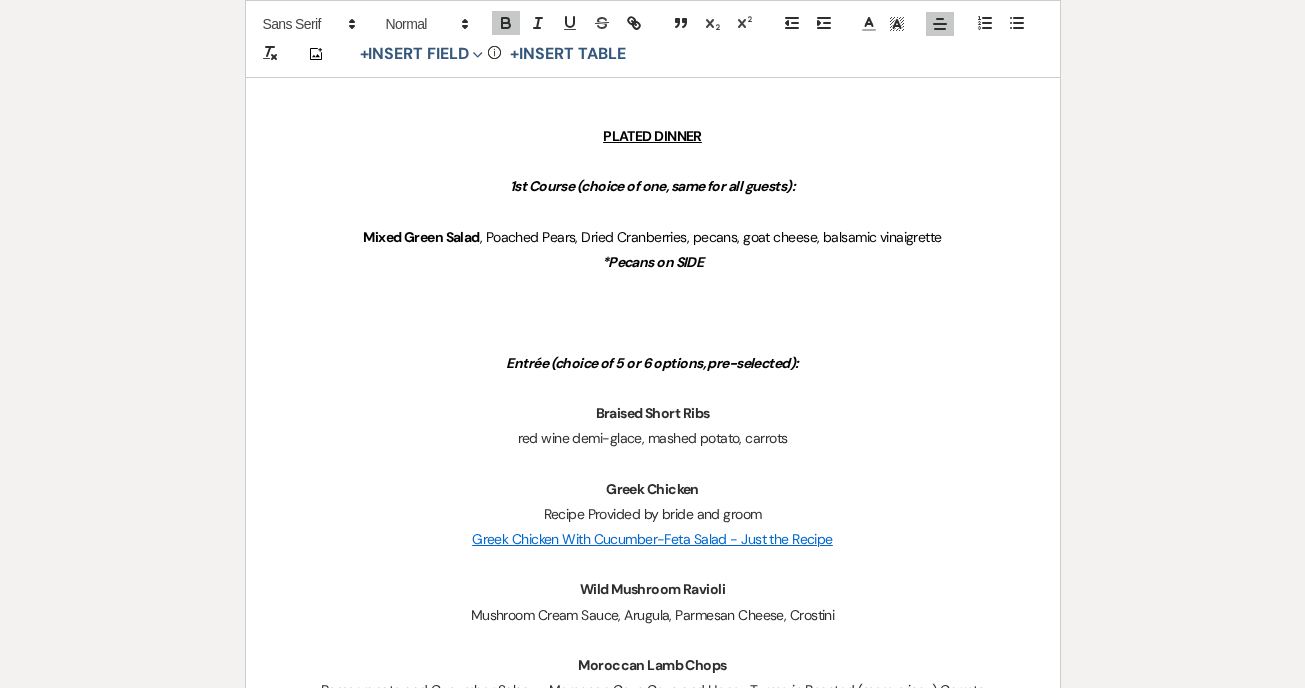 scroll, scrollTop: 1091, scrollLeft: 0, axis: vertical 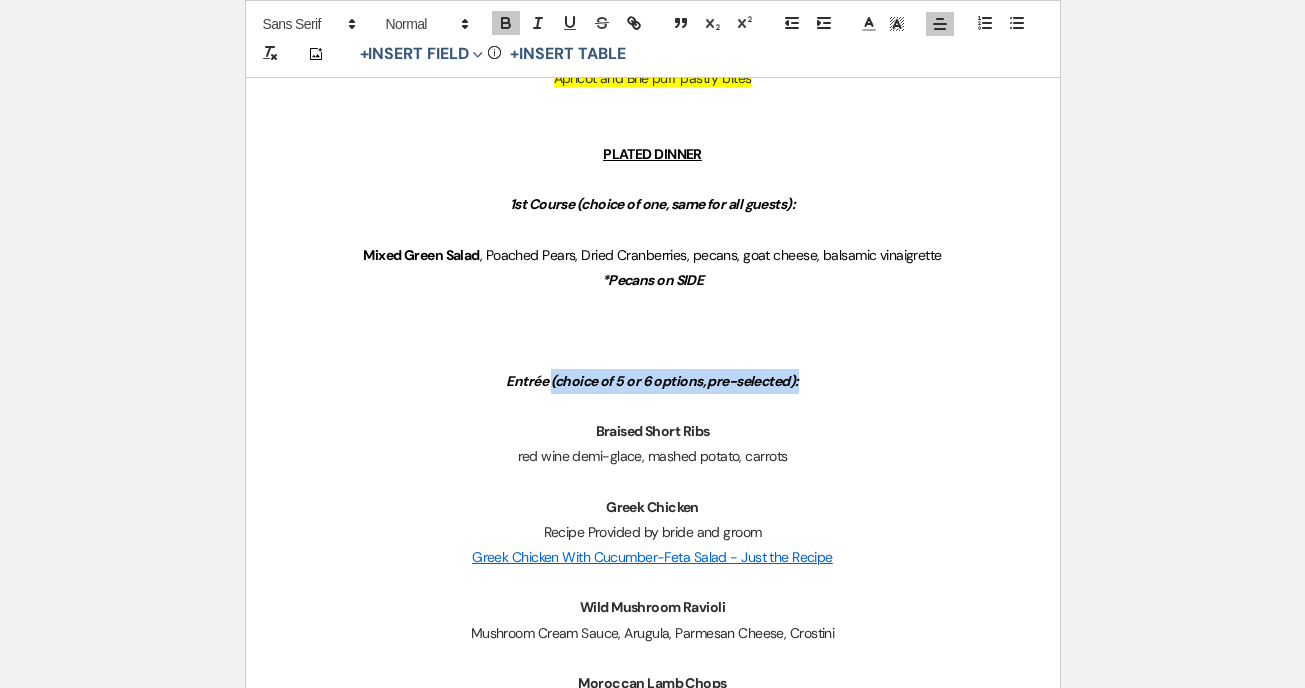 drag, startPoint x: 802, startPoint y: 379, endPoint x: 550, endPoint y: 383, distance: 252.03174 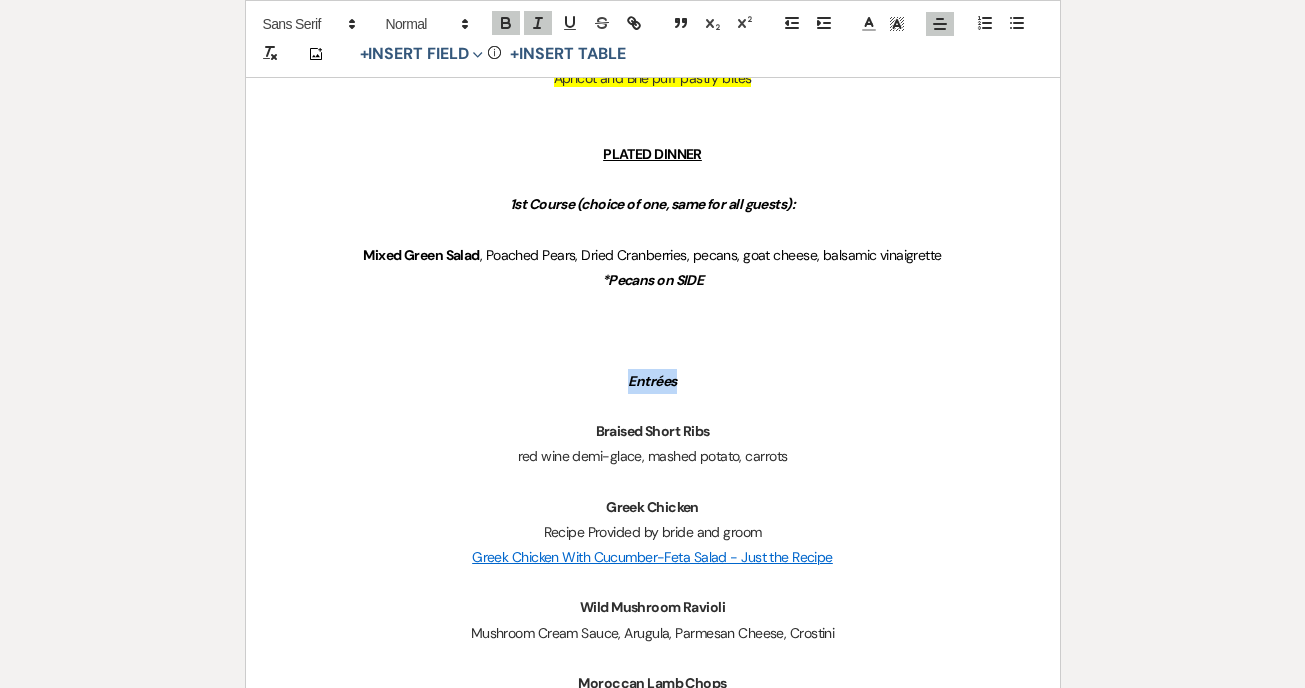 drag, startPoint x: 624, startPoint y: 383, endPoint x: 737, endPoint y: 378, distance: 113.110565 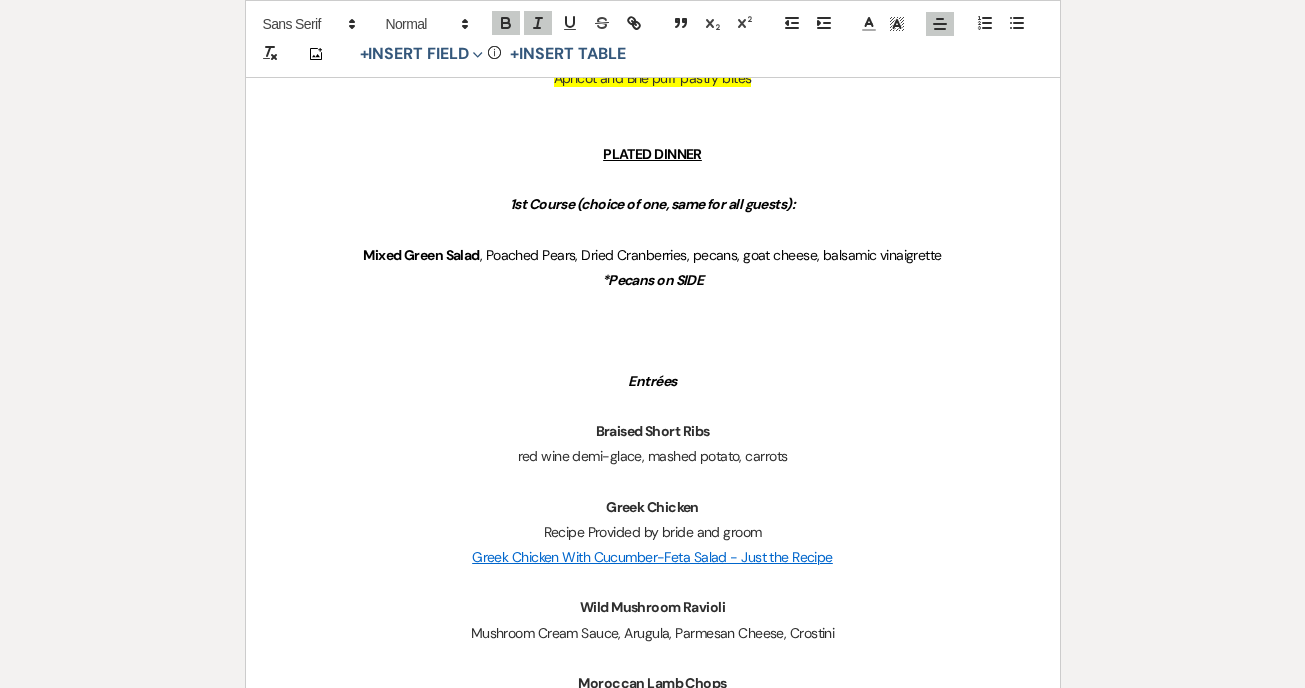 scroll, scrollTop: 1027, scrollLeft: 0, axis: vertical 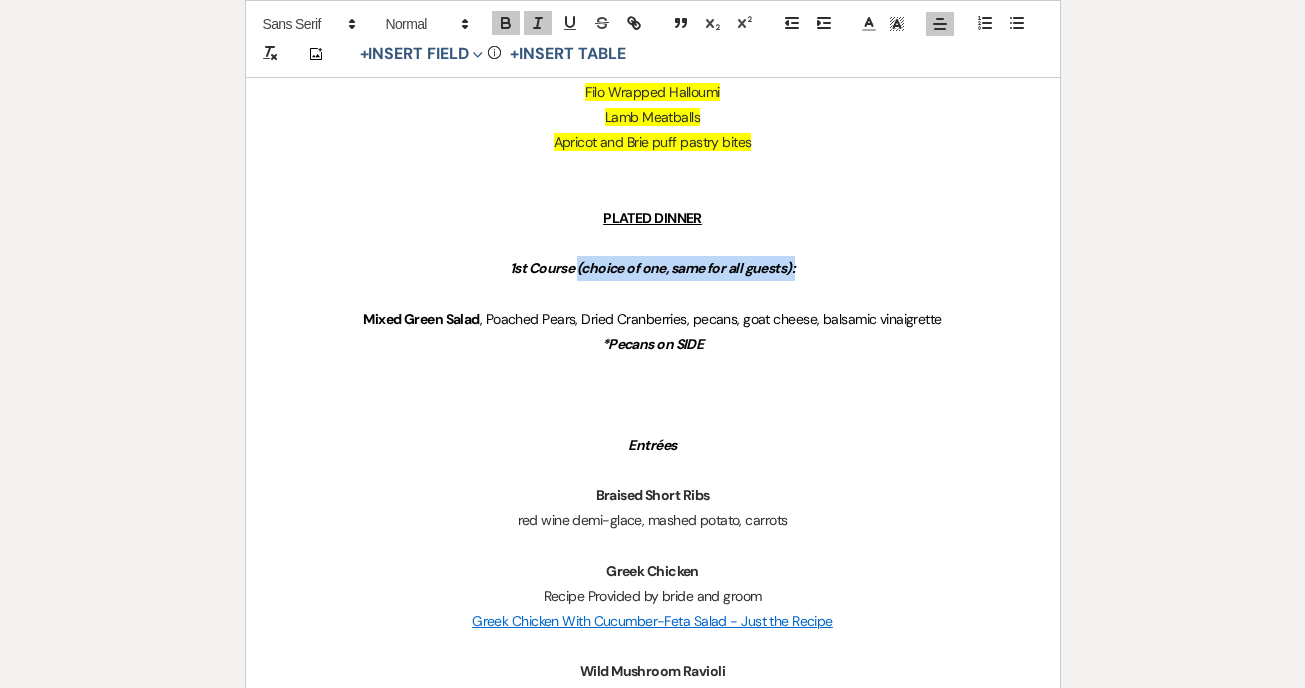 drag, startPoint x: 803, startPoint y: 263, endPoint x: 576, endPoint y: 272, distance: 227.17834 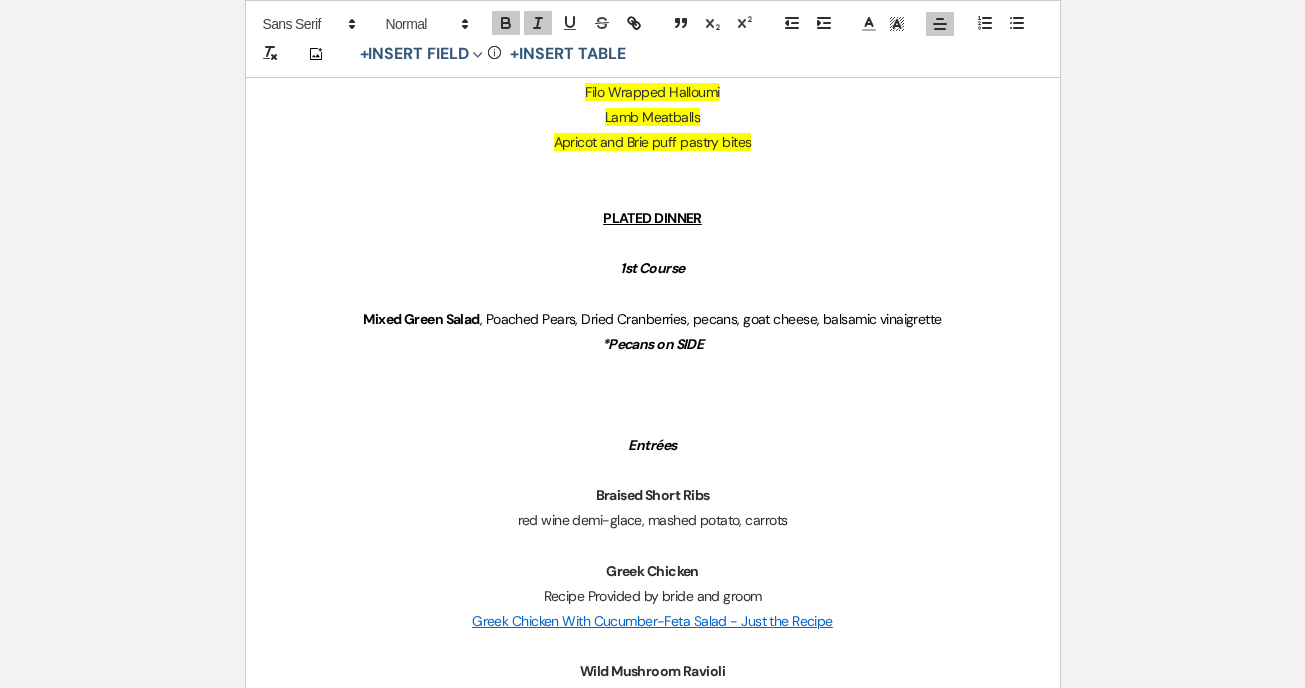 click at bounding box center [653, 294] 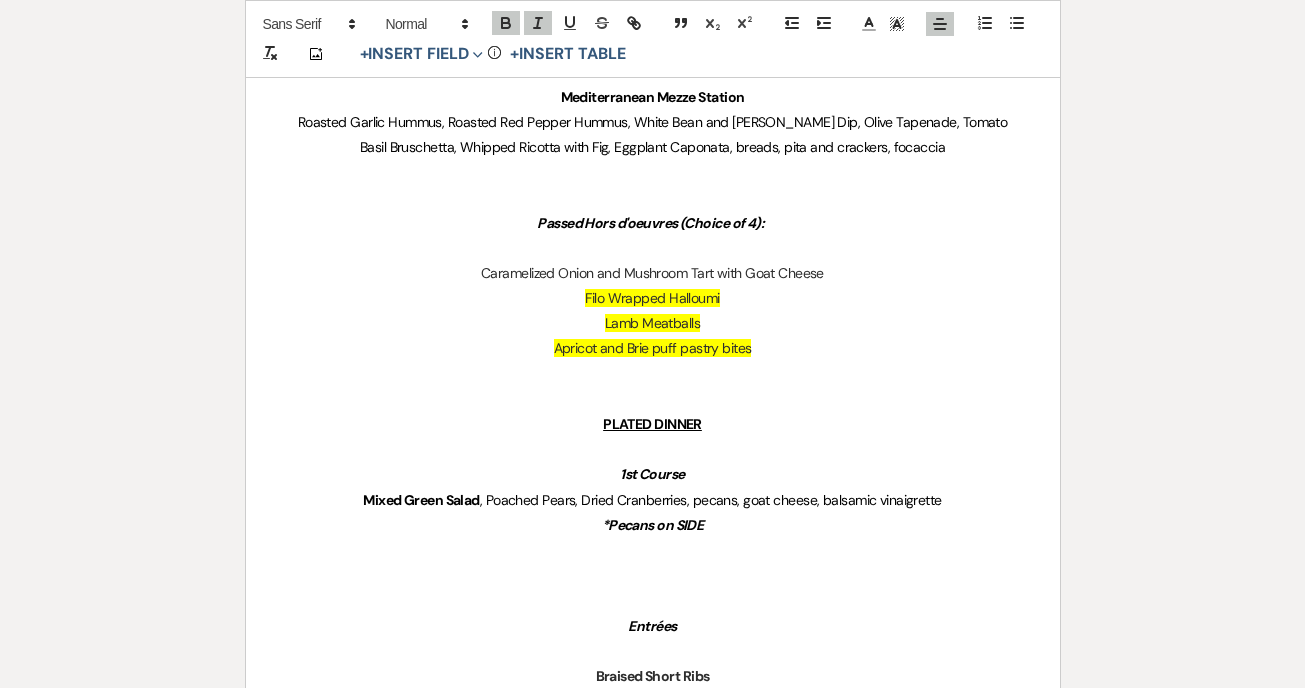 scroll, scrollTop: 742, scrollLeft: 0, axis: vertical 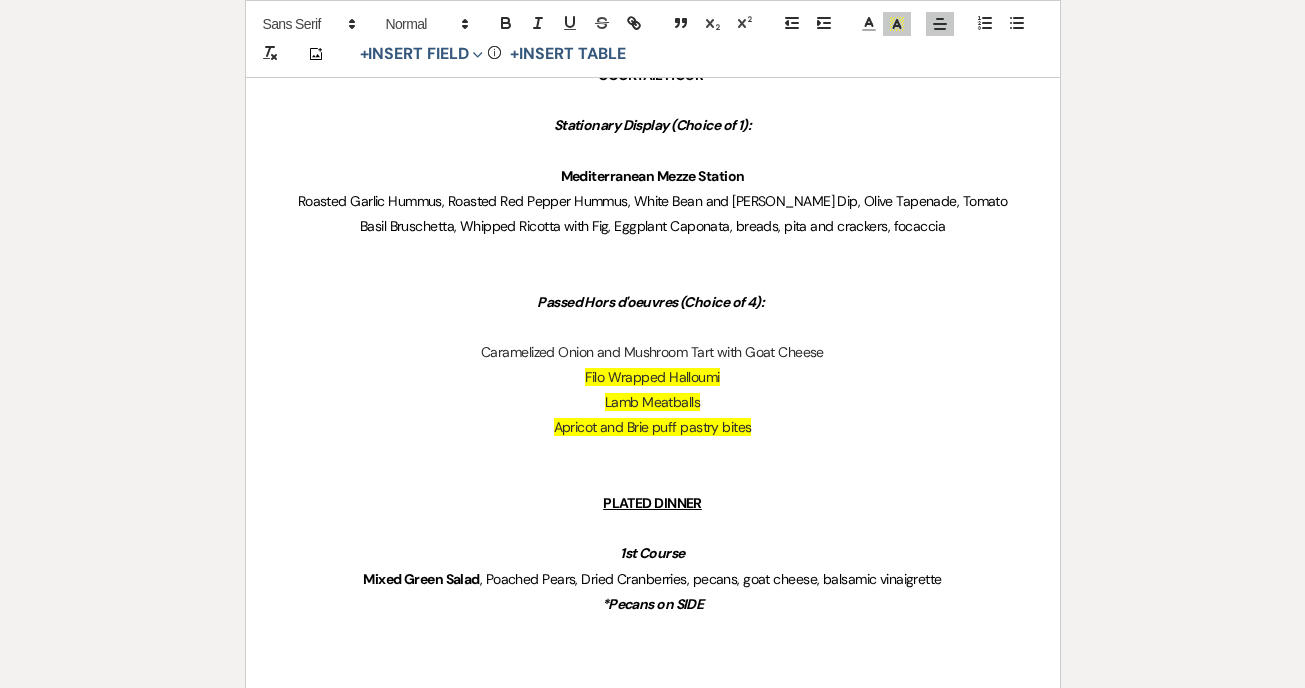 drag, startPoint x: 576, startPoint y: 372, endPoint x: 778, endPoint y: 426, distance: 209.09328 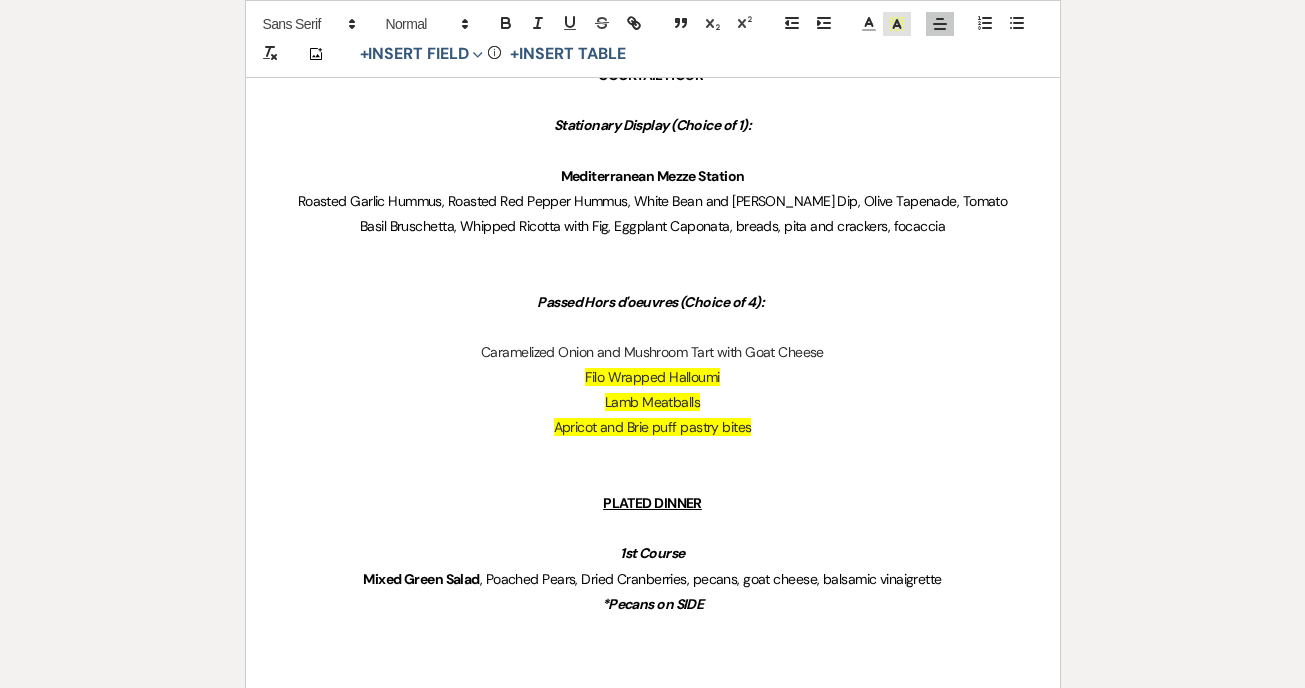 click at bounding box center [897, 24] 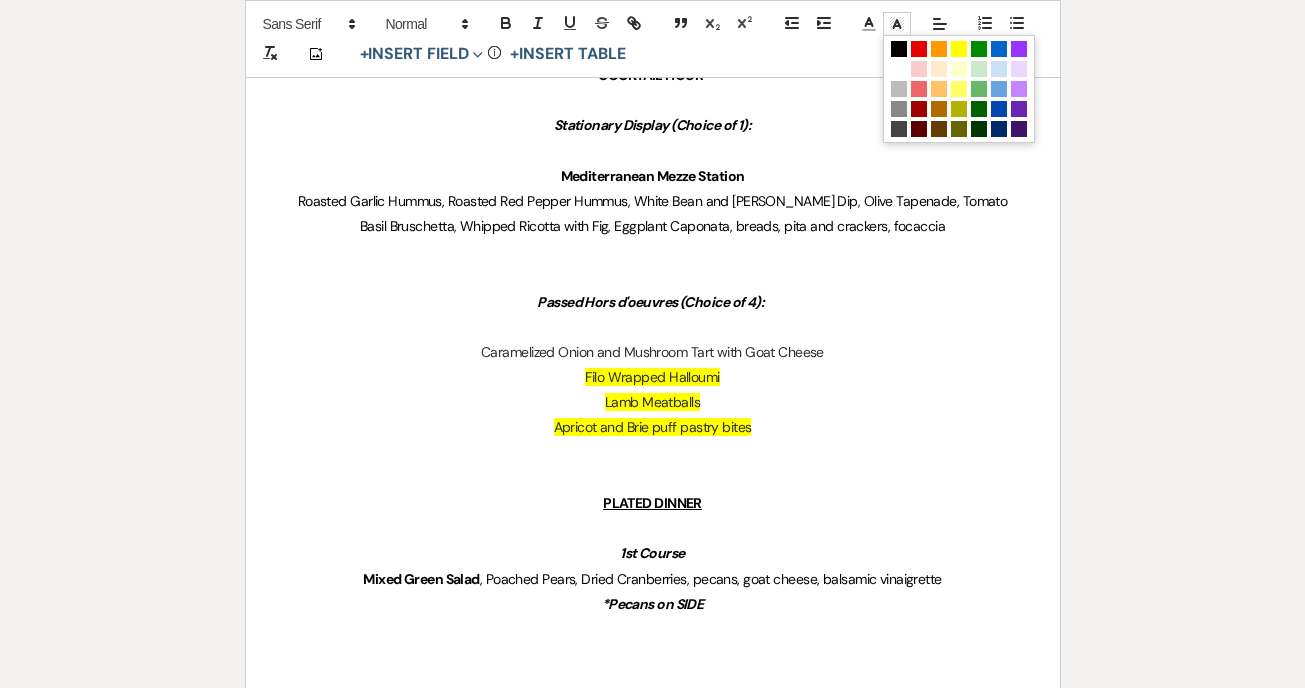 click at bounding box center (959, 89) 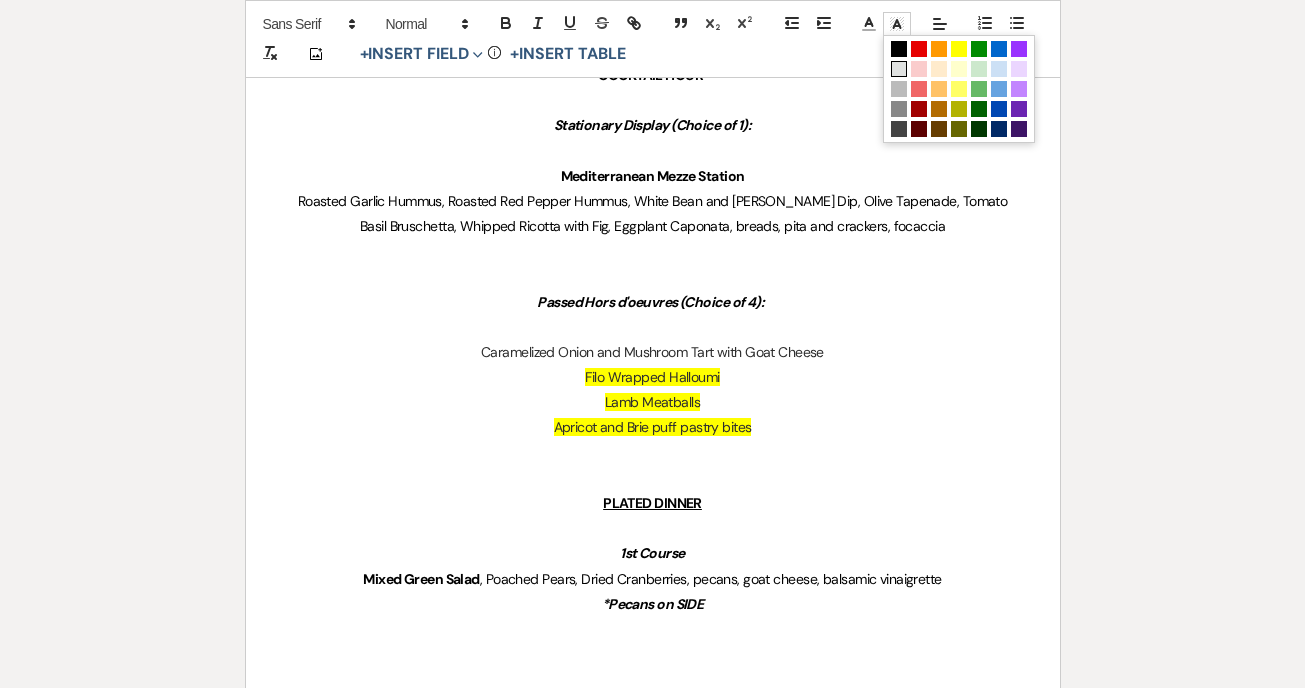 click at bounding box center (899, 69) 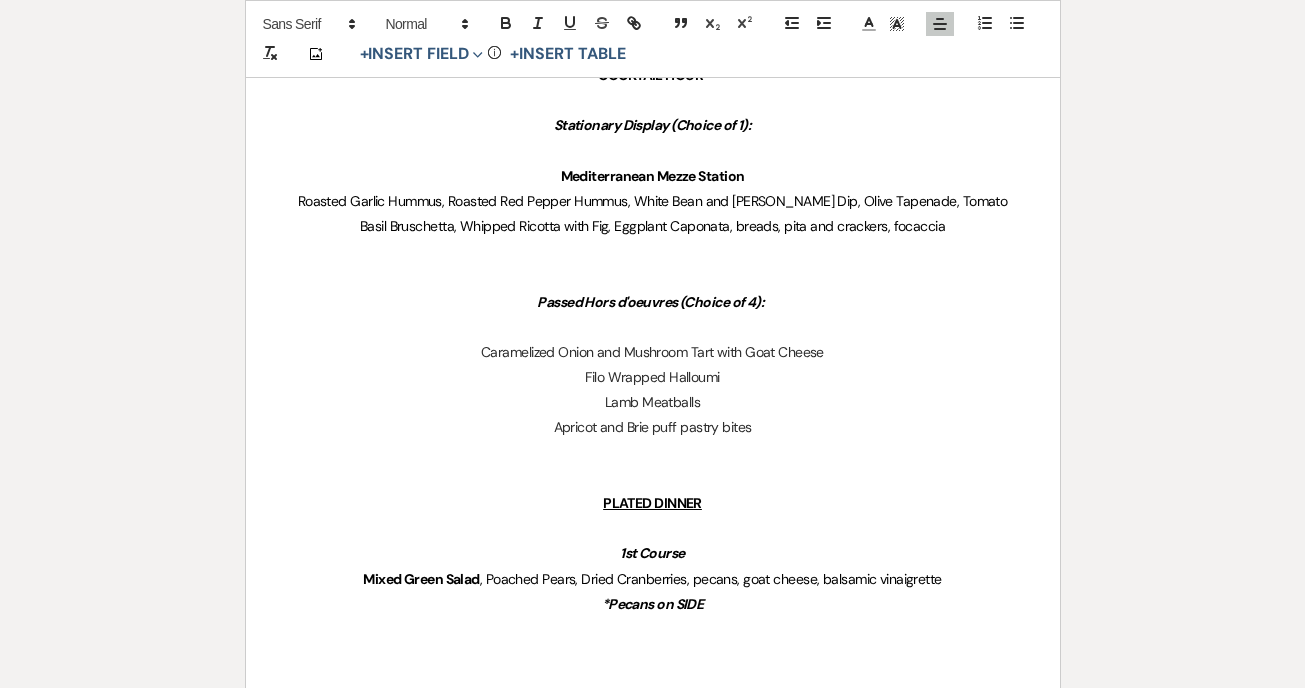 click on "Lamb Meatballs" at bounding box center [653, 402] 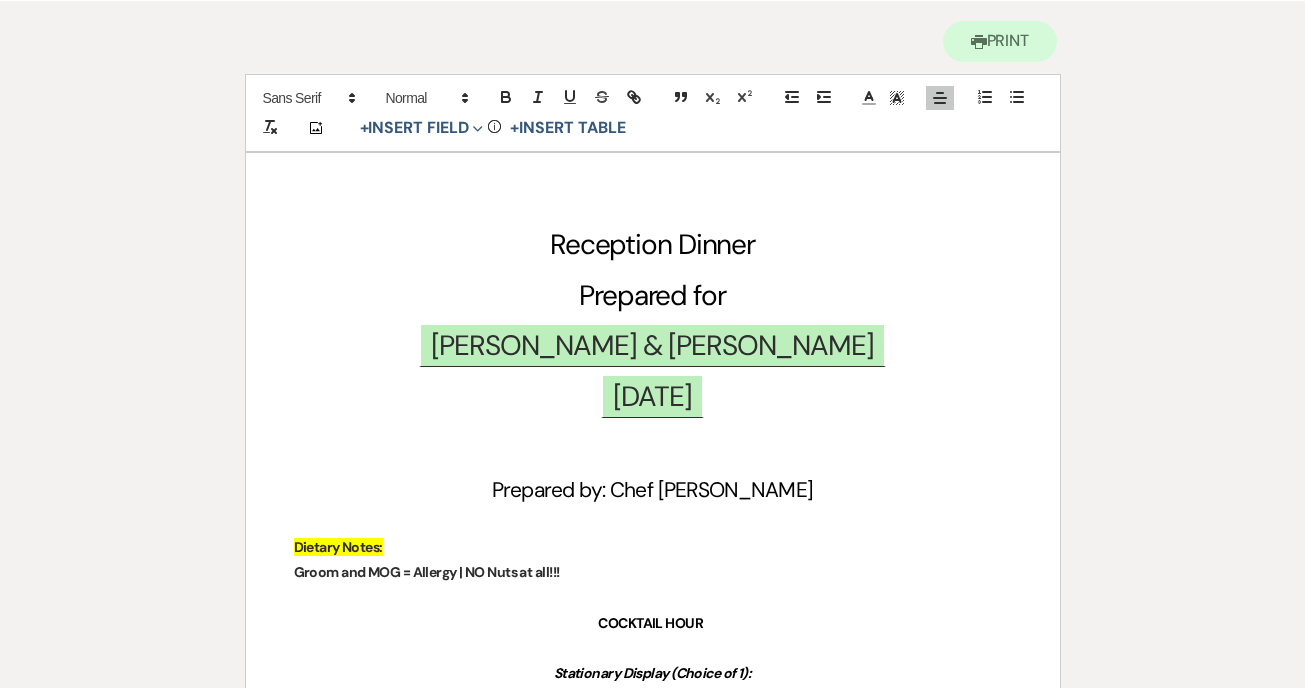 scroll, scrollTop: 0, scrollLeft: 0, axis: both 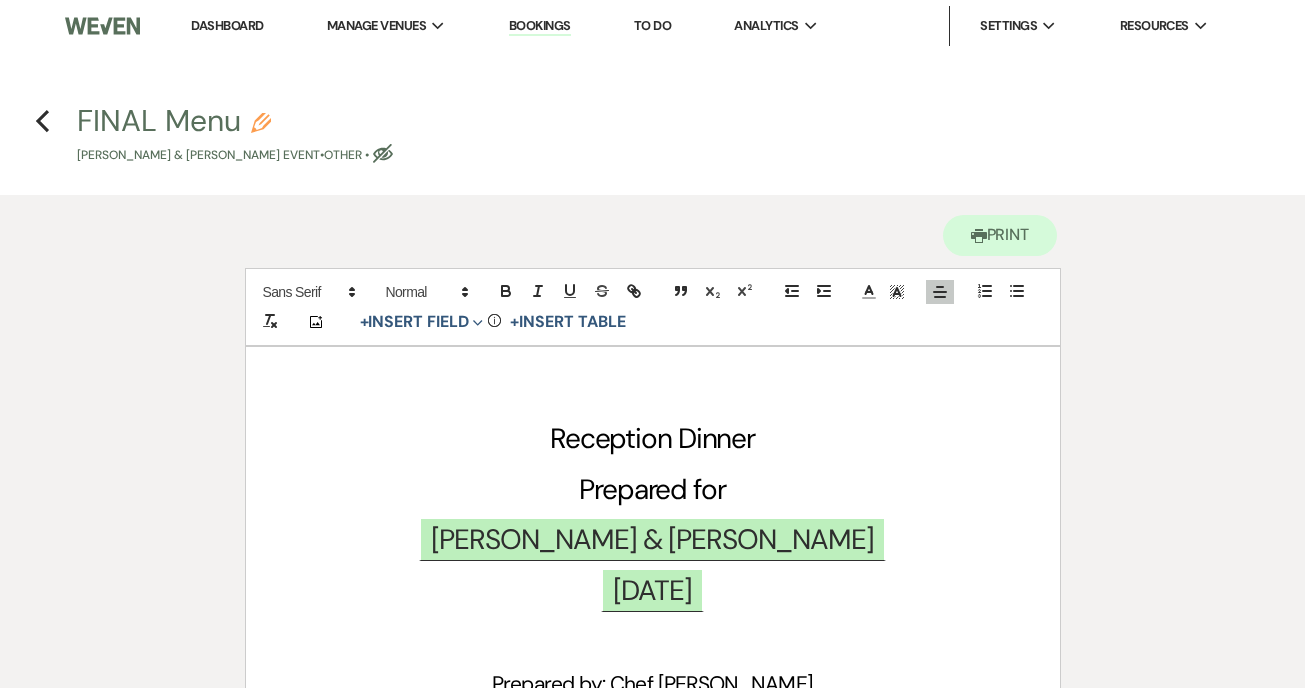 click on "Dashboard" at bounding box center (227, 25) 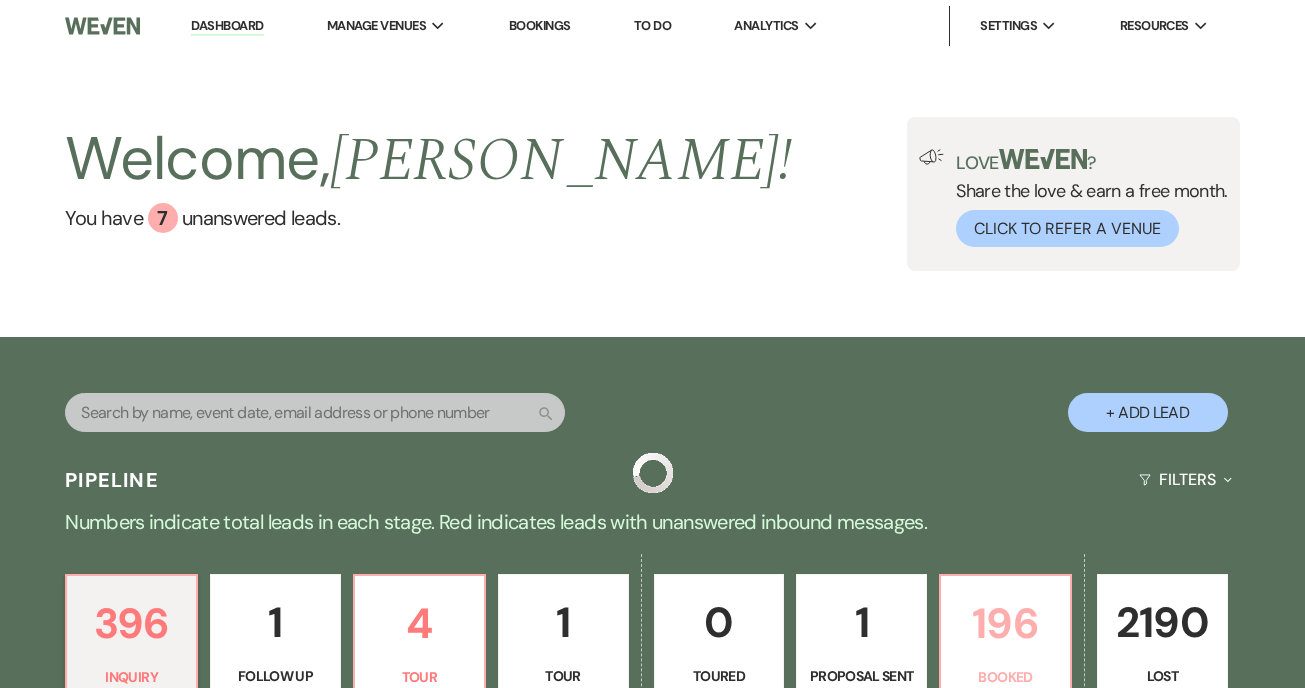 click on "Booked" at bounding box center [1005, 677] 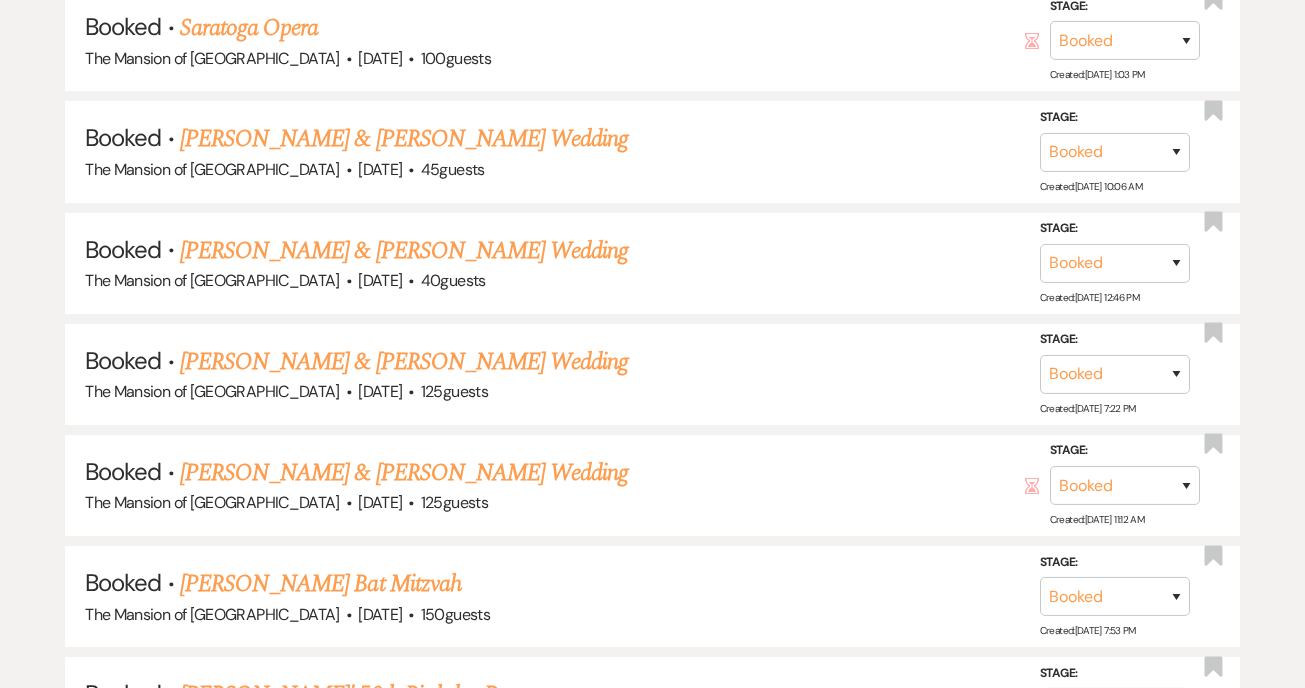 scroll, scrollTop: 3916, scrollLeft: 0, axis: vertical 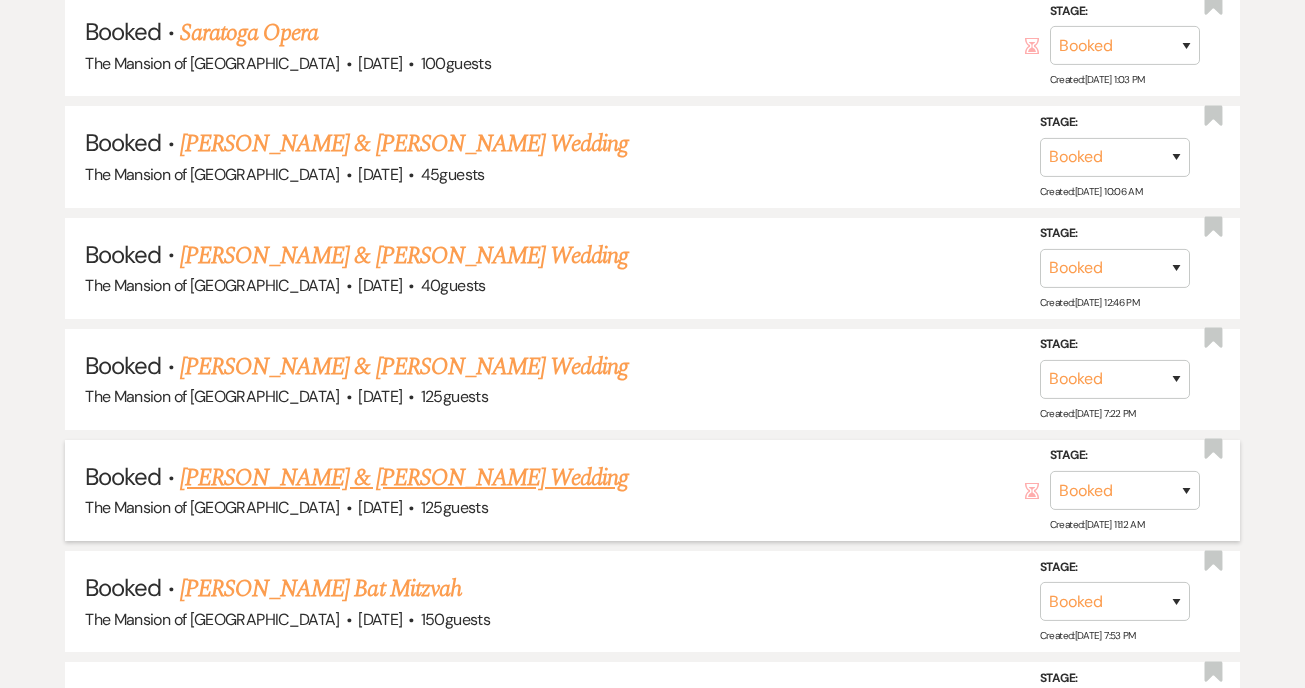 click on "[PERSON_NAME] & [PERSON_NAME] Wedding" at bounding box center [404, 478] 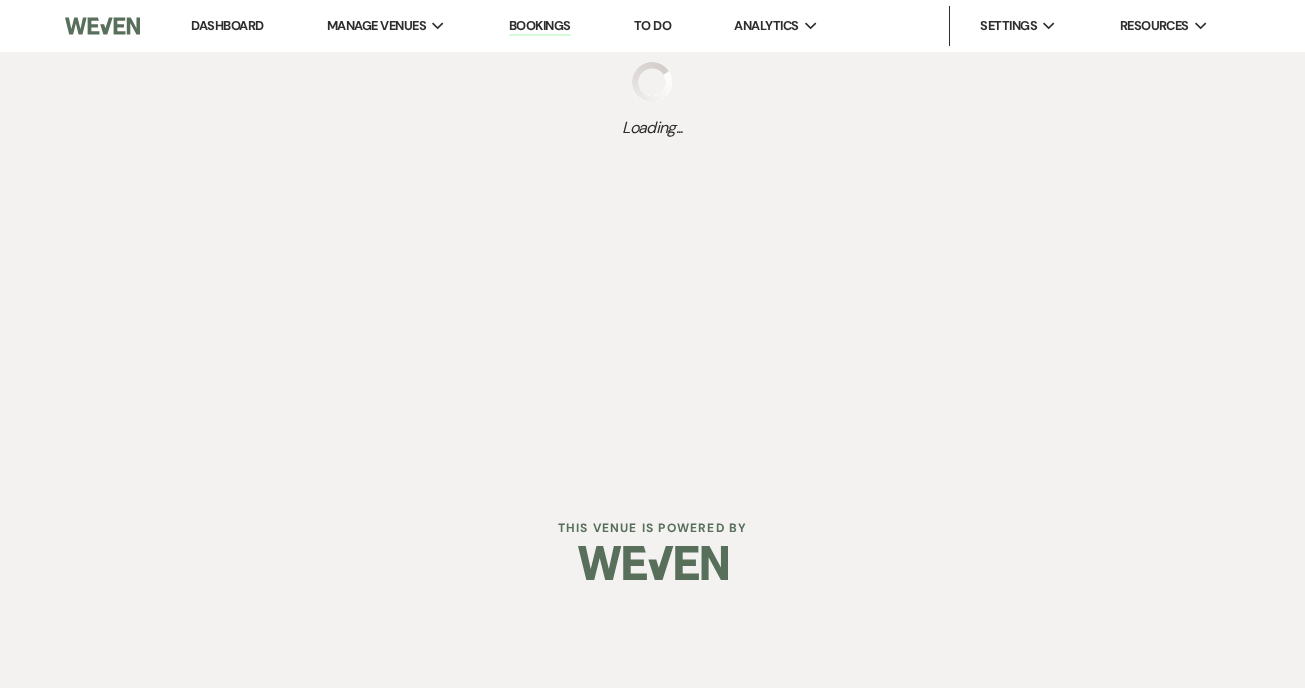 scroll, scrollTop: 0, scrollLeft: 0, axis: both 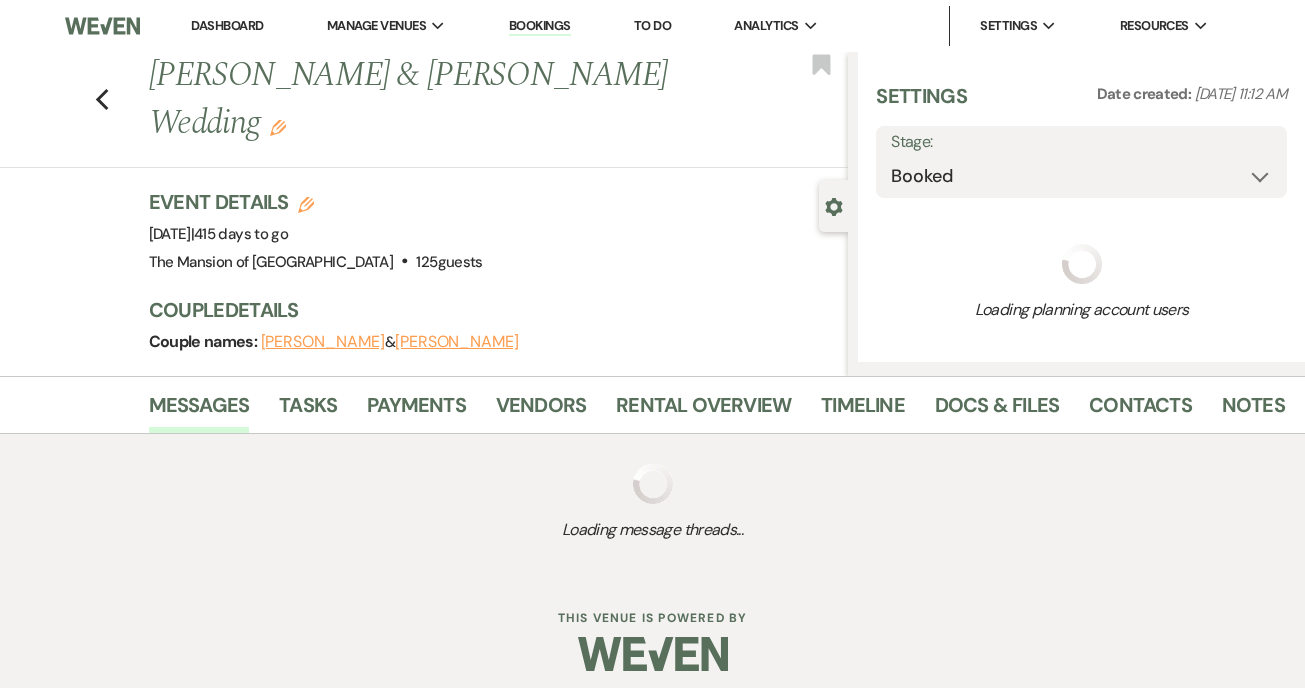 select on "5" 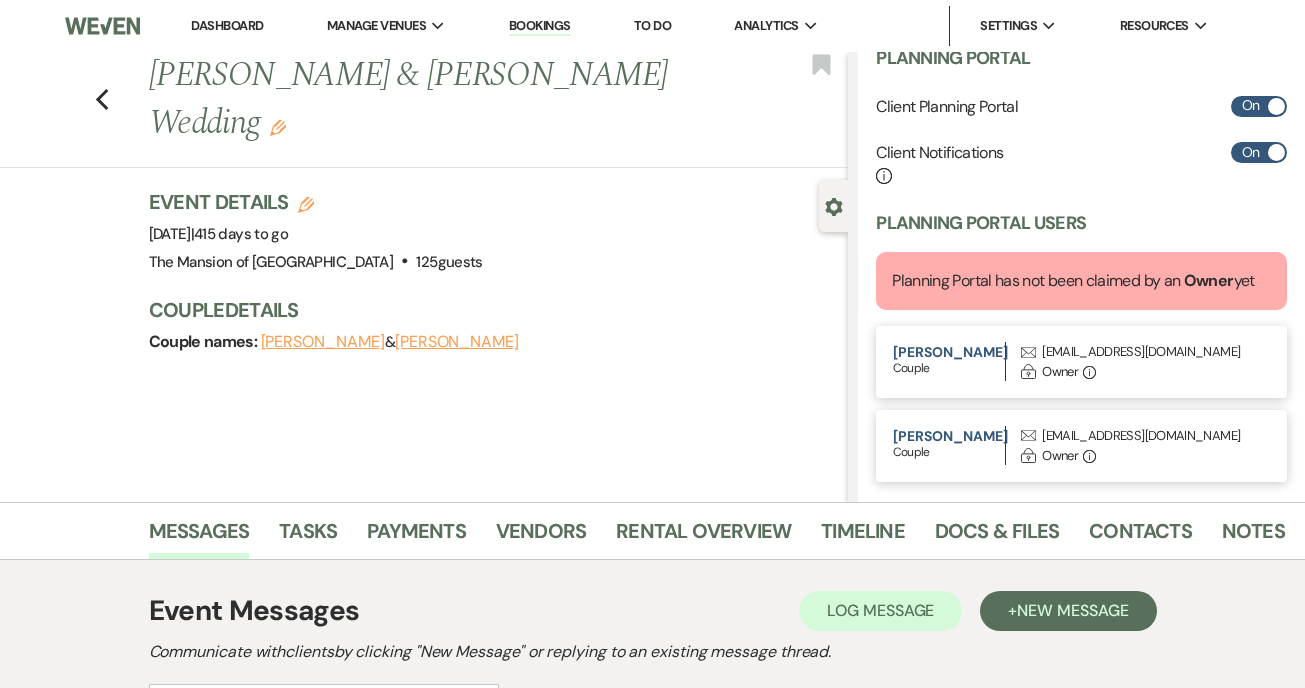 scroll, scrollTop: 633, scrollLeft: 0, axis: vertical 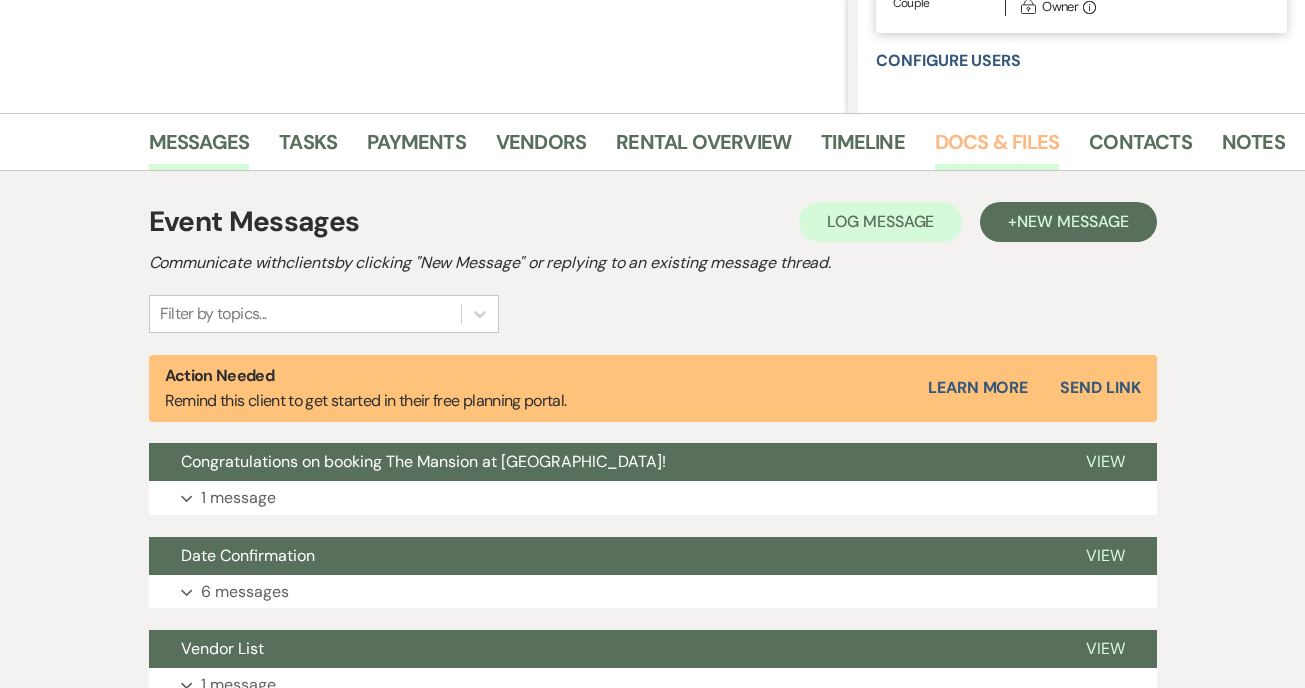 click on "Docs & Files" at bounding box center (997, 148) 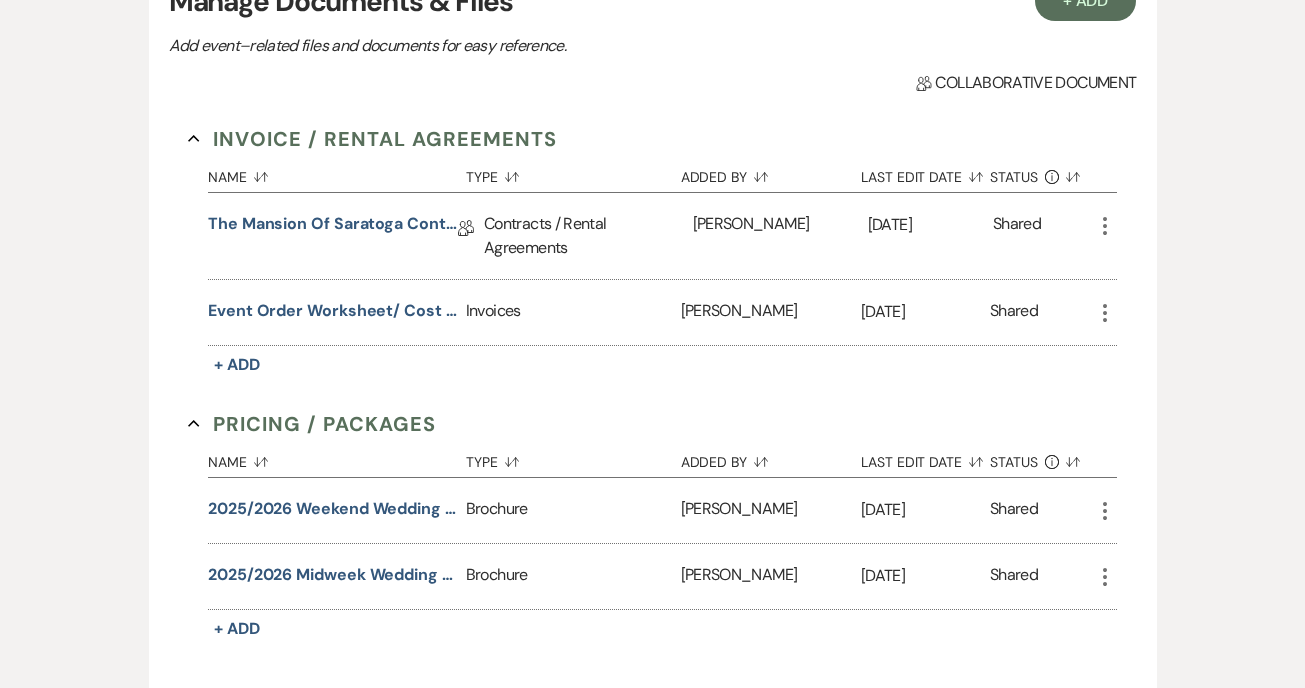 scroll, scrollTop: 630, scrollLeft: 0, axis: vertical 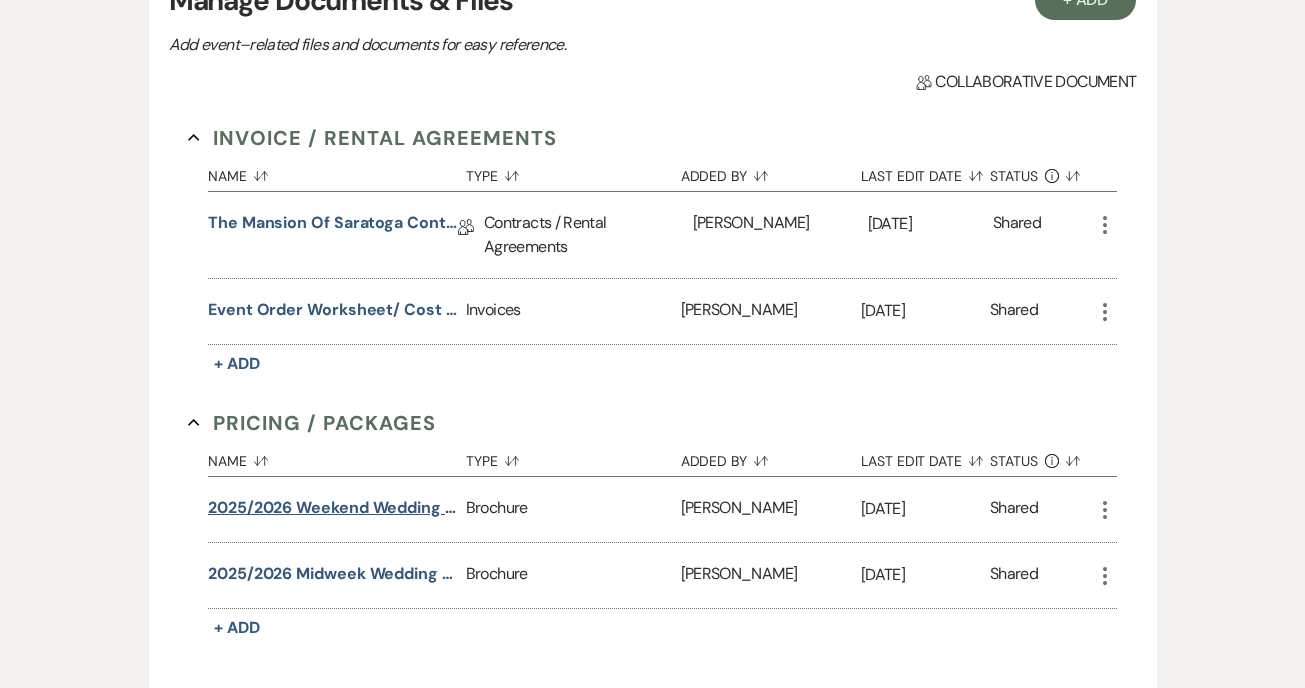 click on "2025/2026 Weekend Wedding PDF" at bounding box center (333, 508) 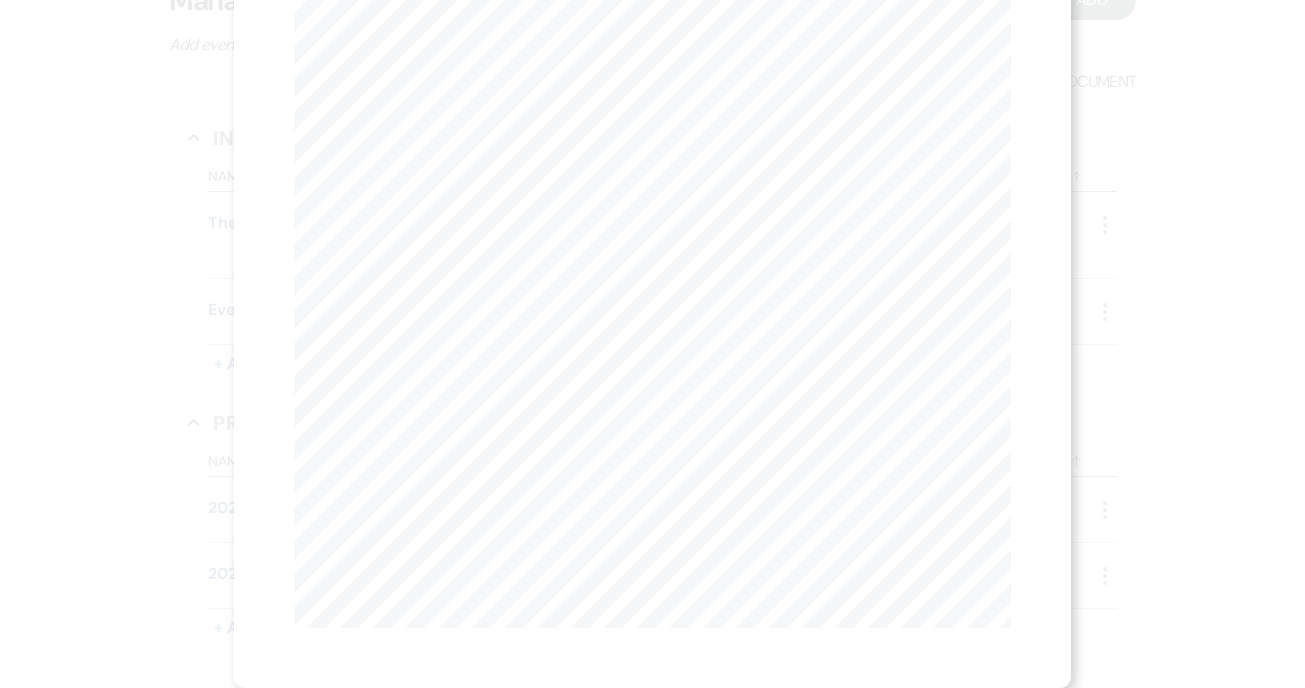scroll, scrollTop: 0, scrollLeft: 0, axis: both 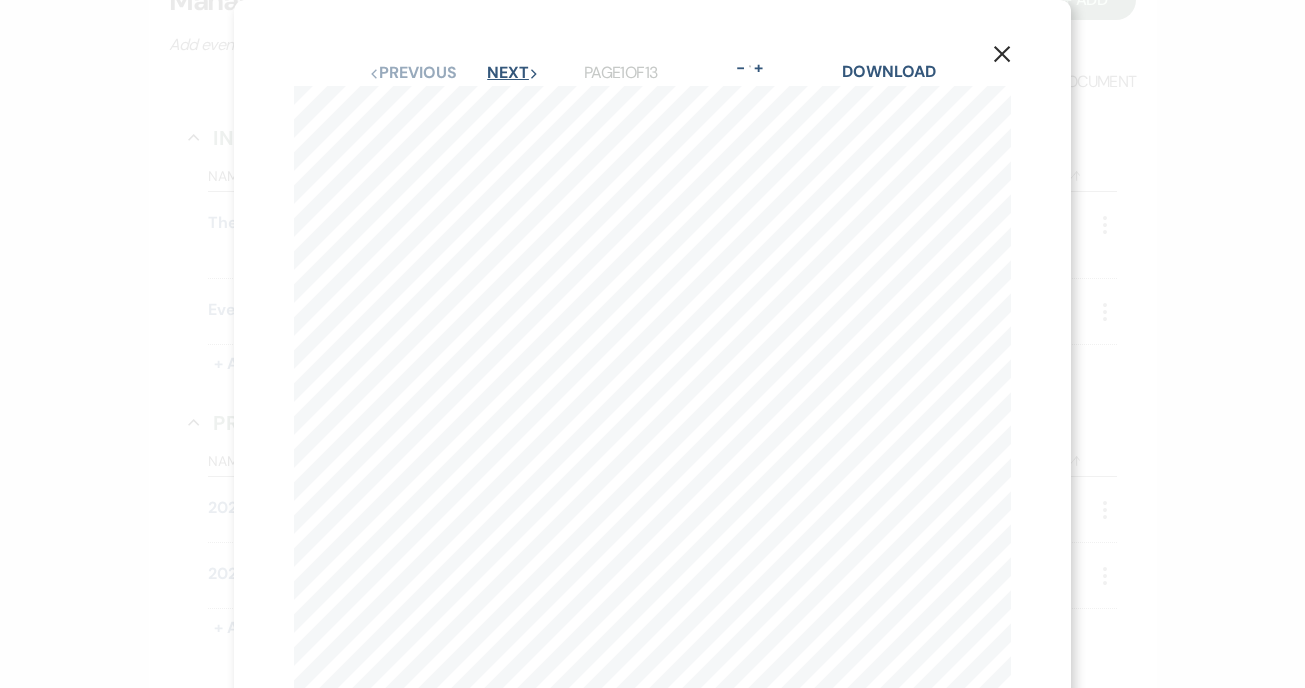 click on "Next  Next" at bounding box center [513, 73] 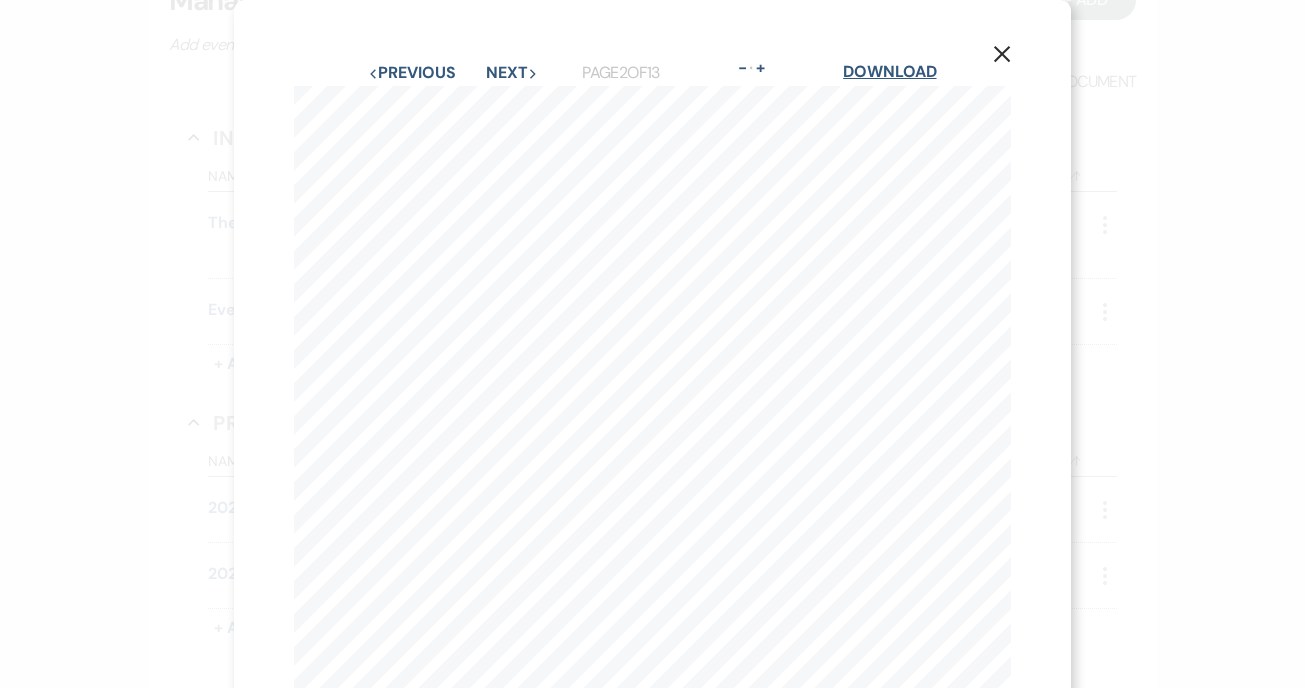 click on "Download" at bounding box center [889, 71] 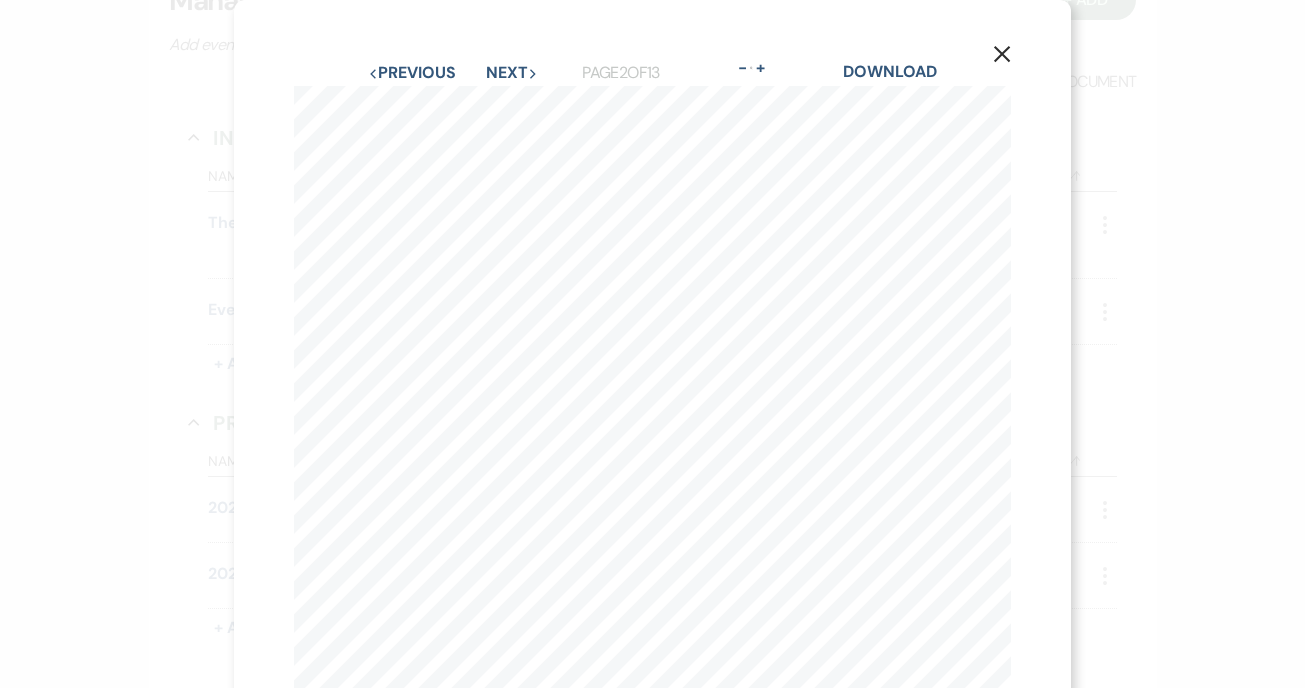 click on "X Previous  Previous Next  Next Page  2  of  13 - Zoom + Download + 7% NYS sales tax ++20% service fee and 7% NYS sales tax *Menu tasting for additional fee of $150++ per couple **Venue rental only does not include some aspects listed in the 'Full Wedding Experience', see pg 8     12-hour private, full use of all five of our unique venues   Grand dressing suites and separate partners’ quarters   A personal attendant to assist you and your wedding party from the moment you arrive        Parking attendants and venue greeters   Pre-ceremony cold beverage greeting station for your guests as they arrive     Private cocktail hour for you and your wedding party when requested   Le Cordon Bleu trained Executive Chef to personally craft your menu with you   A menu tasting* for the wedding couple with our Executive Chef   Full service event planning team to help you plan and execute every aspect of your day      Plus, much, much more...   $7,000 experience fee+                           $19,000 f/b min++" at bounding box center [652, 344] 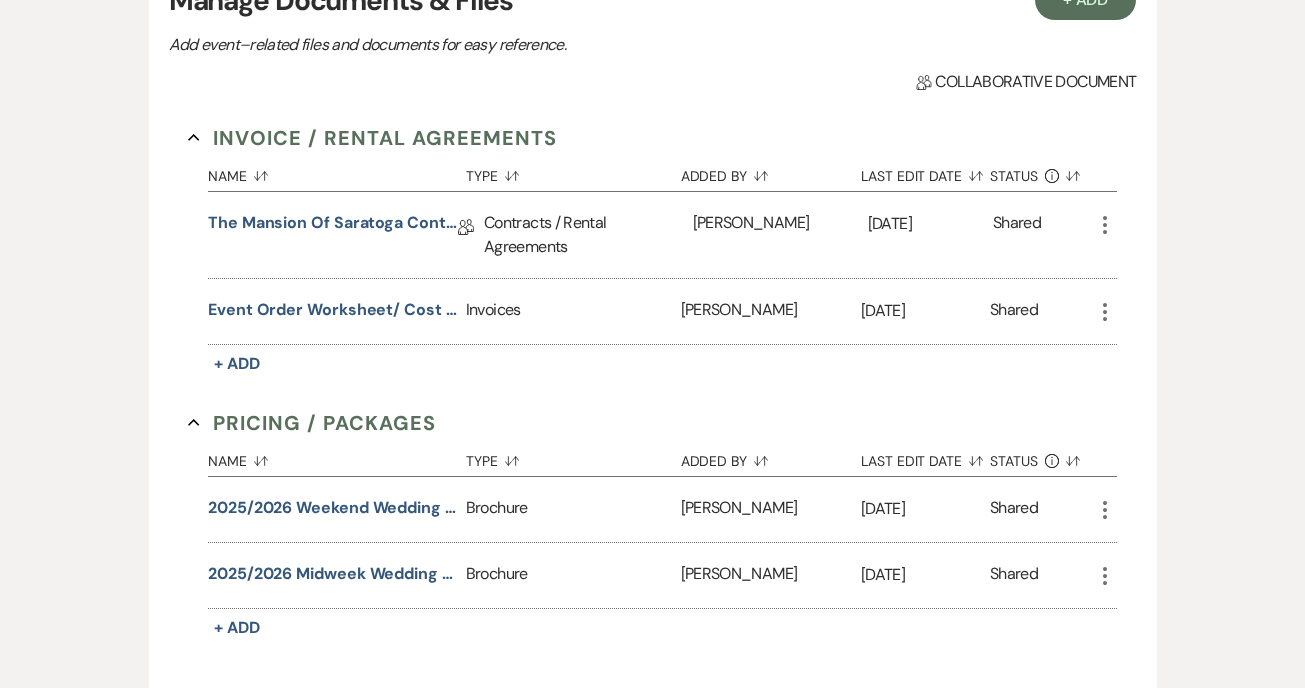 scroll, scrollTop: 0, scrollLeft: 0, axis: both 